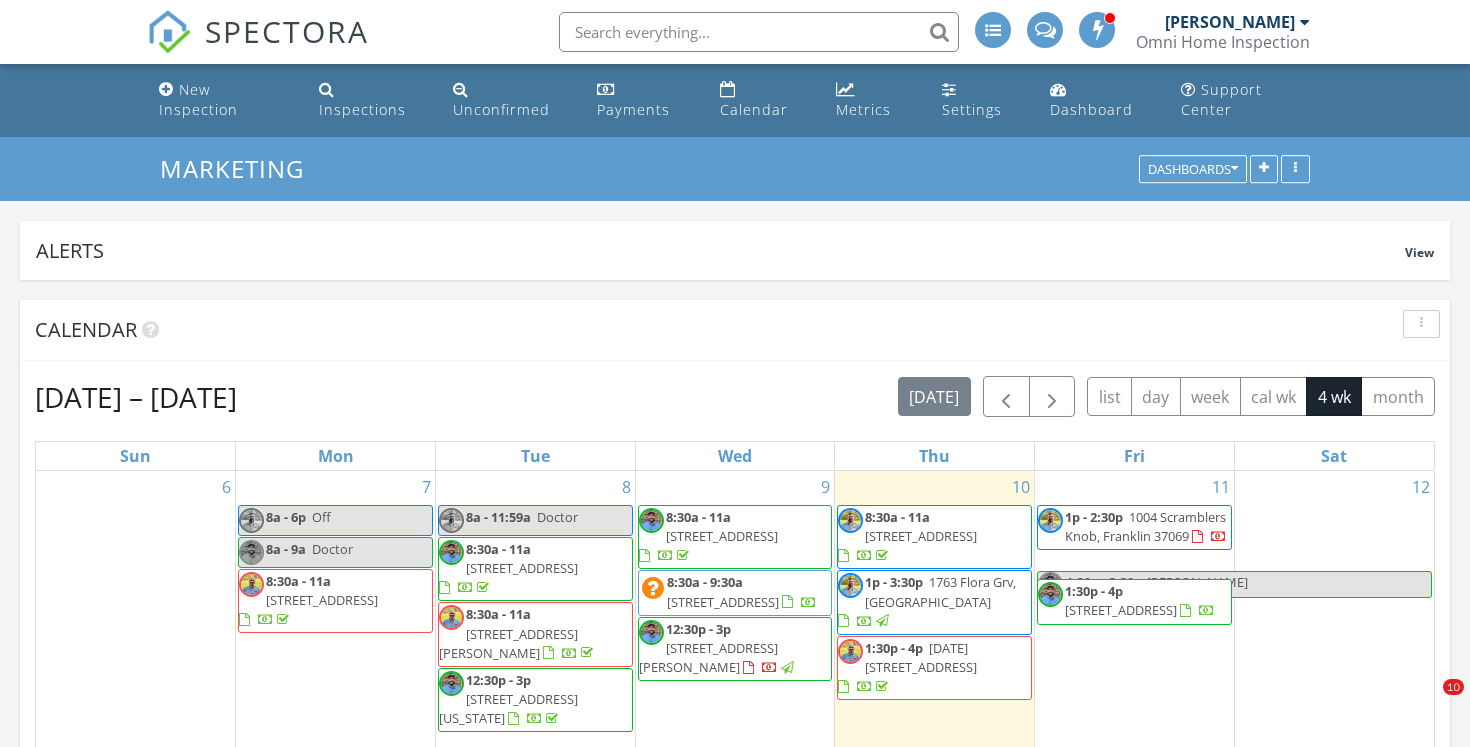 scroll, scrollTop: 0, scrollLeft: 0, axis: both 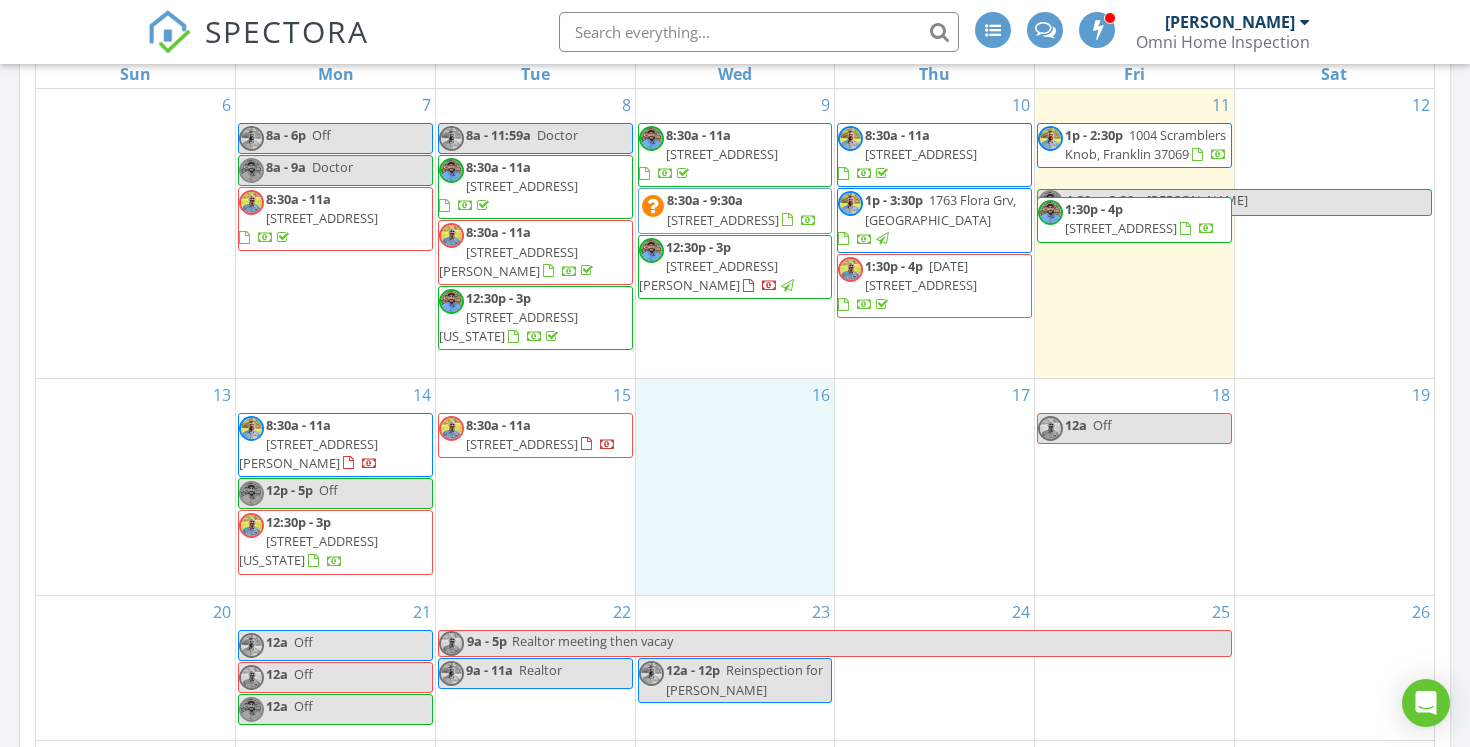 click on "16" at bounding box center (735, 487) 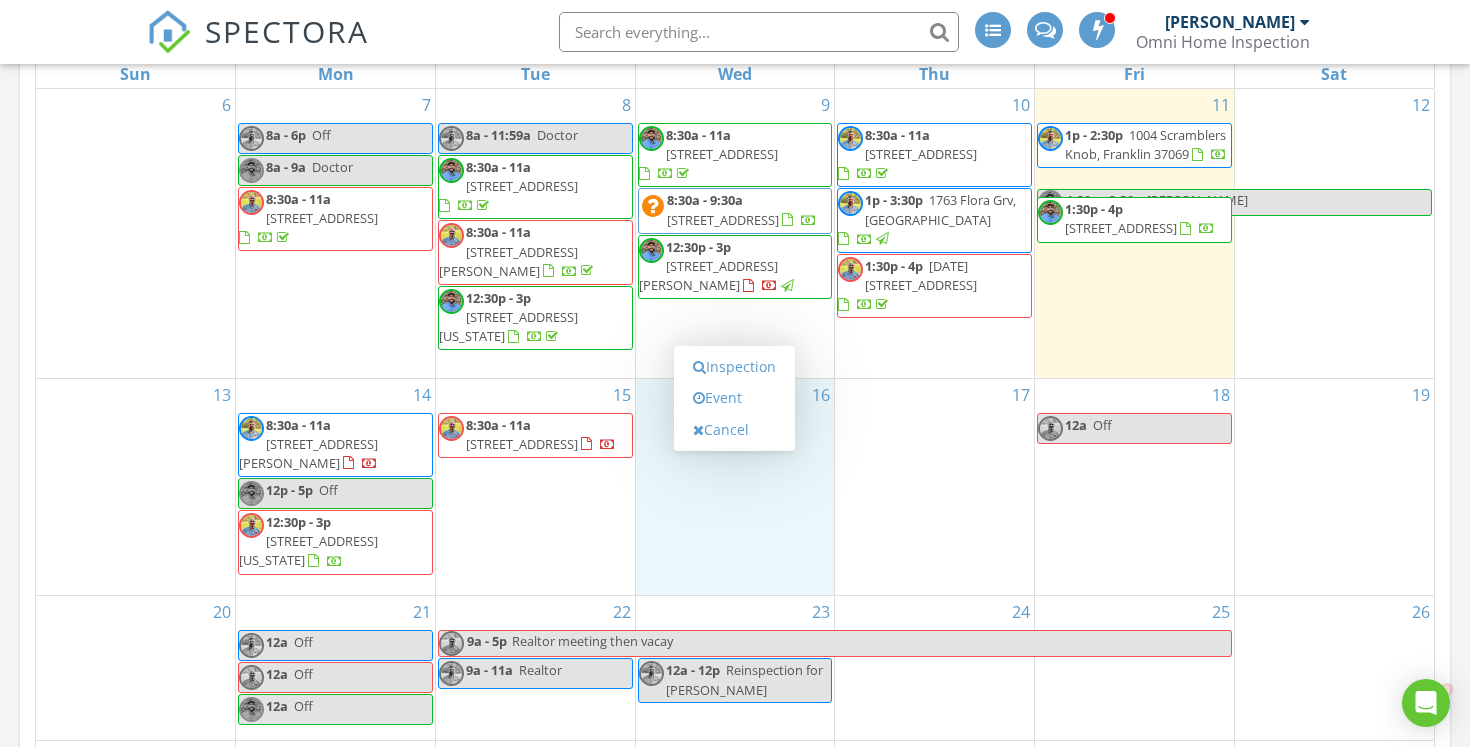 scroll, scrollTop: 0, scrollLeft: 0, axis: both 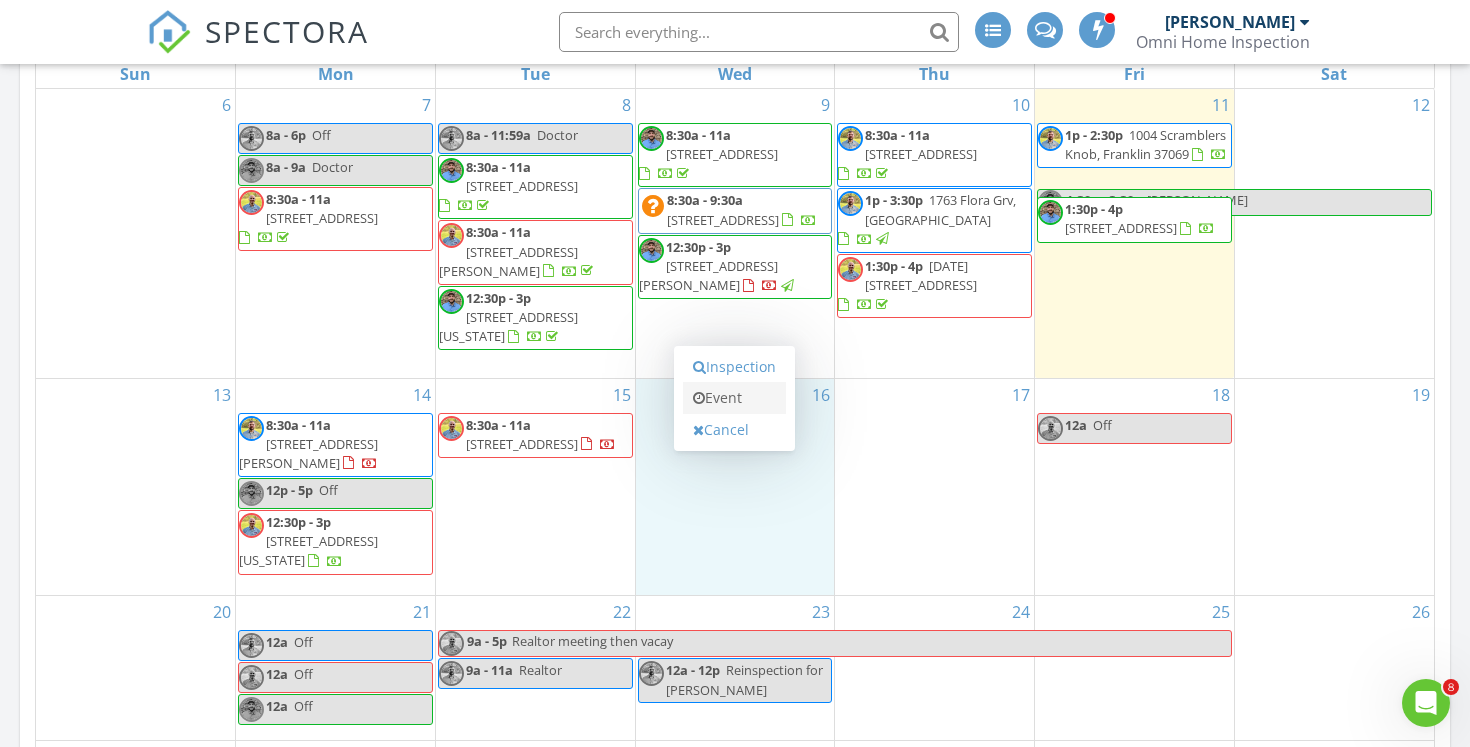 click on "Event" at bounding box center (734, 398) 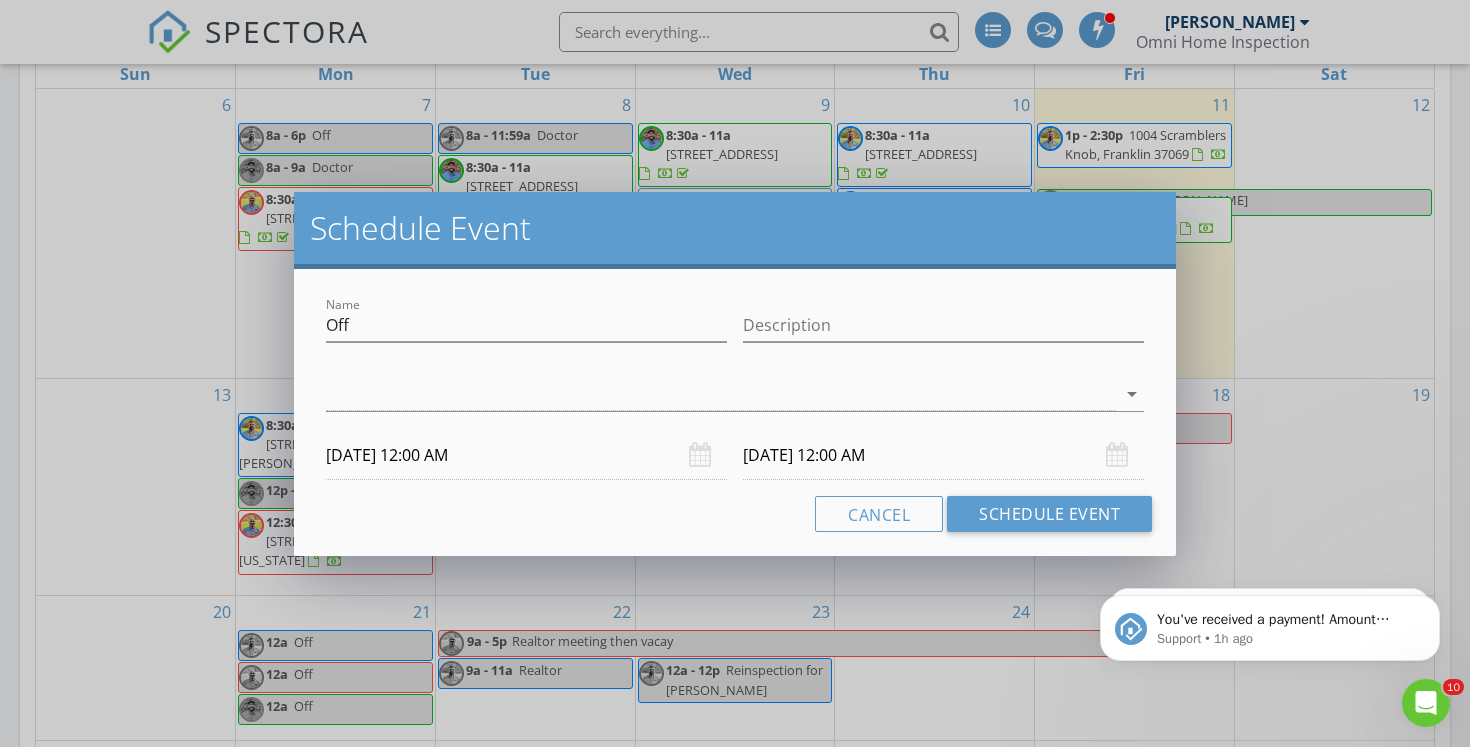 scroll, scrollTop: 0, scrollLeft: 0, axis: both 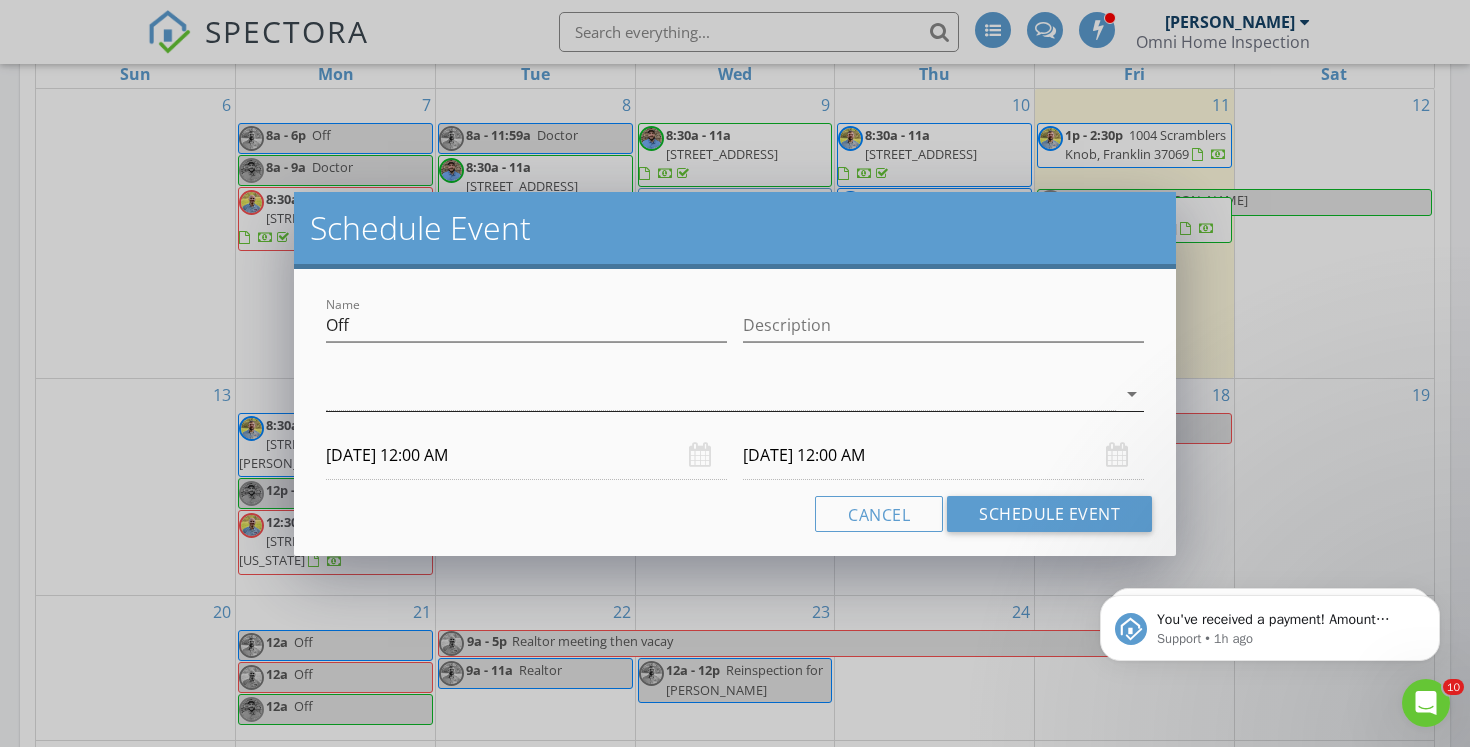 click at bounding box center [721, 394] 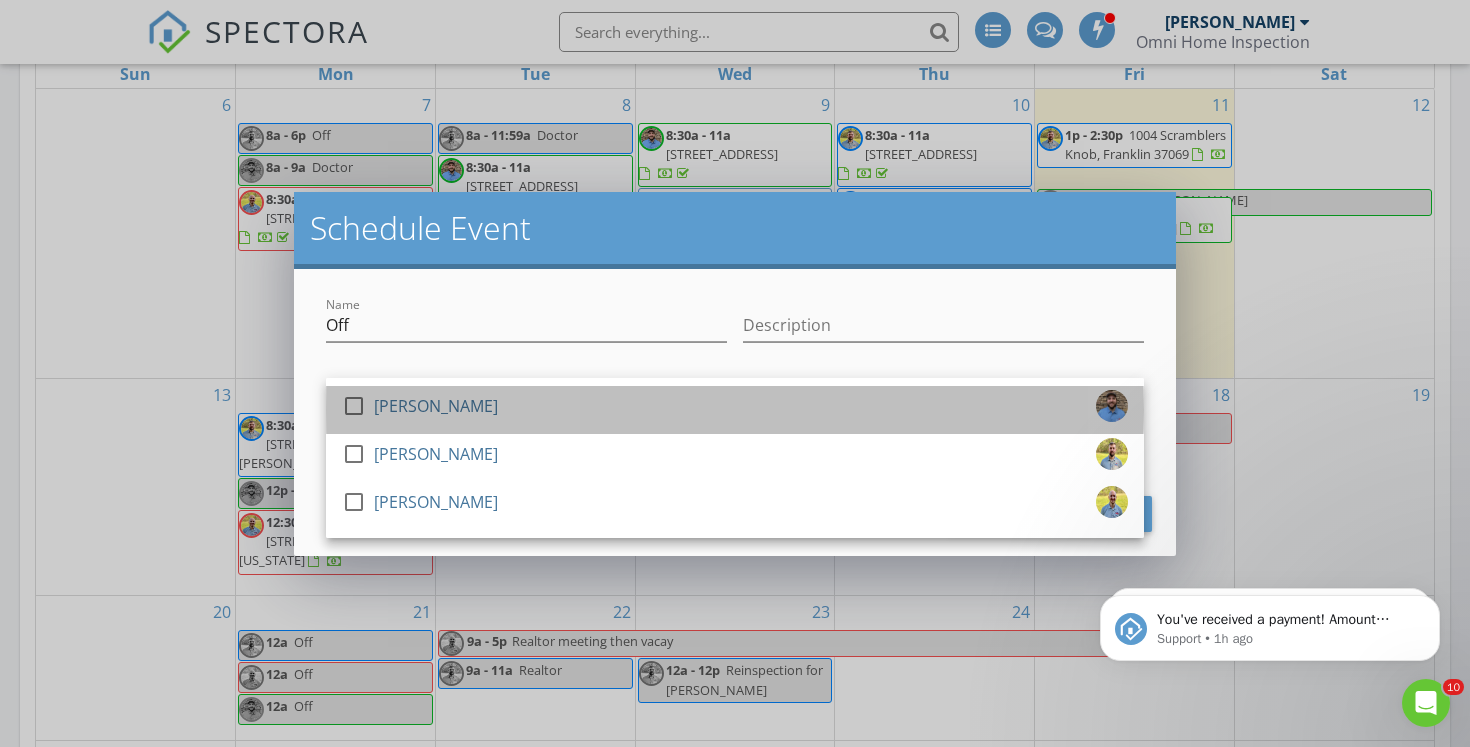 click on "check_box_outline_blank   [PERSON_NAME]" at bounding box center (735, 410) 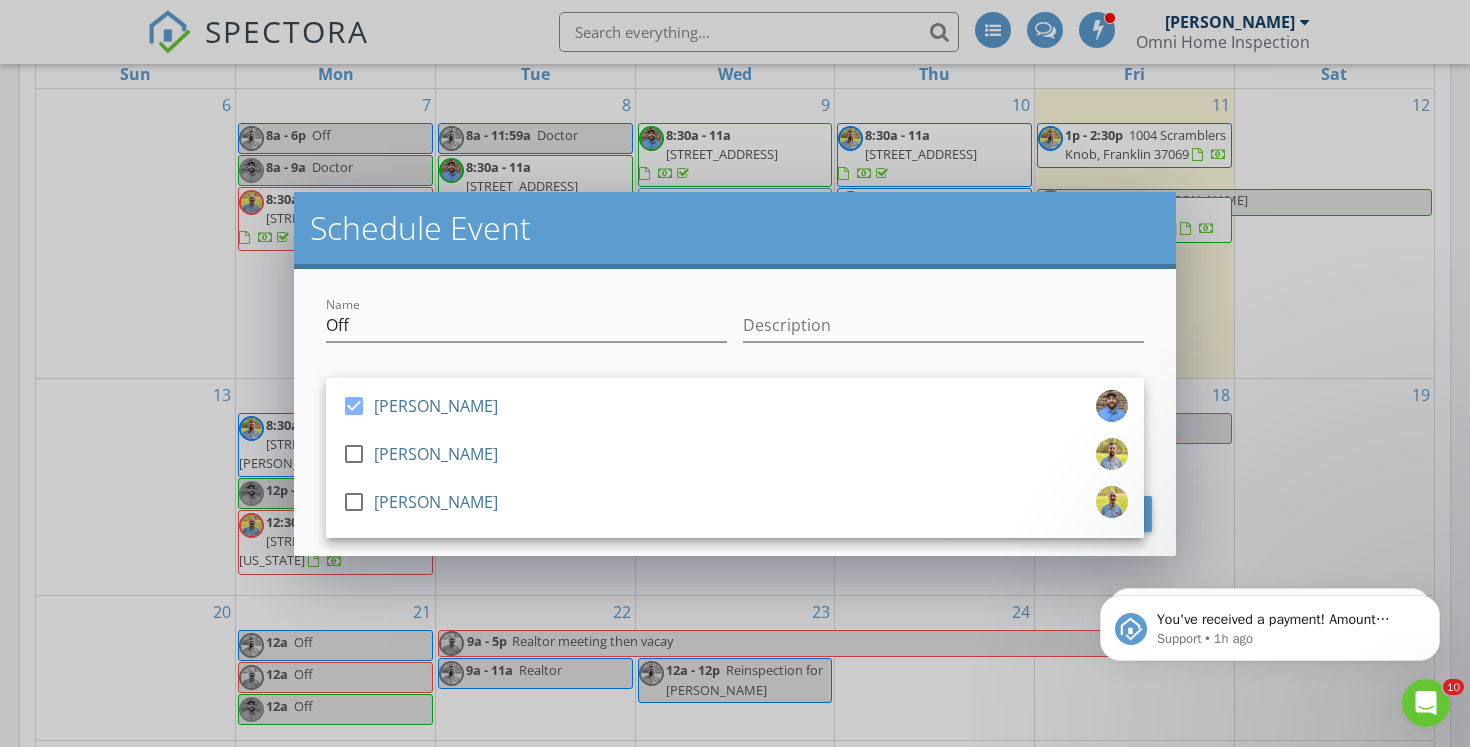 click on "Schedule Event" at bounding box center (735, 230) 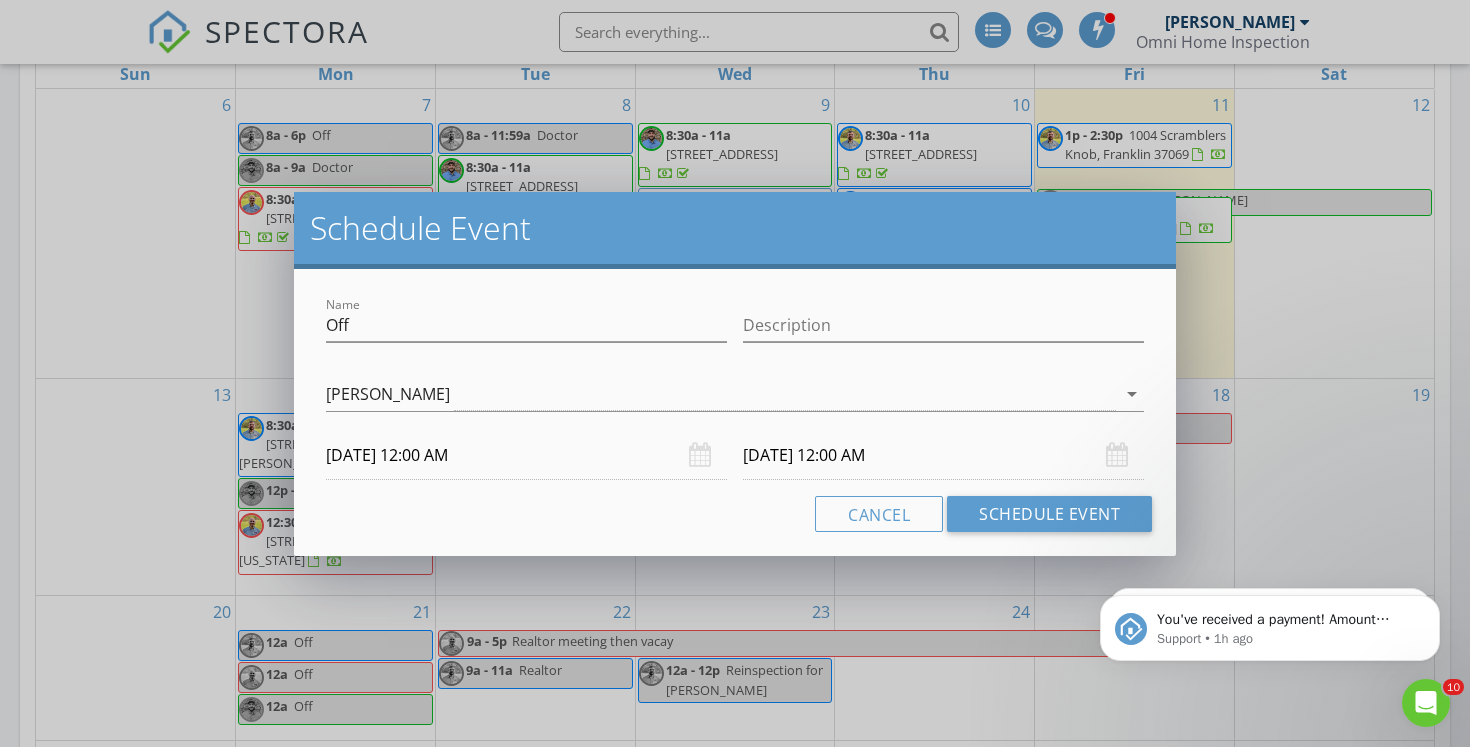 click on "07/16/2025 12:00 AM" at bounding box center [526, 455] 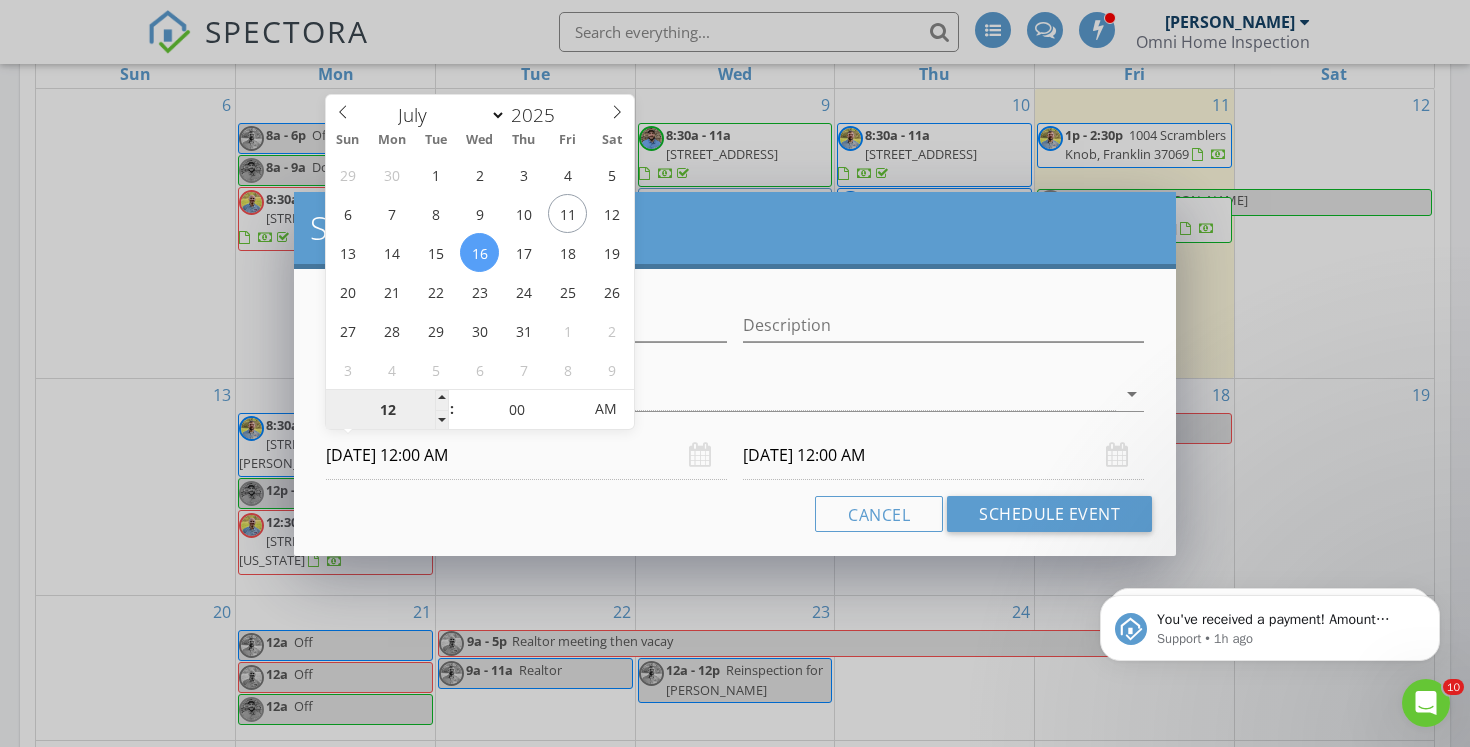 click on "12" at bounding box center [387, 410] 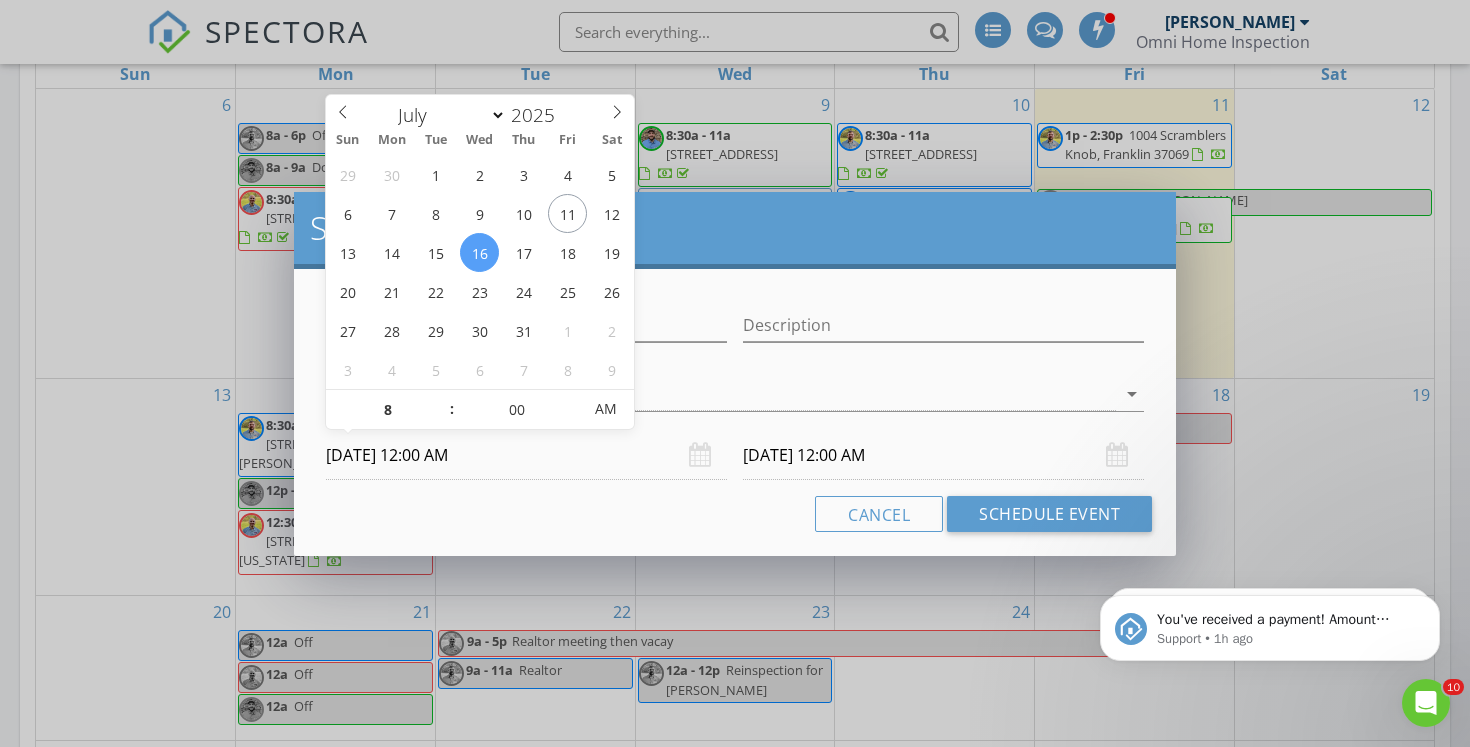 type on "08" 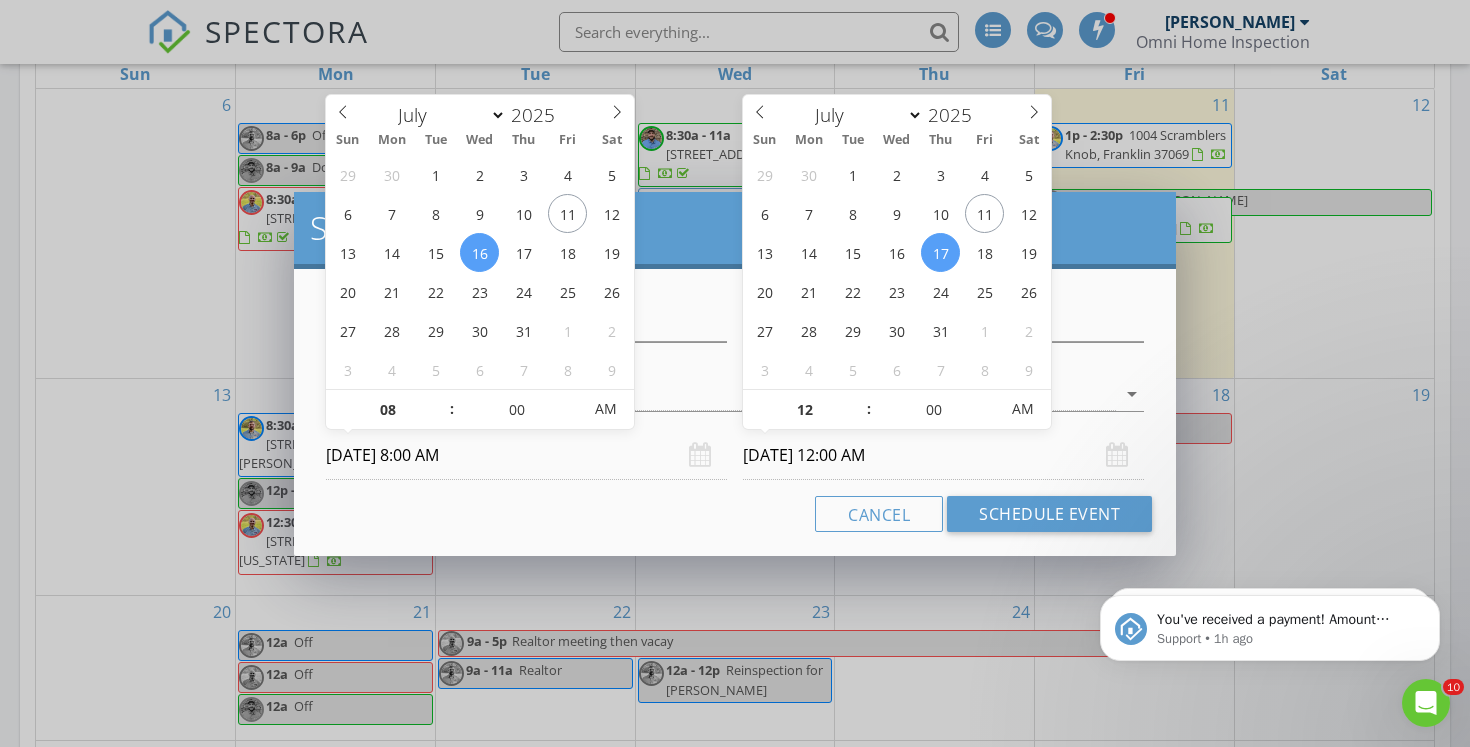 click on "07/17/2025 12:00 AM" at bounding box center (943, 455) 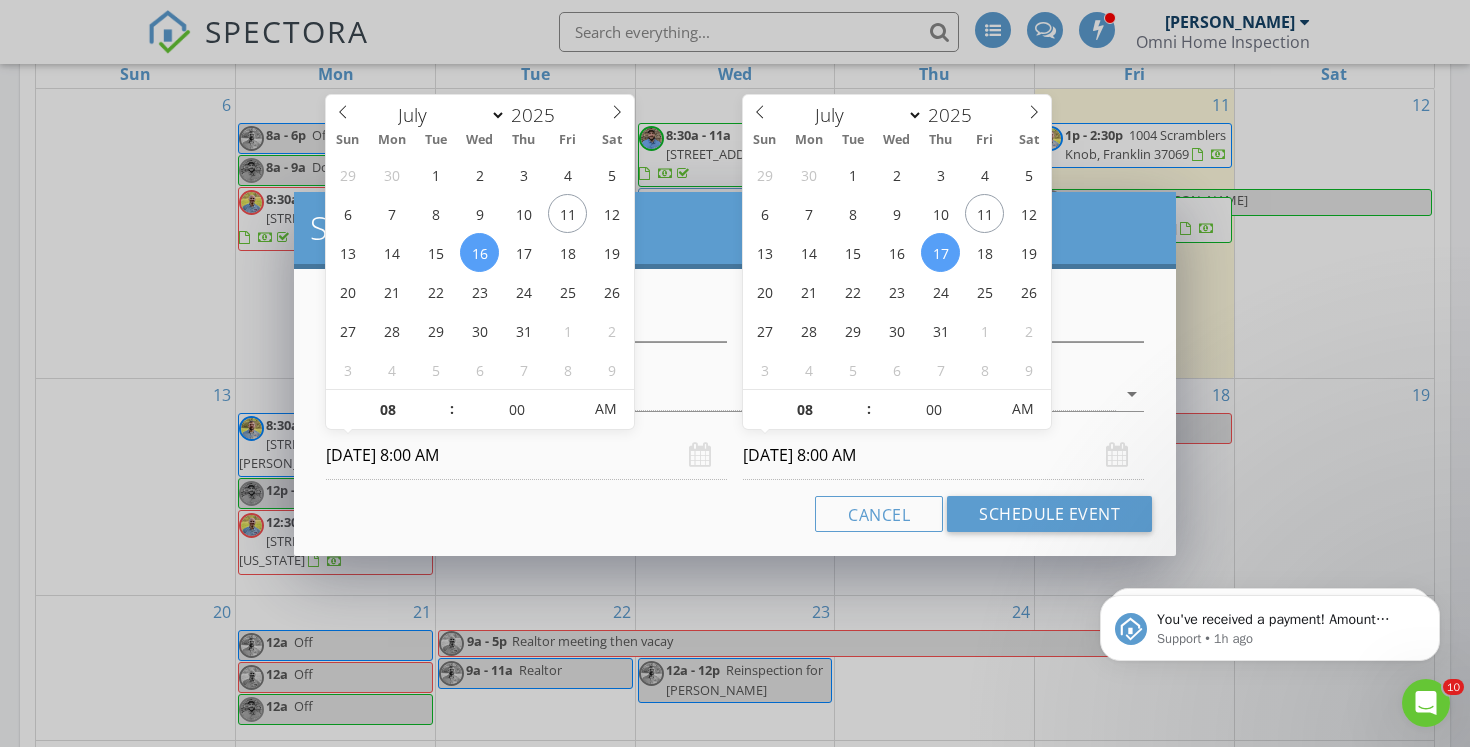click on "07/17/2025 8:00 AM" at bounding box center [943, 455] 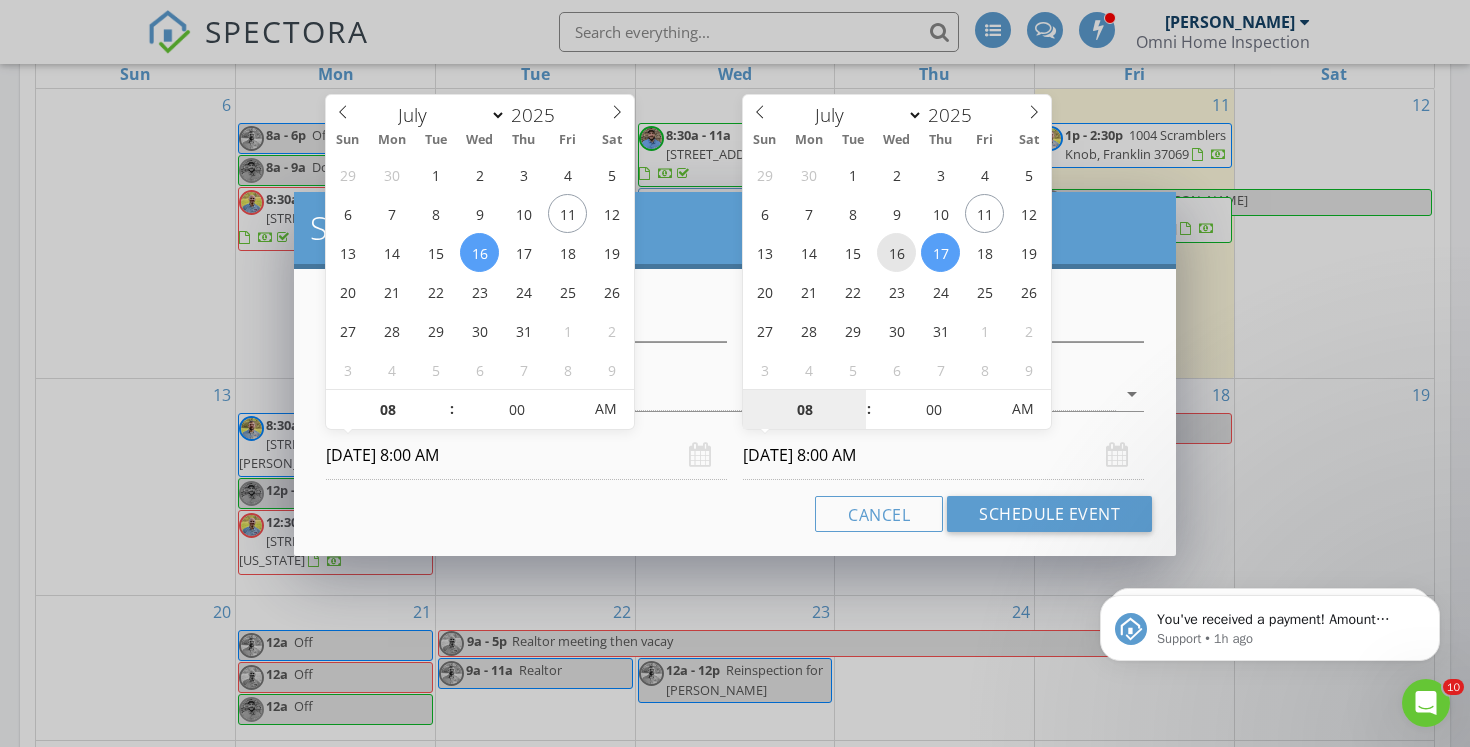 type on "07/16/2025 8:00 AM" 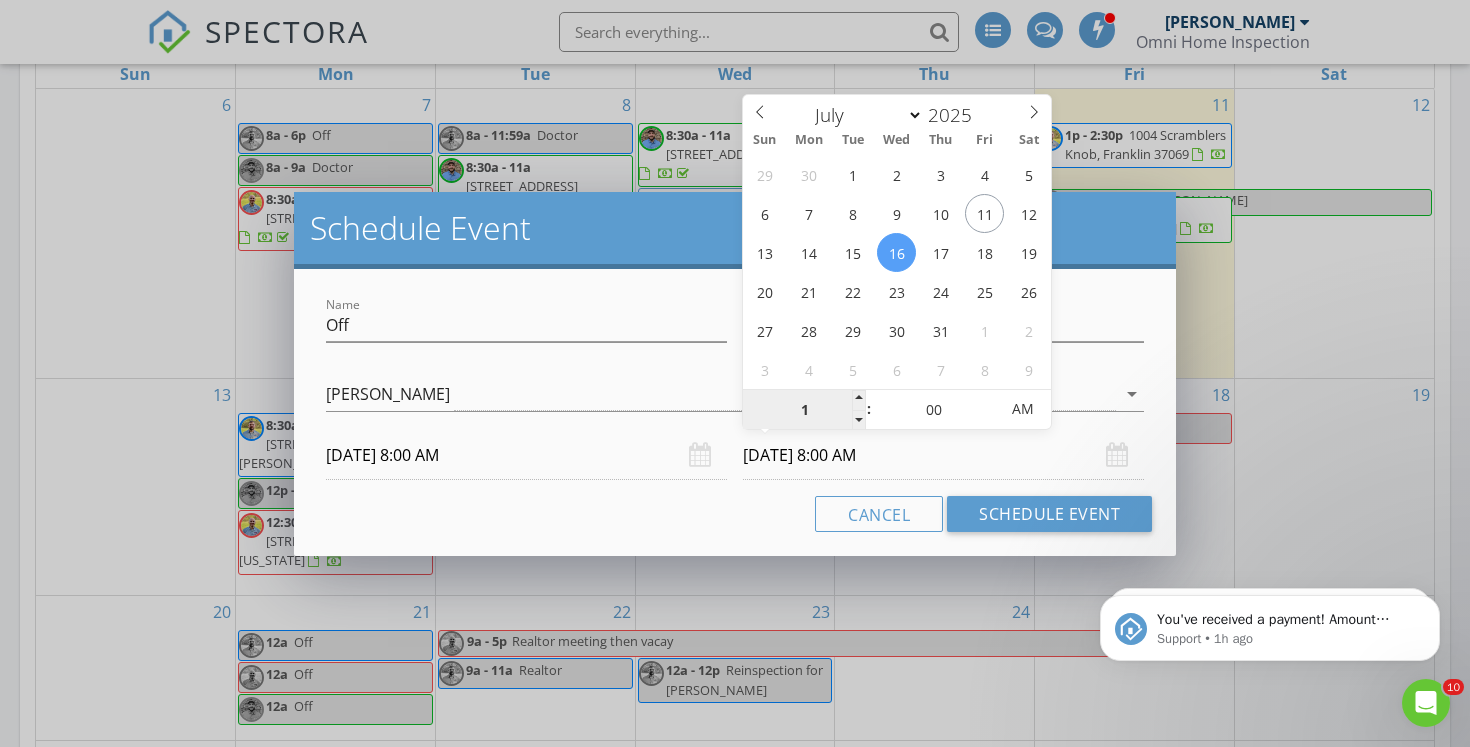 type on "12" 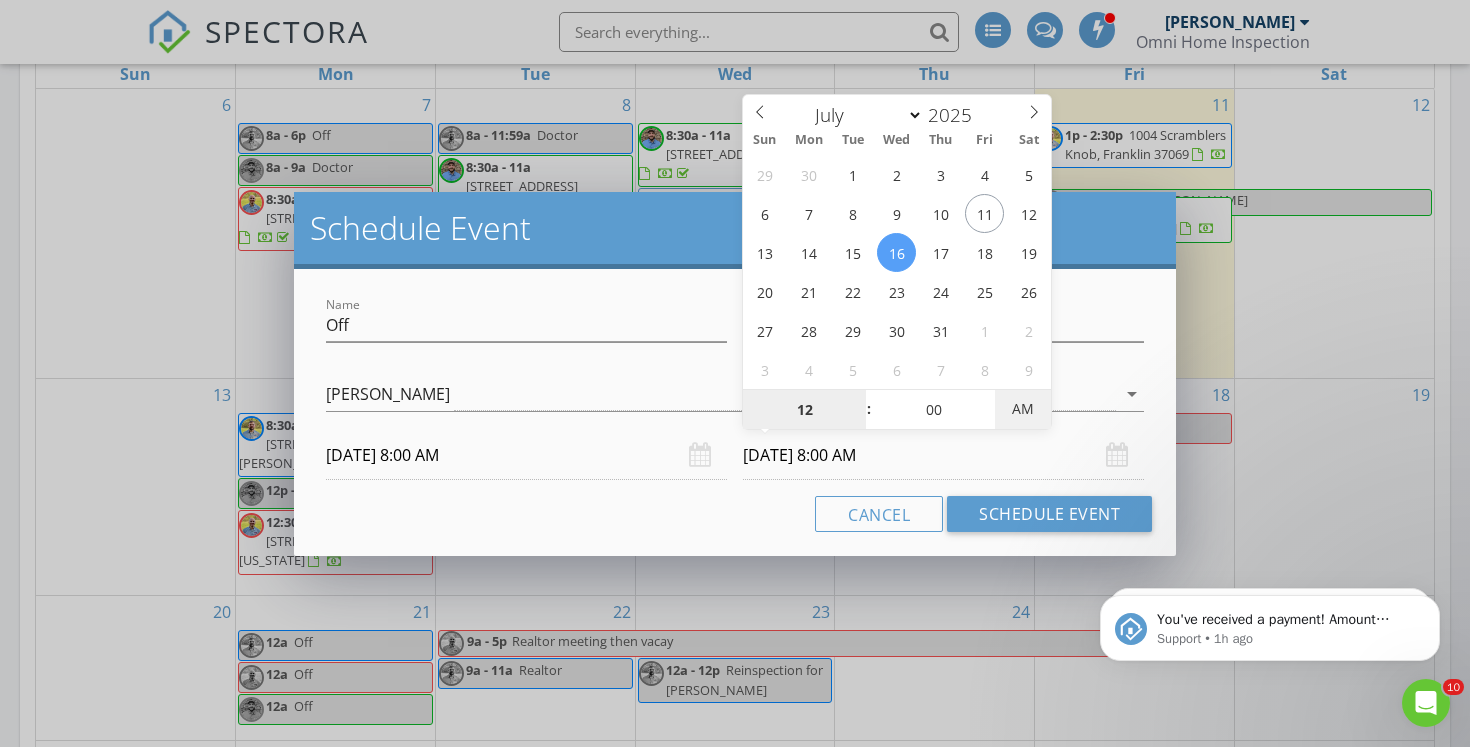 type on "07/16/2025 12:00 PM" 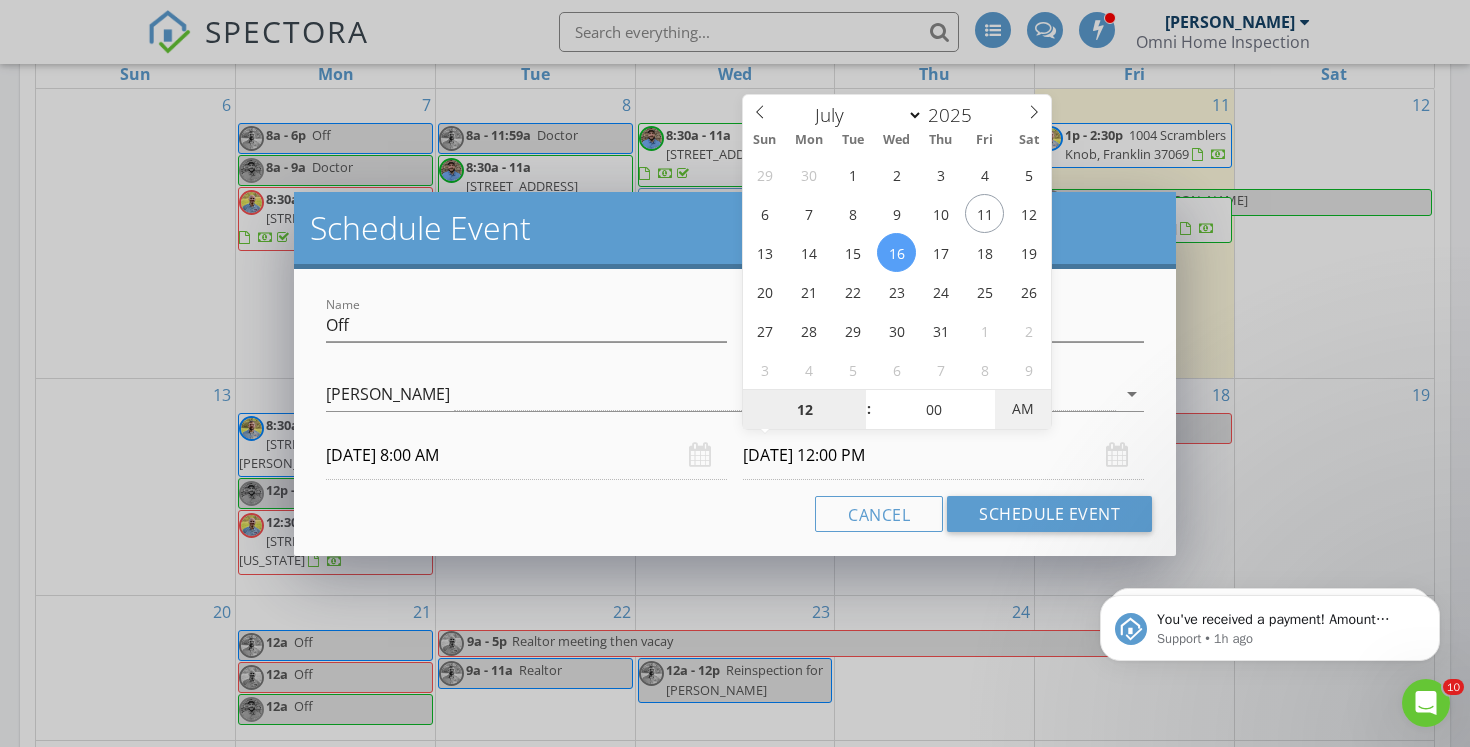 click on "AM" at bounding box center (1022, 409) 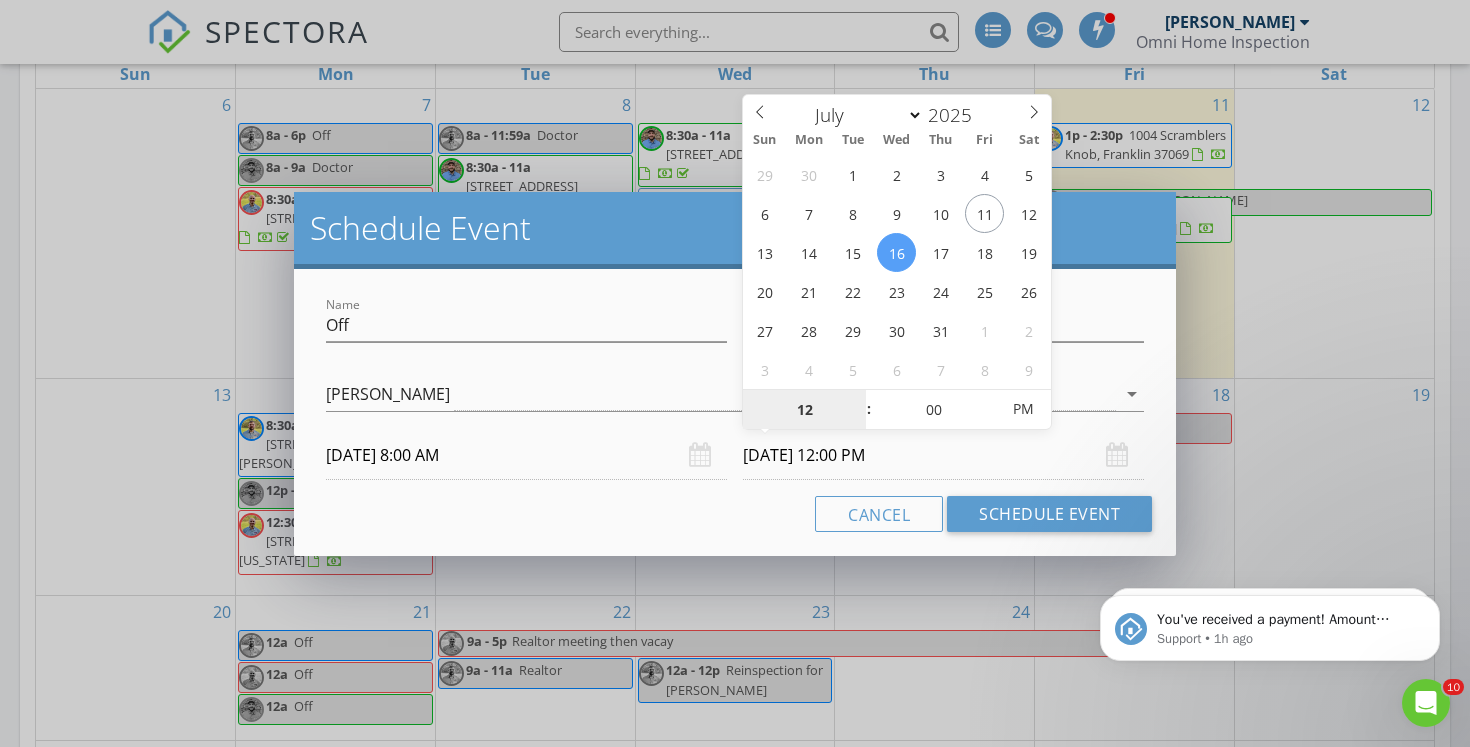 type on "12" 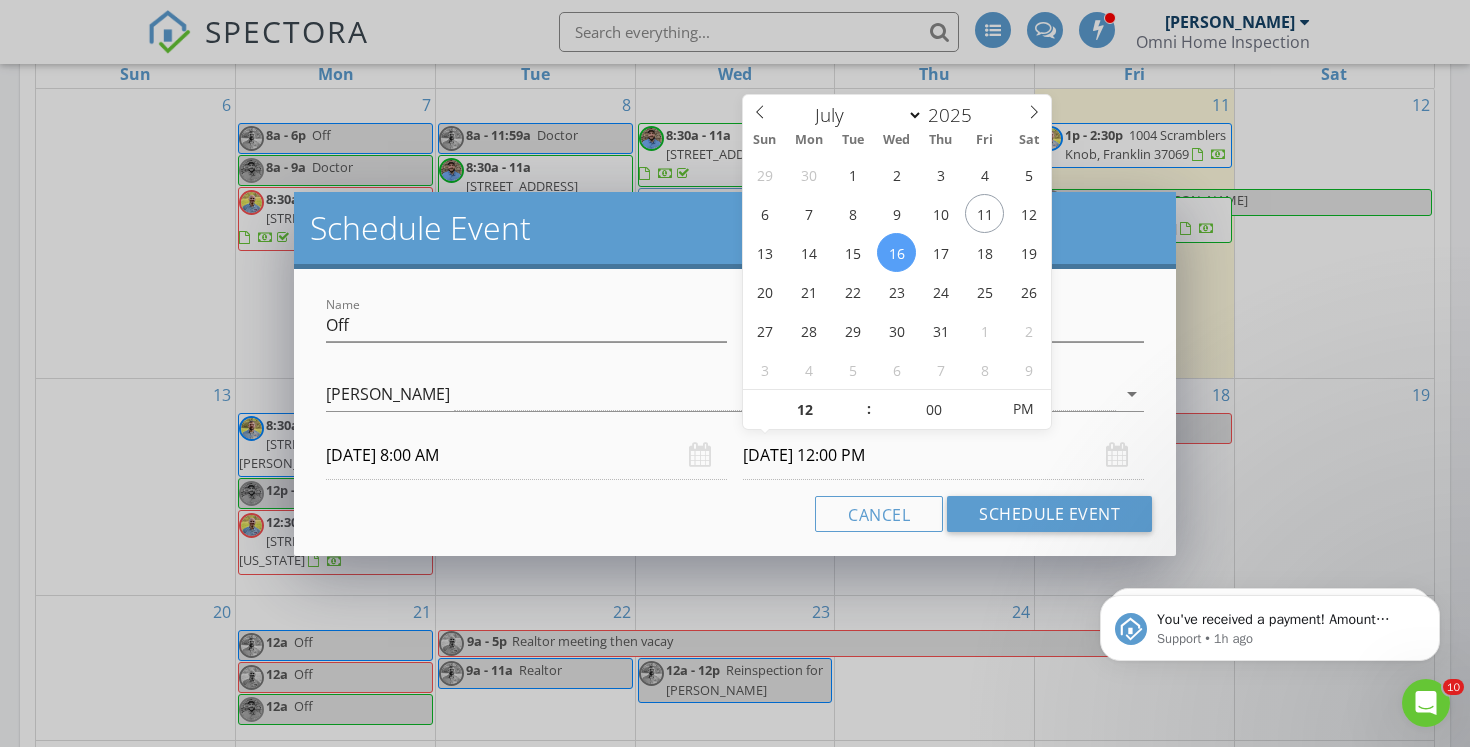 click on "07/16/2025 12:00 PM" at bounding box center (943, 455) 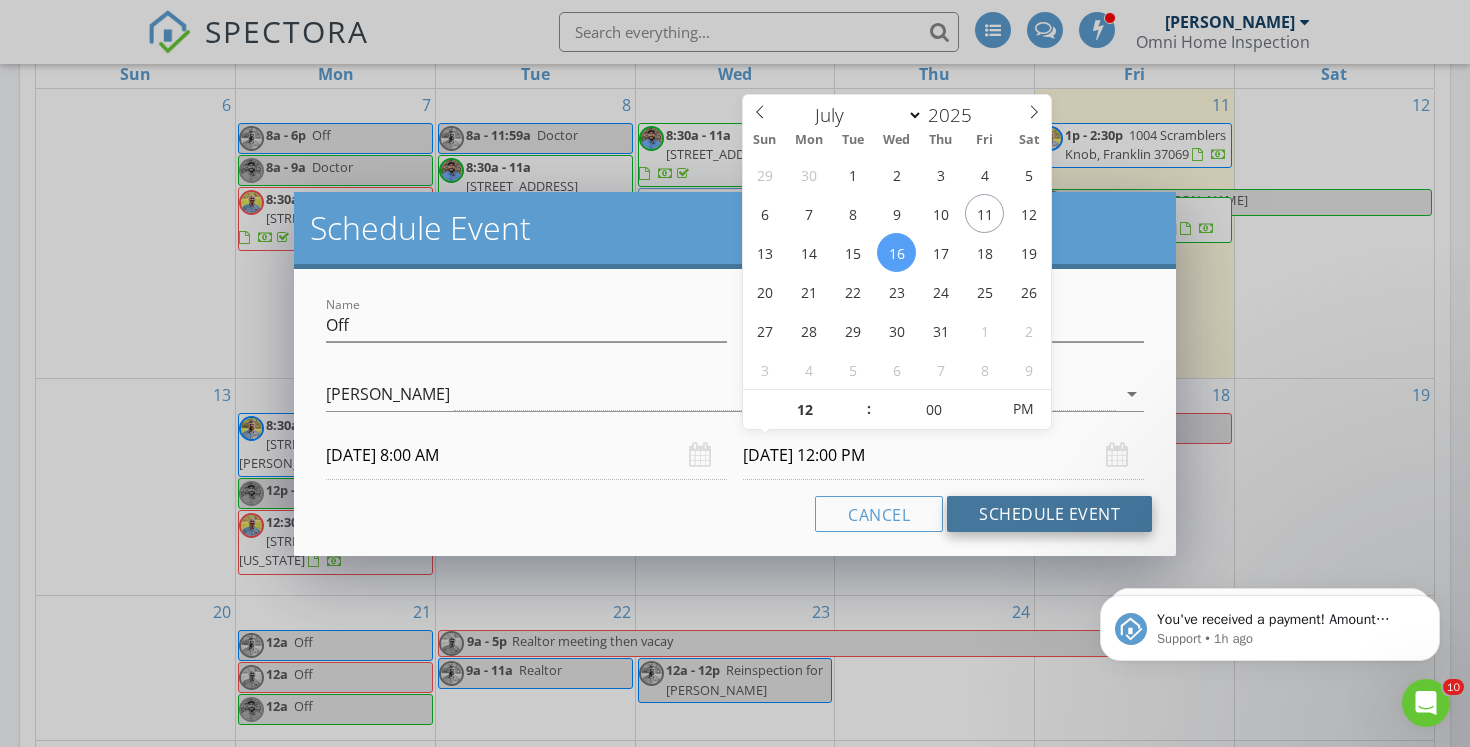 click on "Schedule Event" at bounding box center (1049, 514) 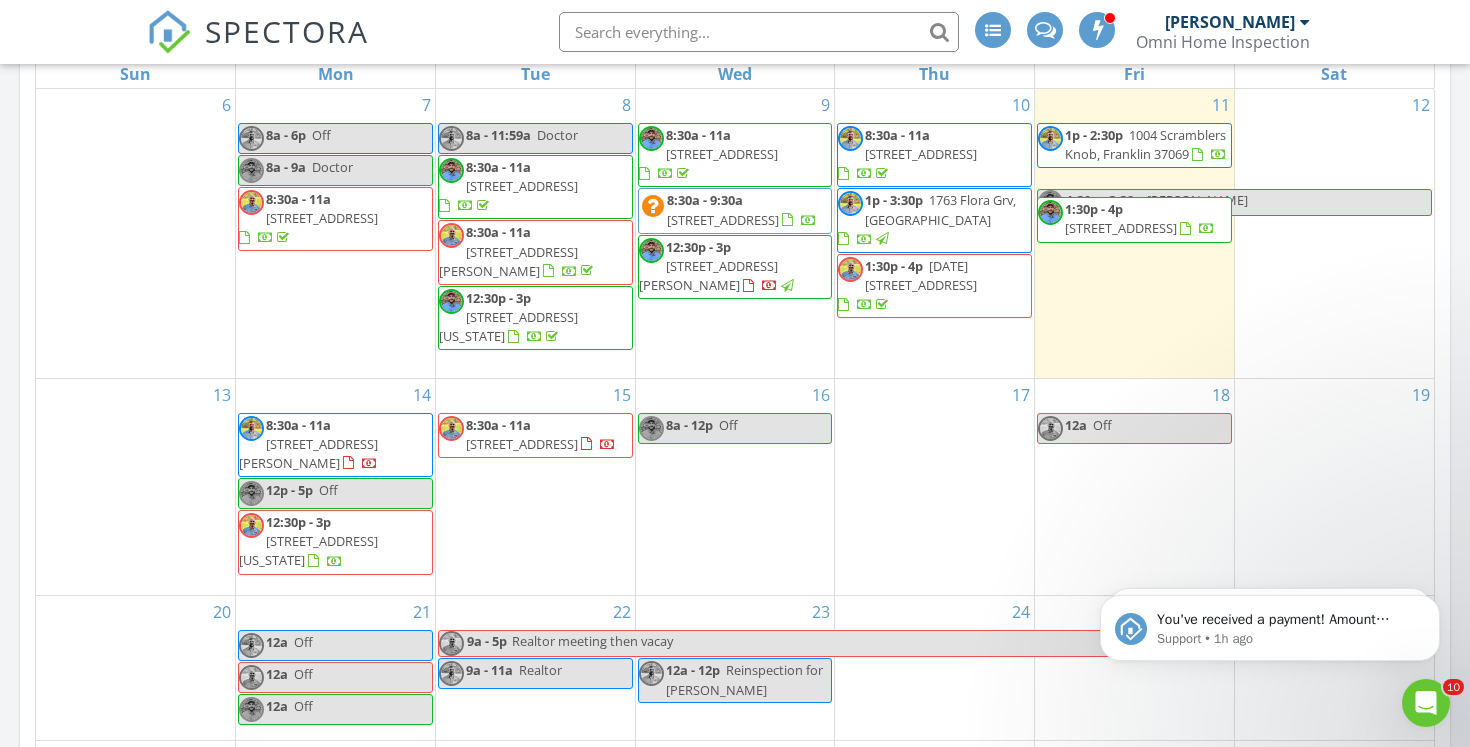 click on "1p - 2:30p
1004 Scramblers Knob, Franklin 37069" at bounding box center (1134, 145) 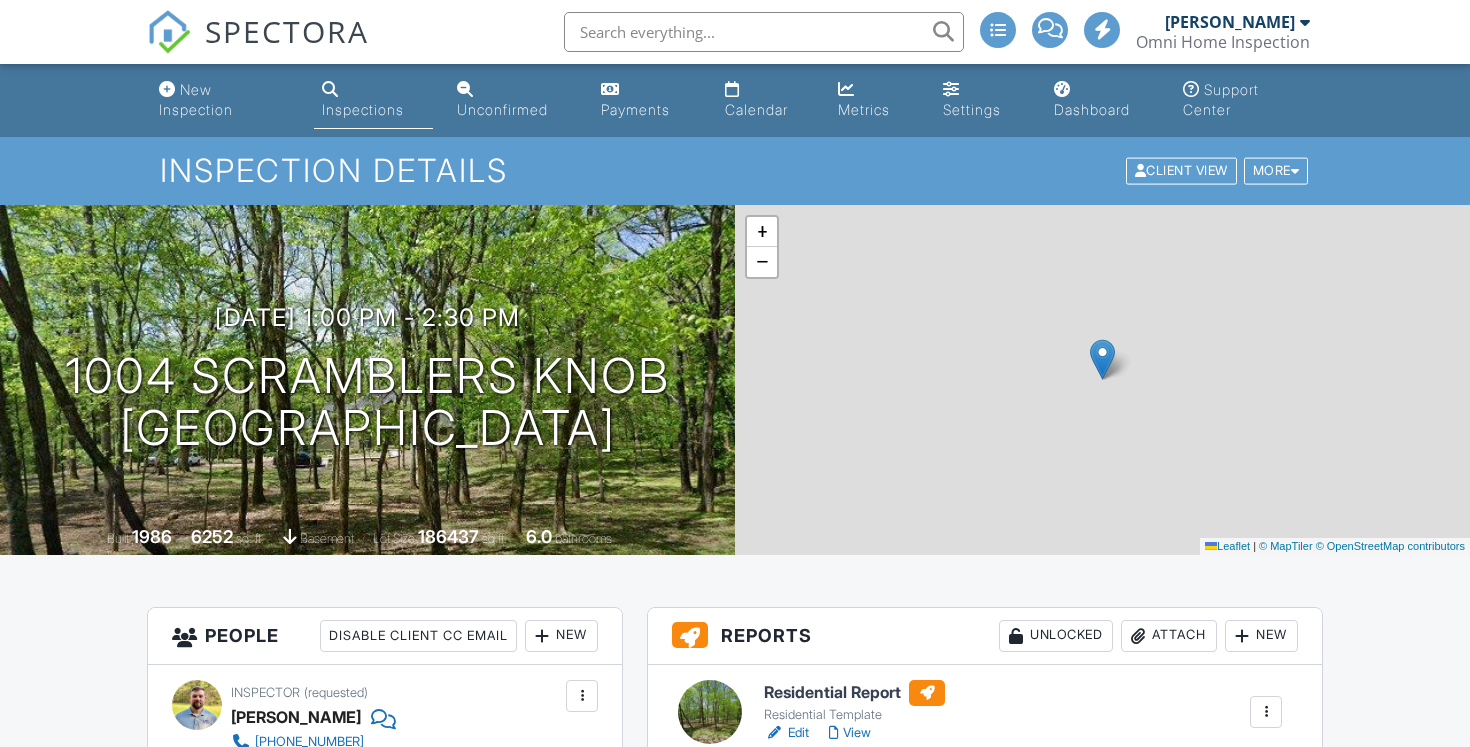 scroll, scrollTop: 0, scrollLeft: 0, axis: both 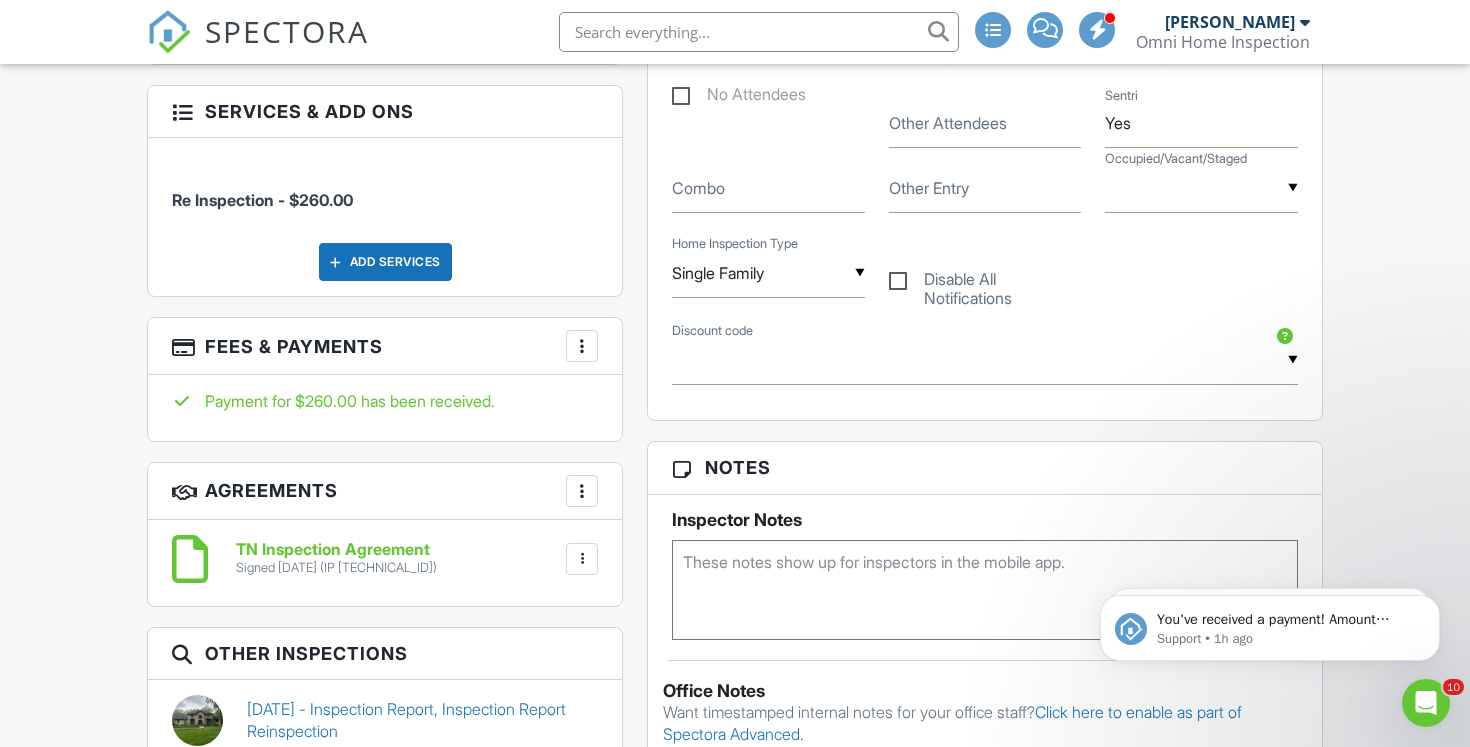 click 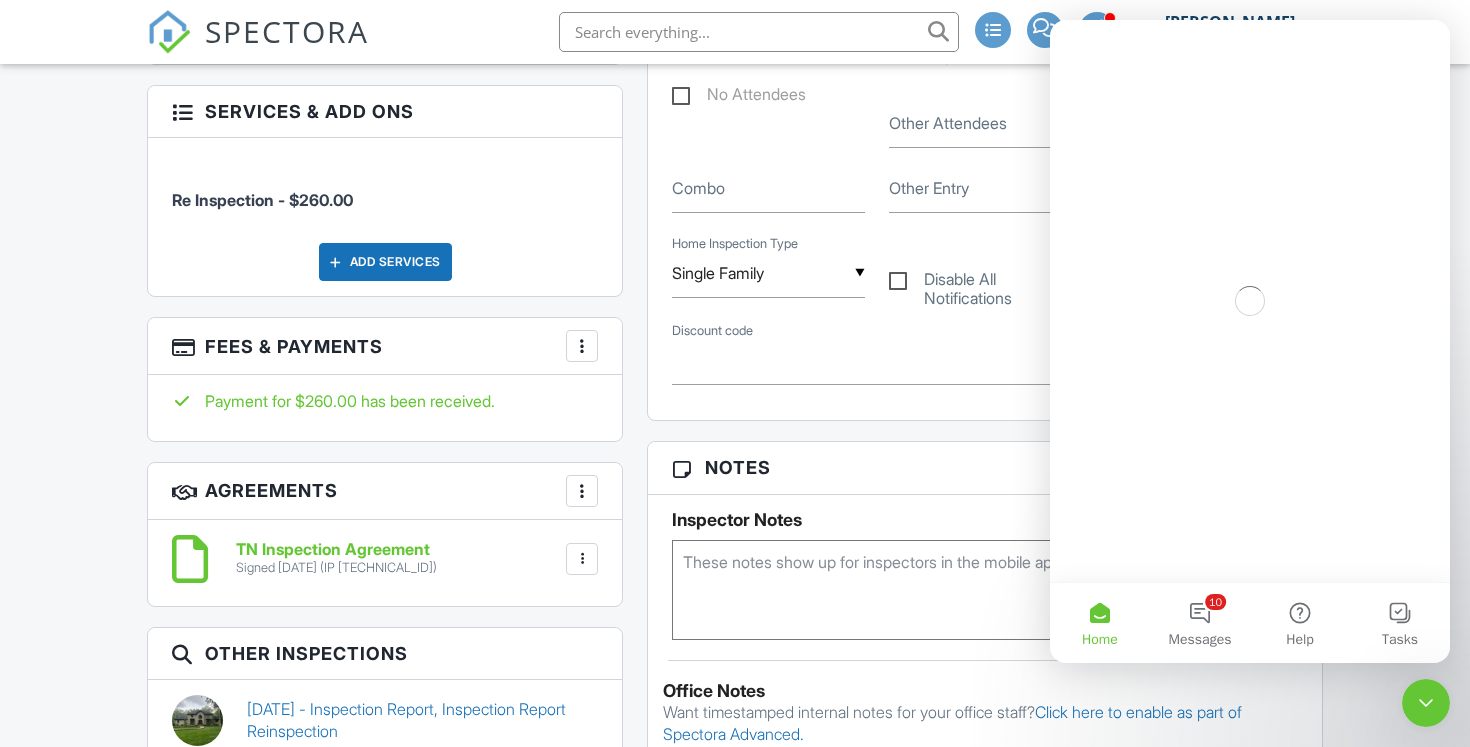 scroll, scrollTop: 0, scrollLeft: 0, axis: both 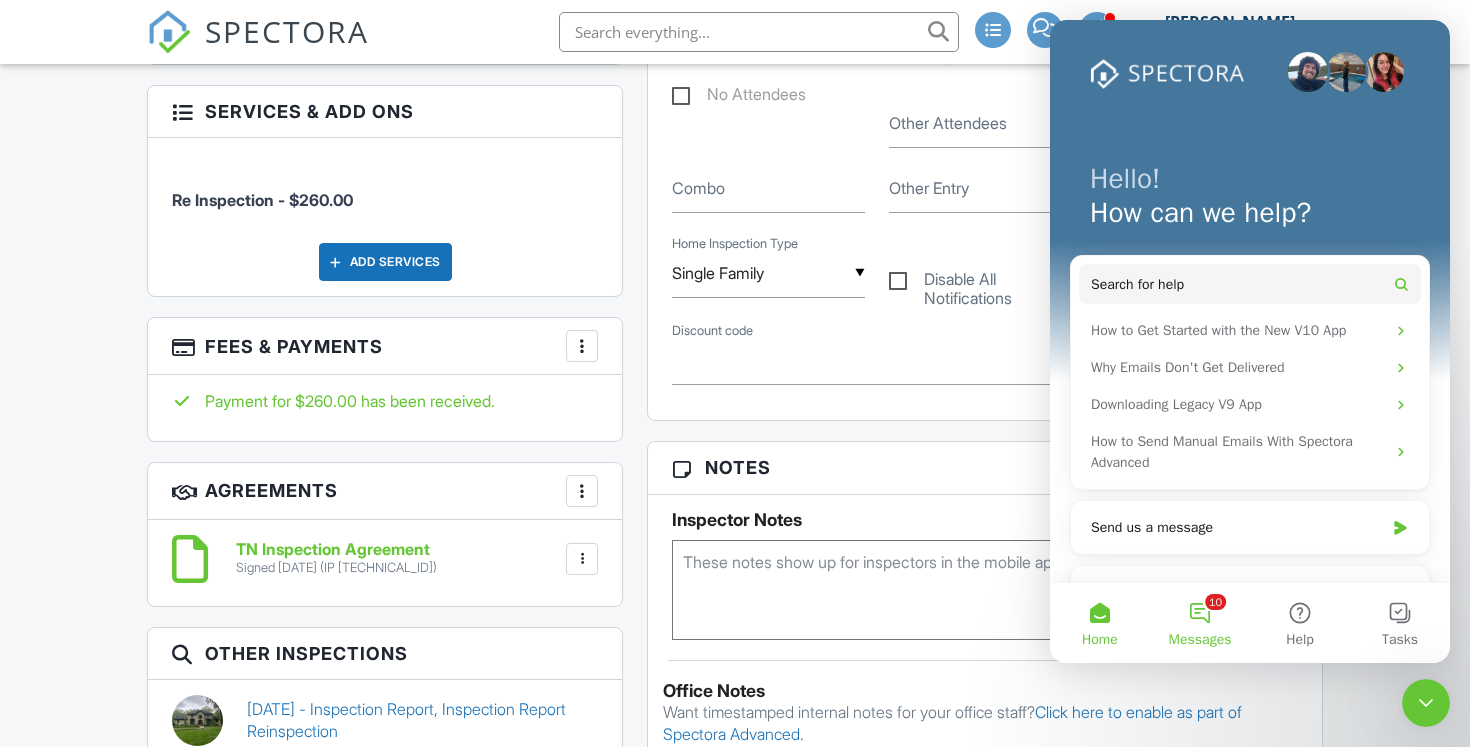 click on "10 Messages" at bounding box center [1200, 623] 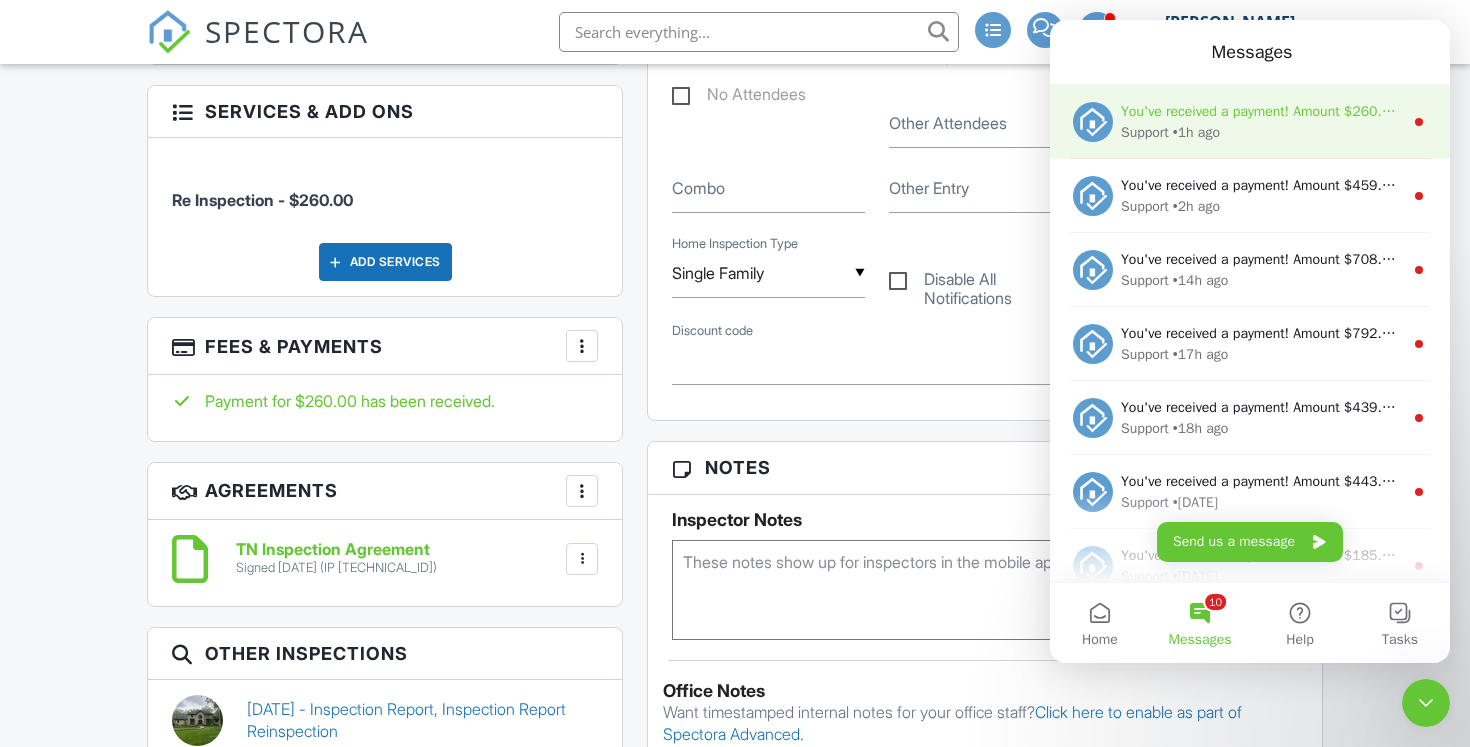 click on "You've received a payment!  Amount  $260.00  Fee  $0.00  Net  $260.00  Transaction #  pi_3Rjg5DK7snlDGpRF1SR669fn  Inspection  1004 Scramblers Knob, Franklin, TN 37069 Payouts to your bank or debit card occur on a daily basis. Each payment usually takes two business days to process. You can view your pending payout amount here. If you have any questions reach out on our chat bubble at app.spectora.com." at bounding box center [1262, 111] 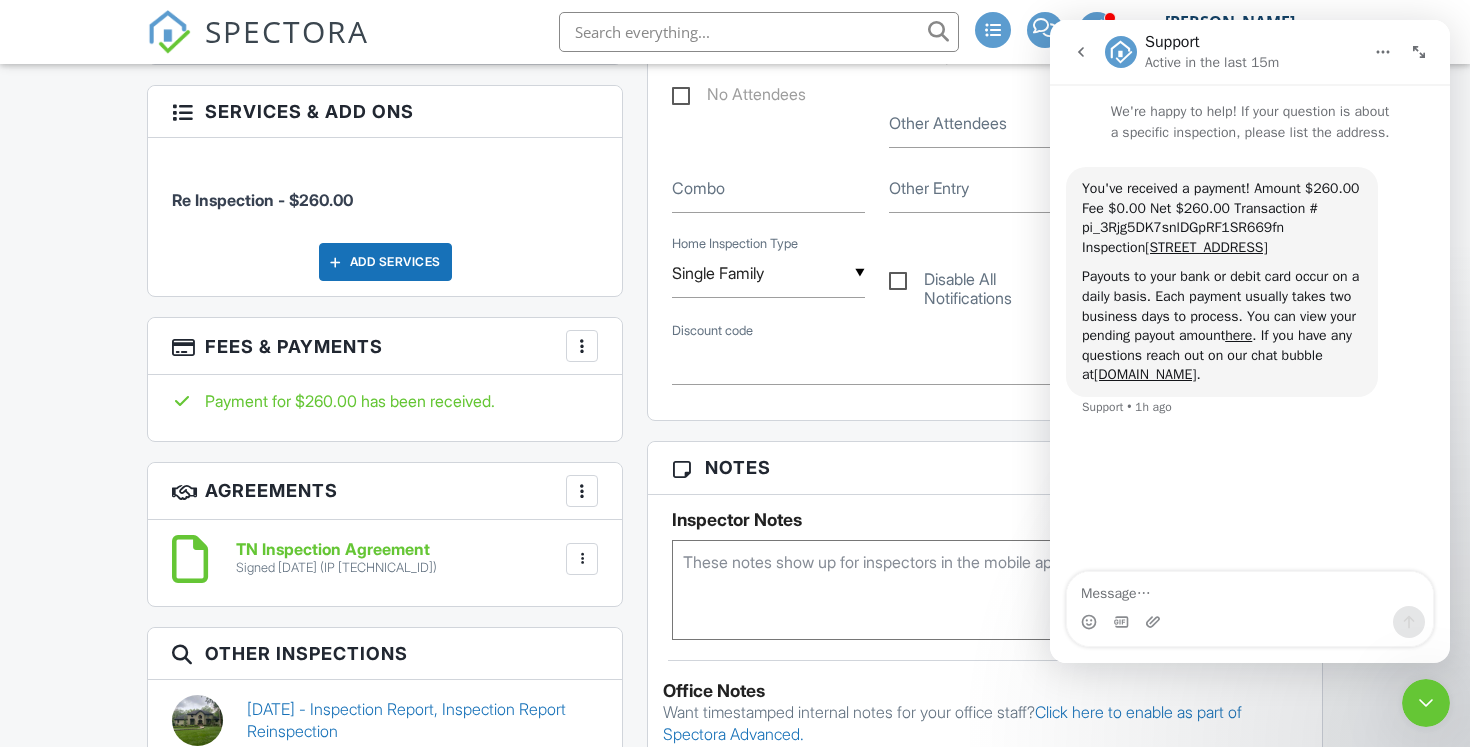 click on "New Inspection
Inspections
Unconfirmed
Payments
Calendar
Metrics
Settings
Dashboard
Support Center
Inspection Details
Client View
More
Property Details
Reschedule
Reorder / Copy
Share
Cancel
Delete
Print Order
Convert to V9
View Change Log
07/11/2025  1:00 pm
- 2:30 pm
1004 Scramblers Knob
Franklin, TN 37069
Built
1986
6252
sq. ft.
basement
Lot Size
186437
sq.ft.
6.0
bathrooms
+ −  Leaflet   |   © MapTiler   © OpenStreetMap contributors
All emails and texts are disabled for this inspection!
Turn on emails and texts
Reports
Unlocked
Attach
New
Residential Report
Residential Template
Edit
View" at bounding box center [735, 575] 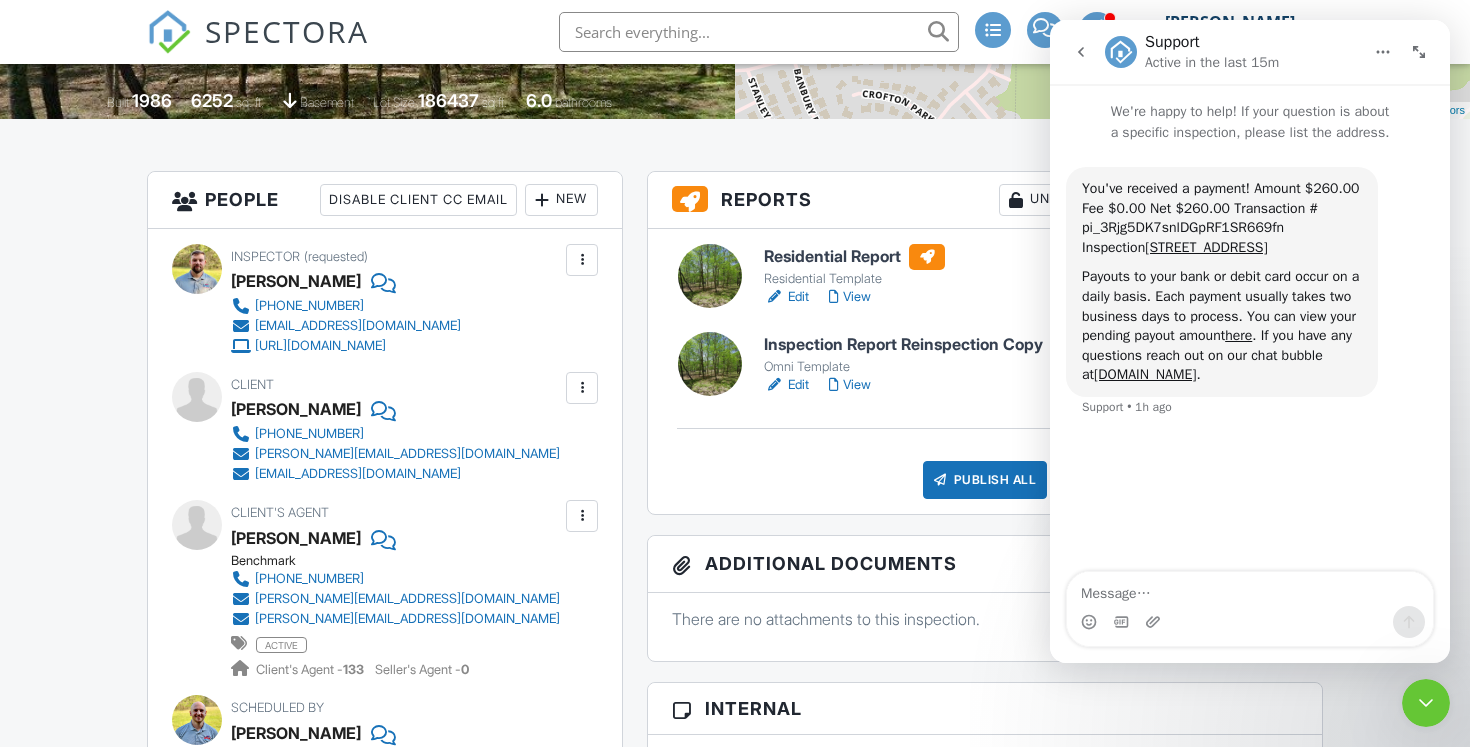 scroll, scrollTop: 430, scrollLeft: 0, axis: vertical 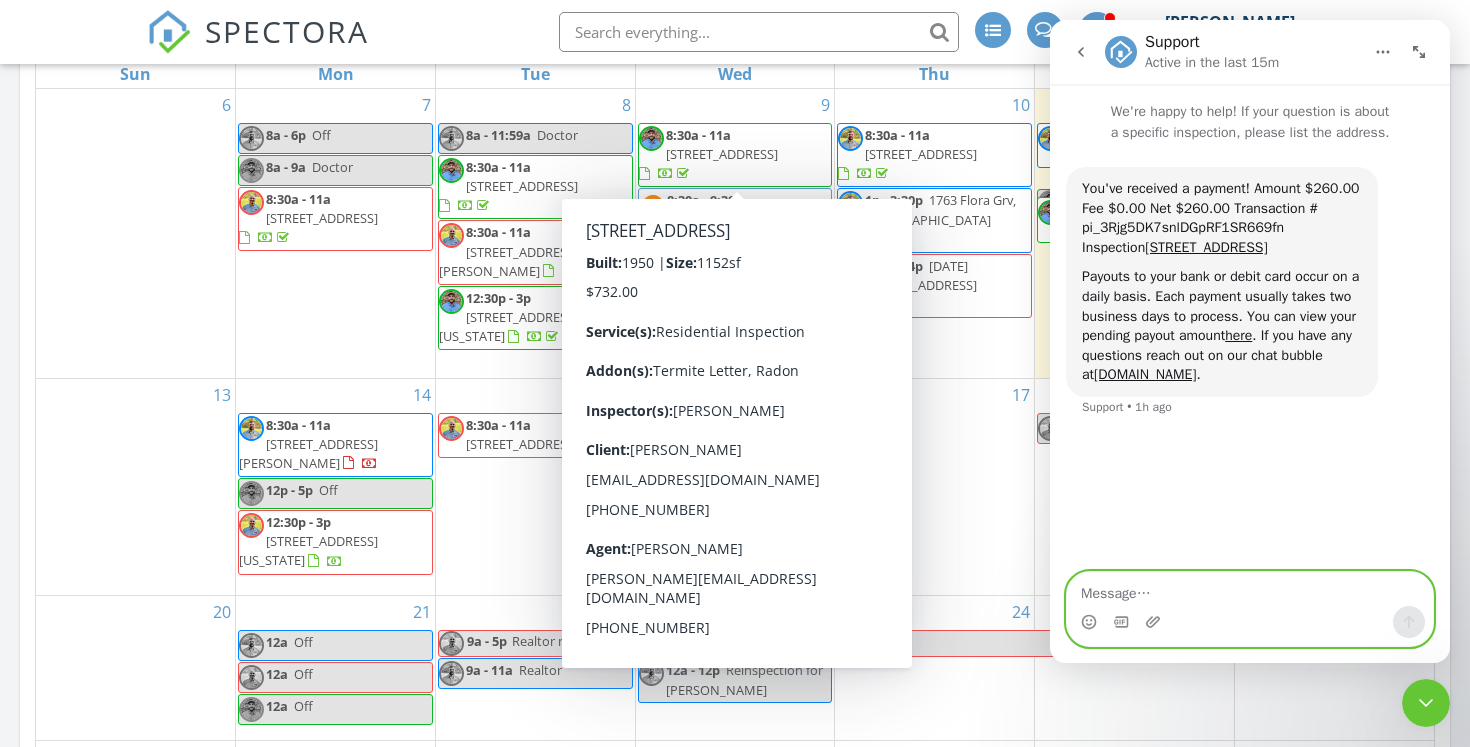 click on "17" at bounding box center (934, 487) 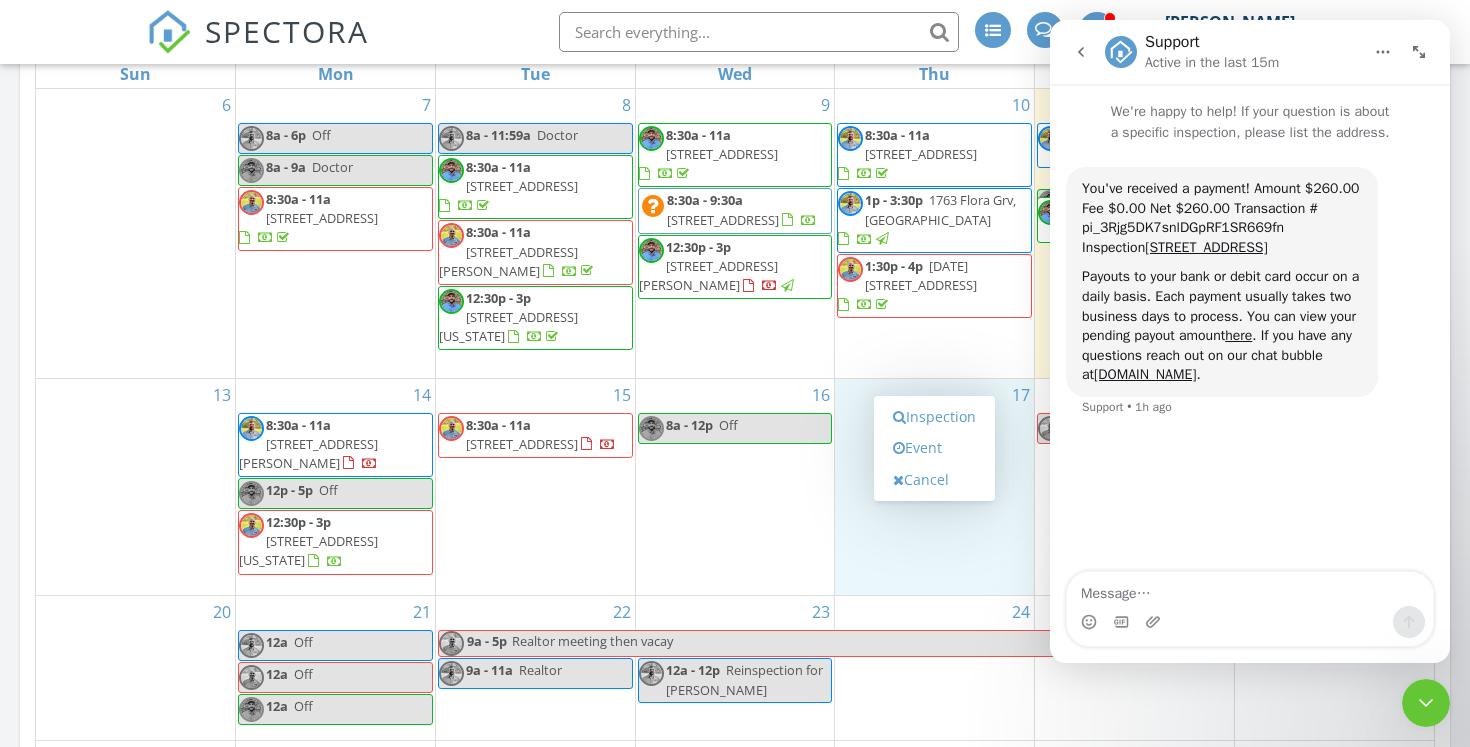click at bounding box center (1081, 52) 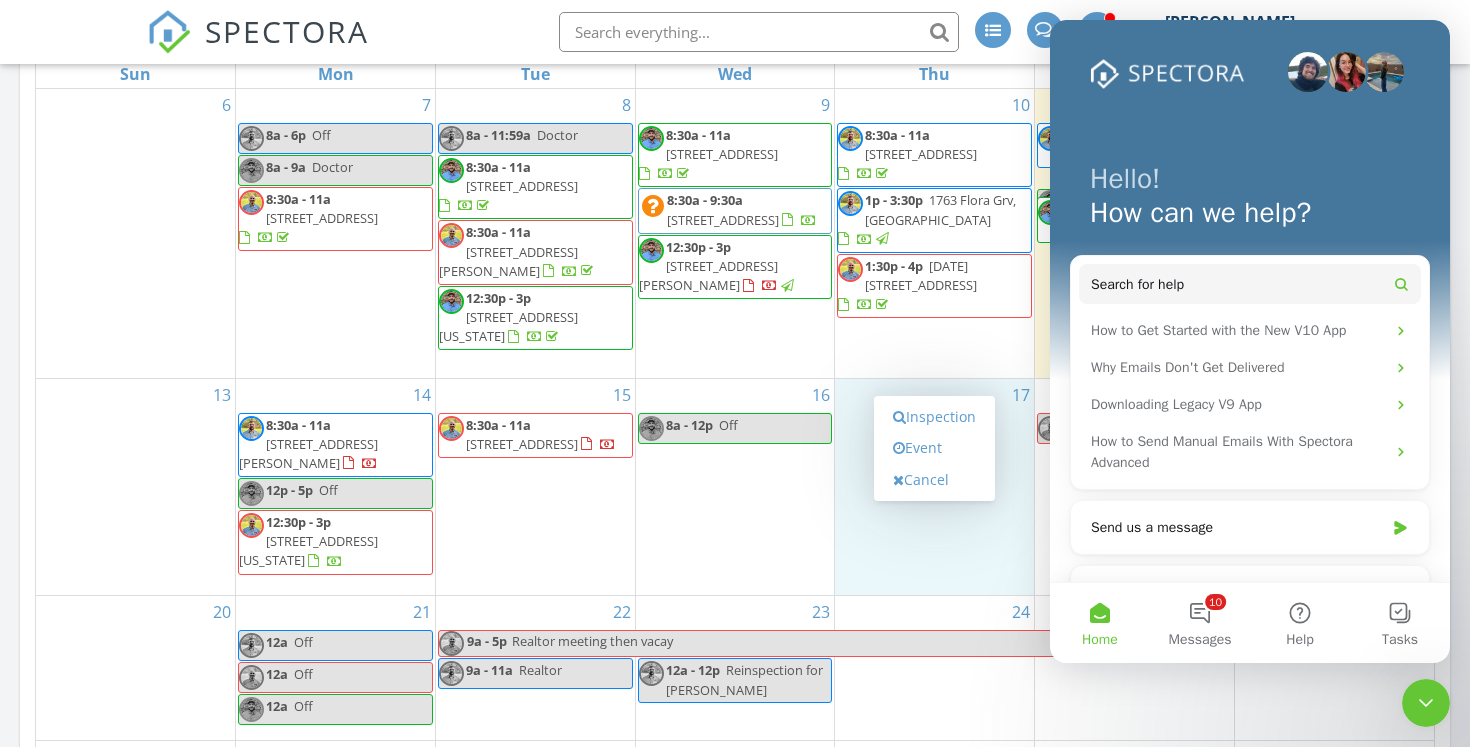 scroll, scrollTop: 0, scrollLeft: 0, axis: both 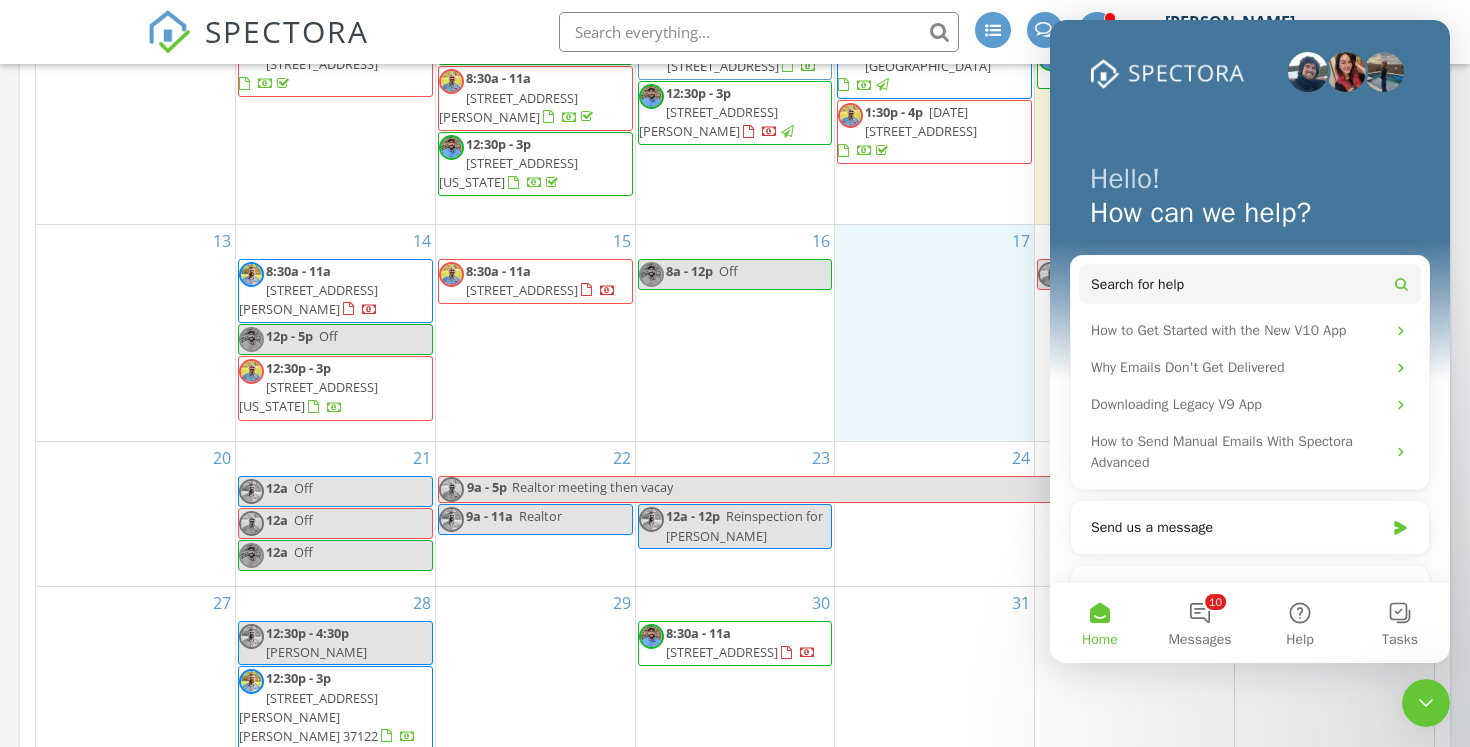 click on "12a - 12p
Reinspection for Jenny" at bounding box center (735, 526) 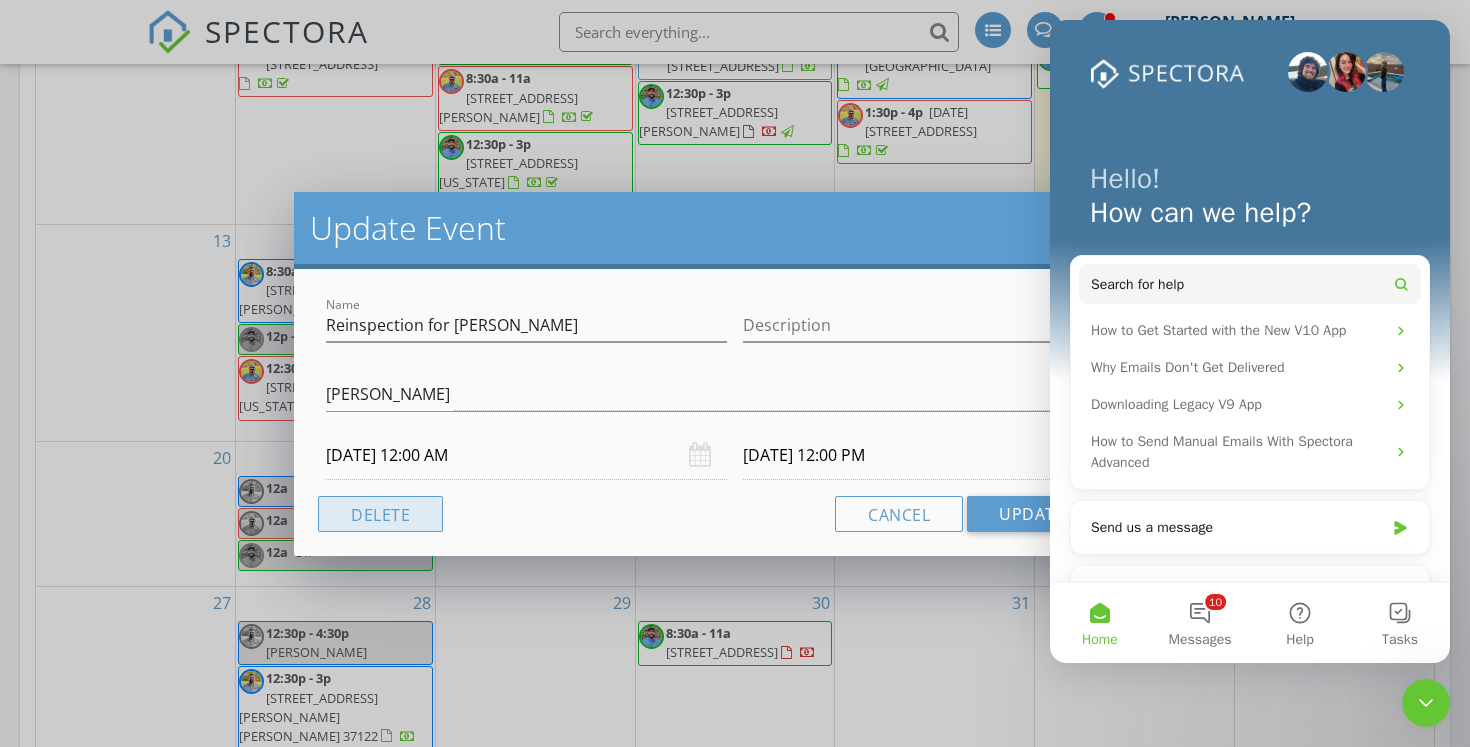 click on "Delete" at bounding box center [380, 514] 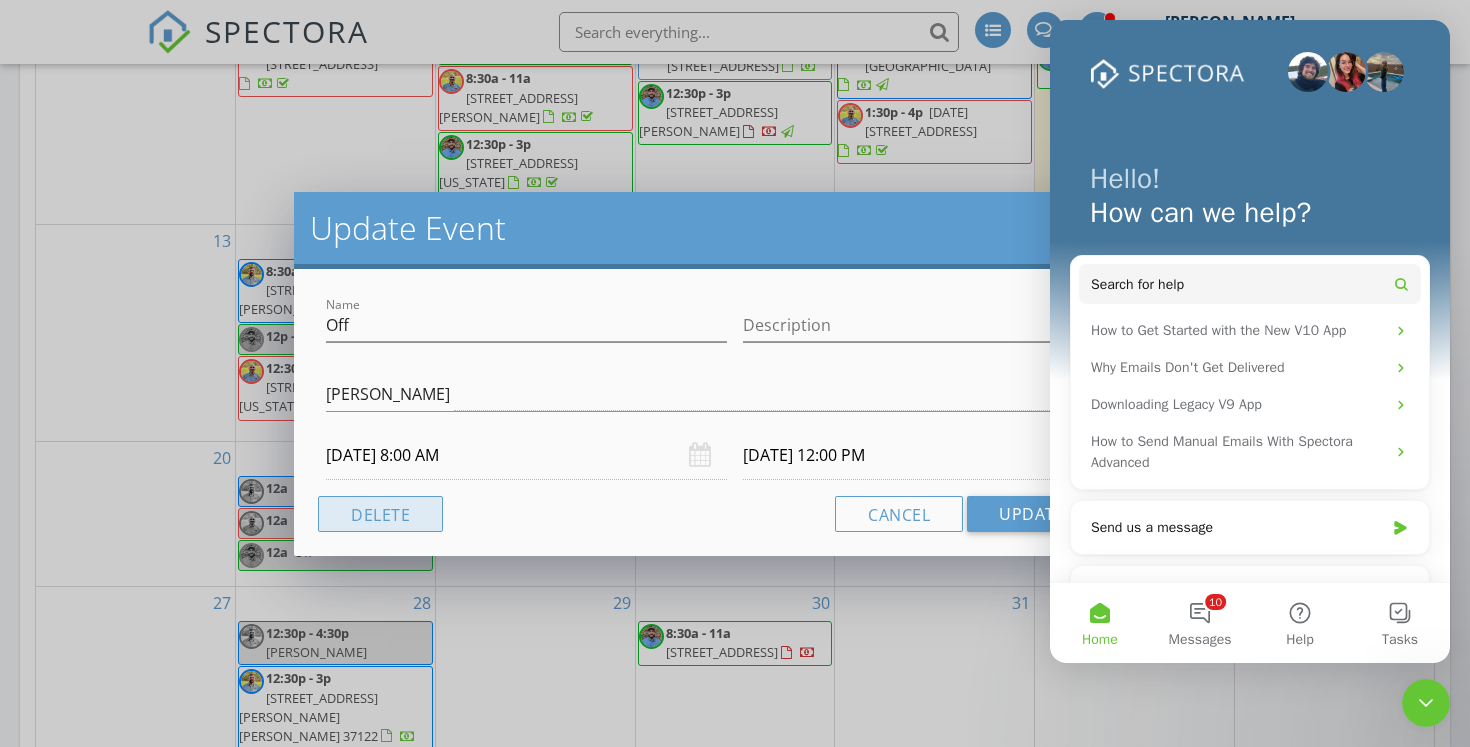 click on "Delete" at bounding box center [380, 514] 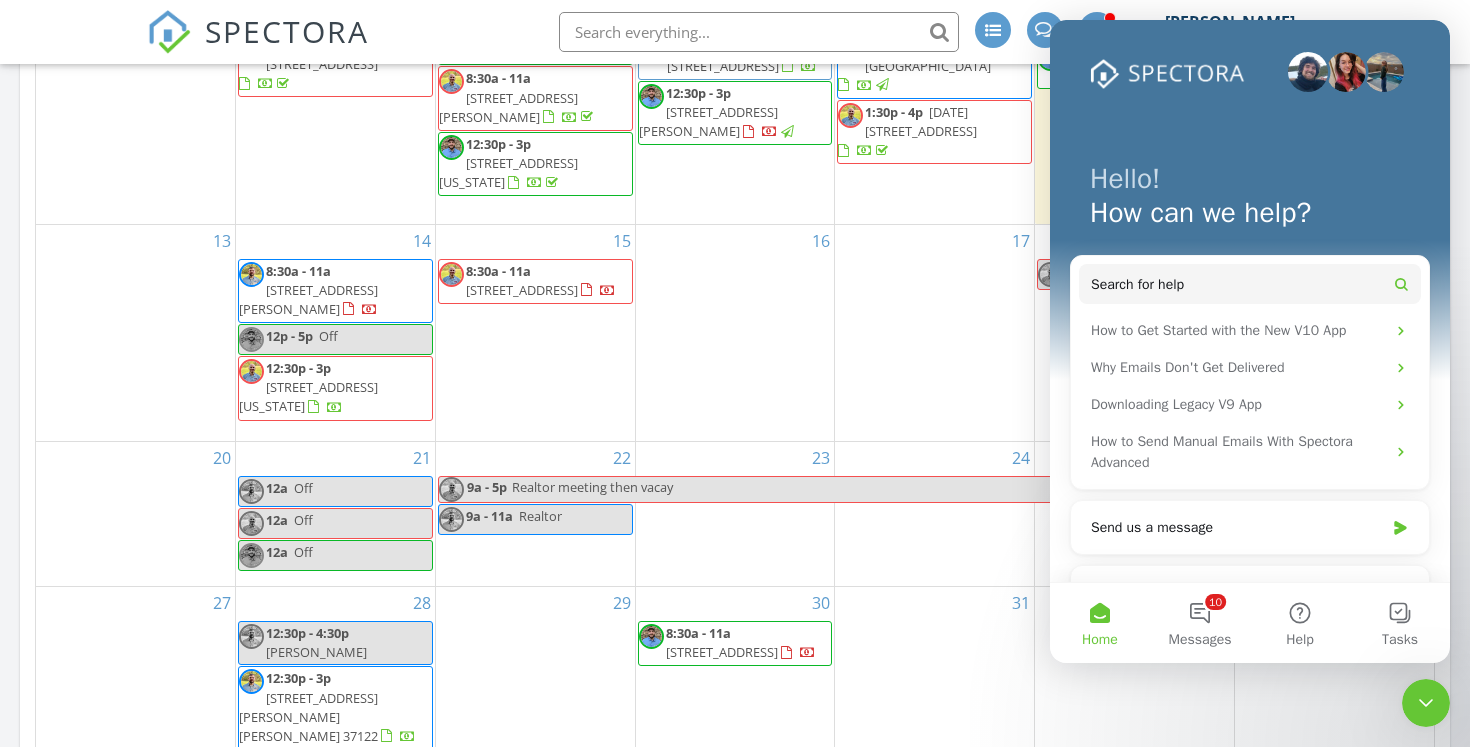click on "Off" at bounding box center [328, 336] 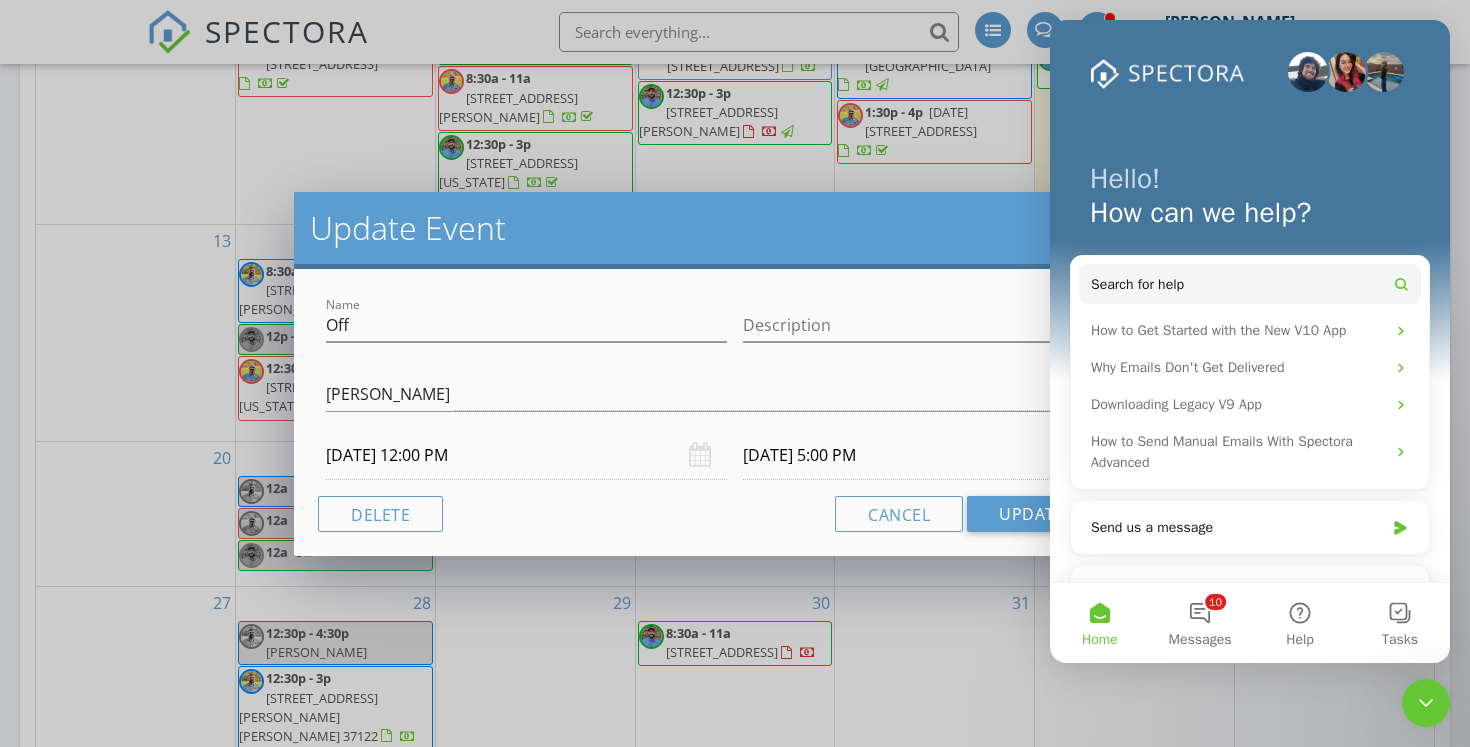 click on "07/14/2025 12:00 PM" at bounding box center [526, 455] 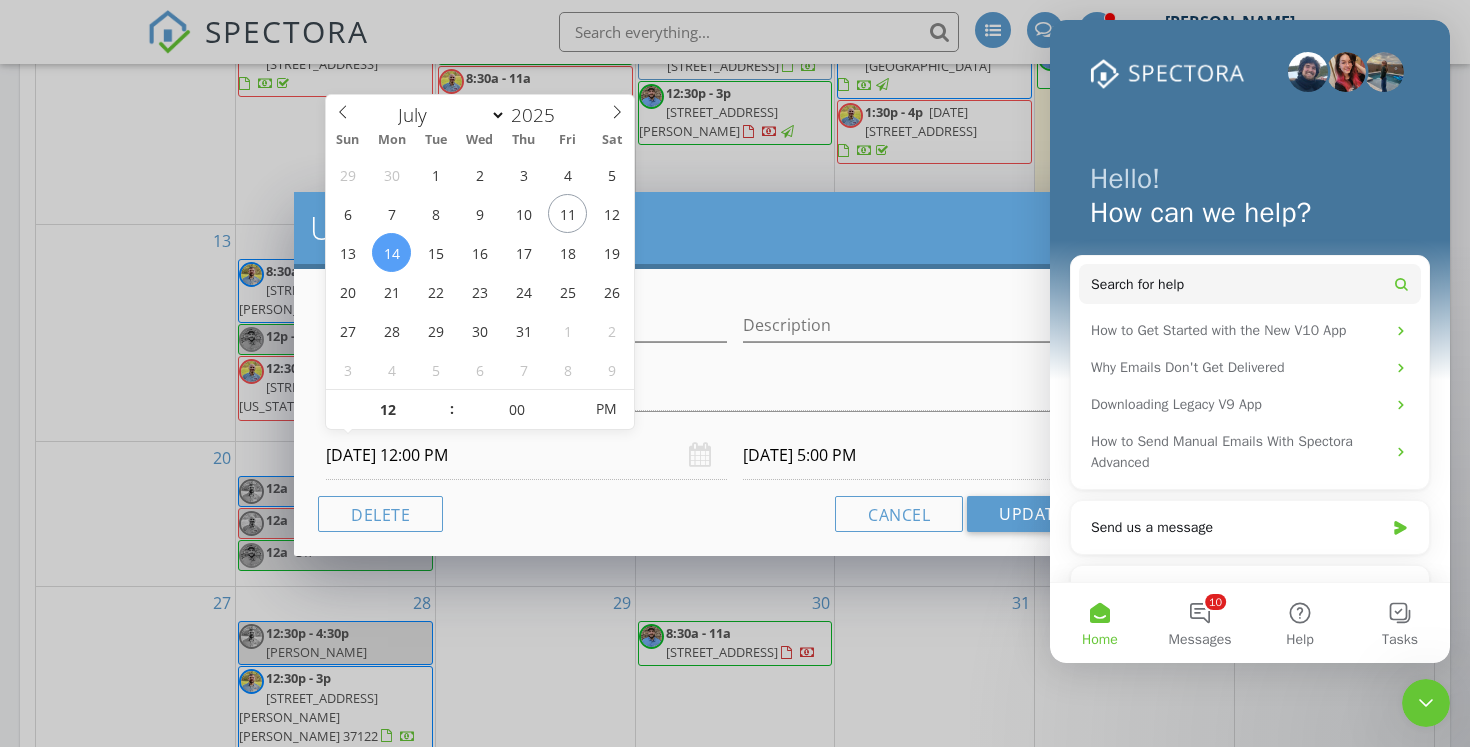 click on "07/14/2025 12:00 PM" at bounding box center [526, 455] 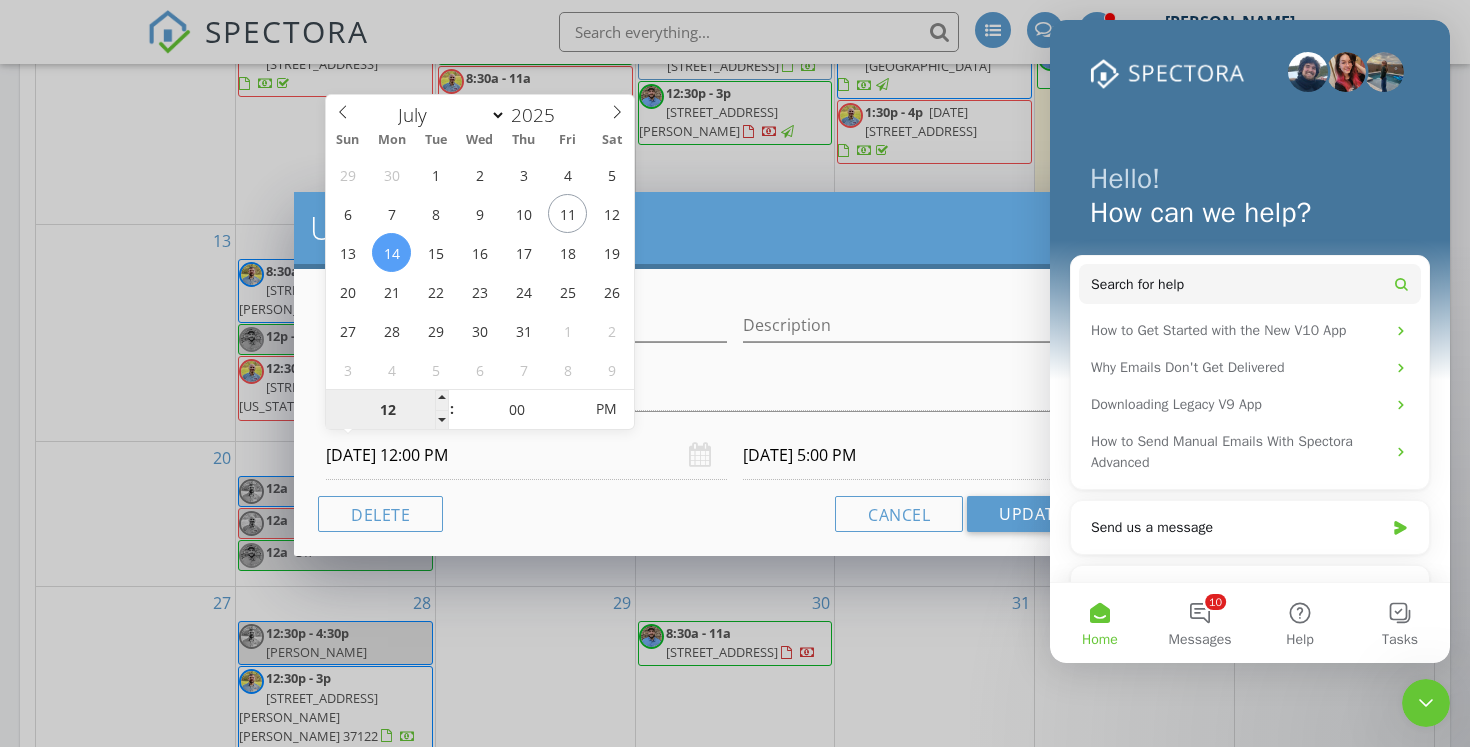 click on "12" at bounding box center [387, 410] 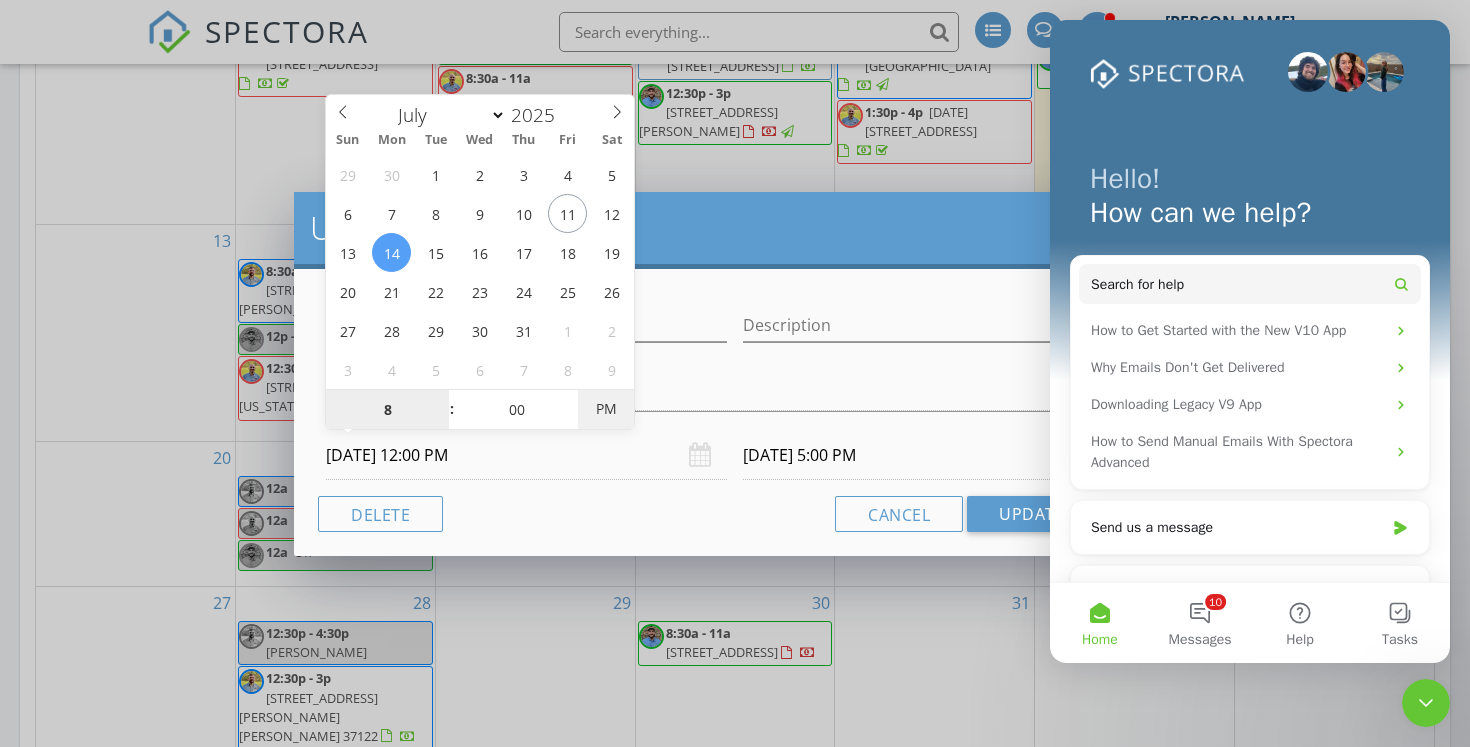 type on "08" 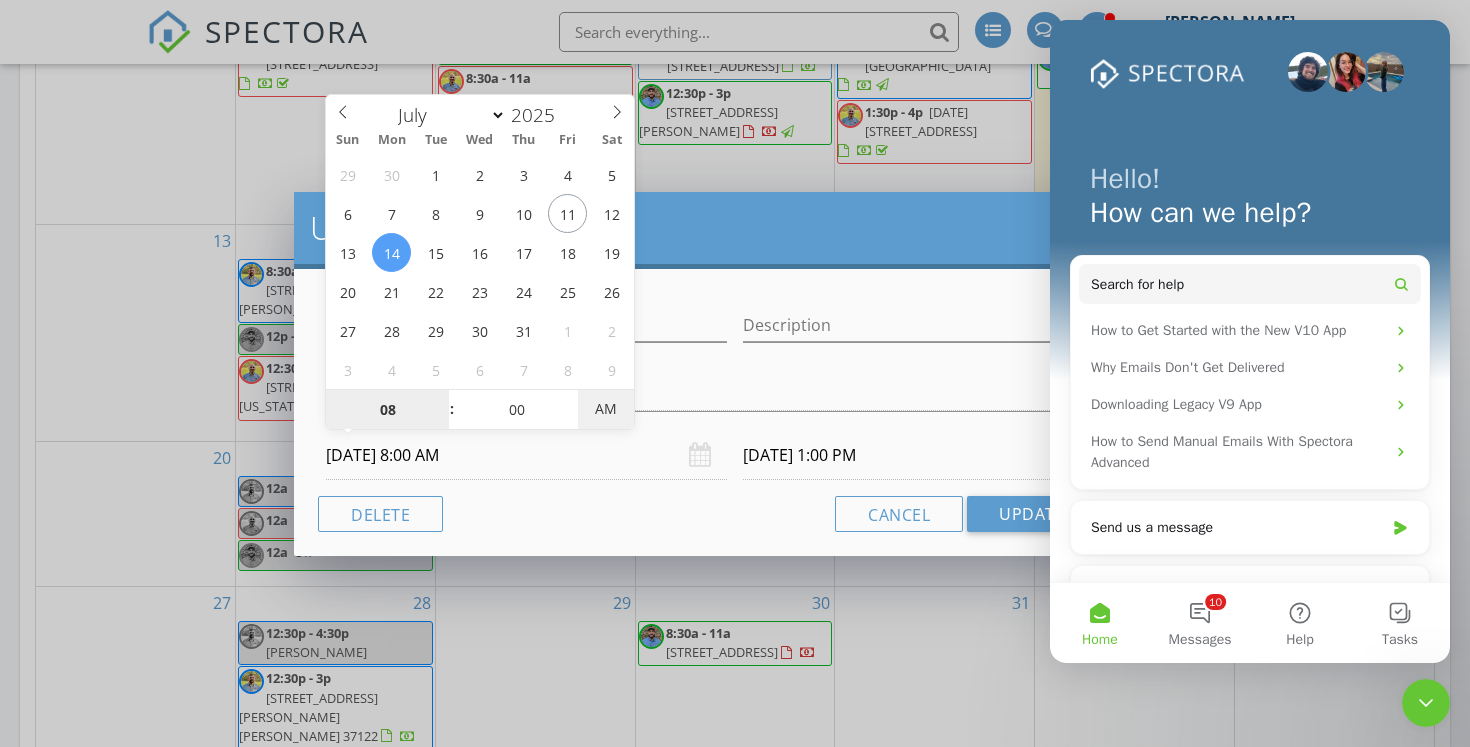 click on "AM" at bounding box center [605, 409] 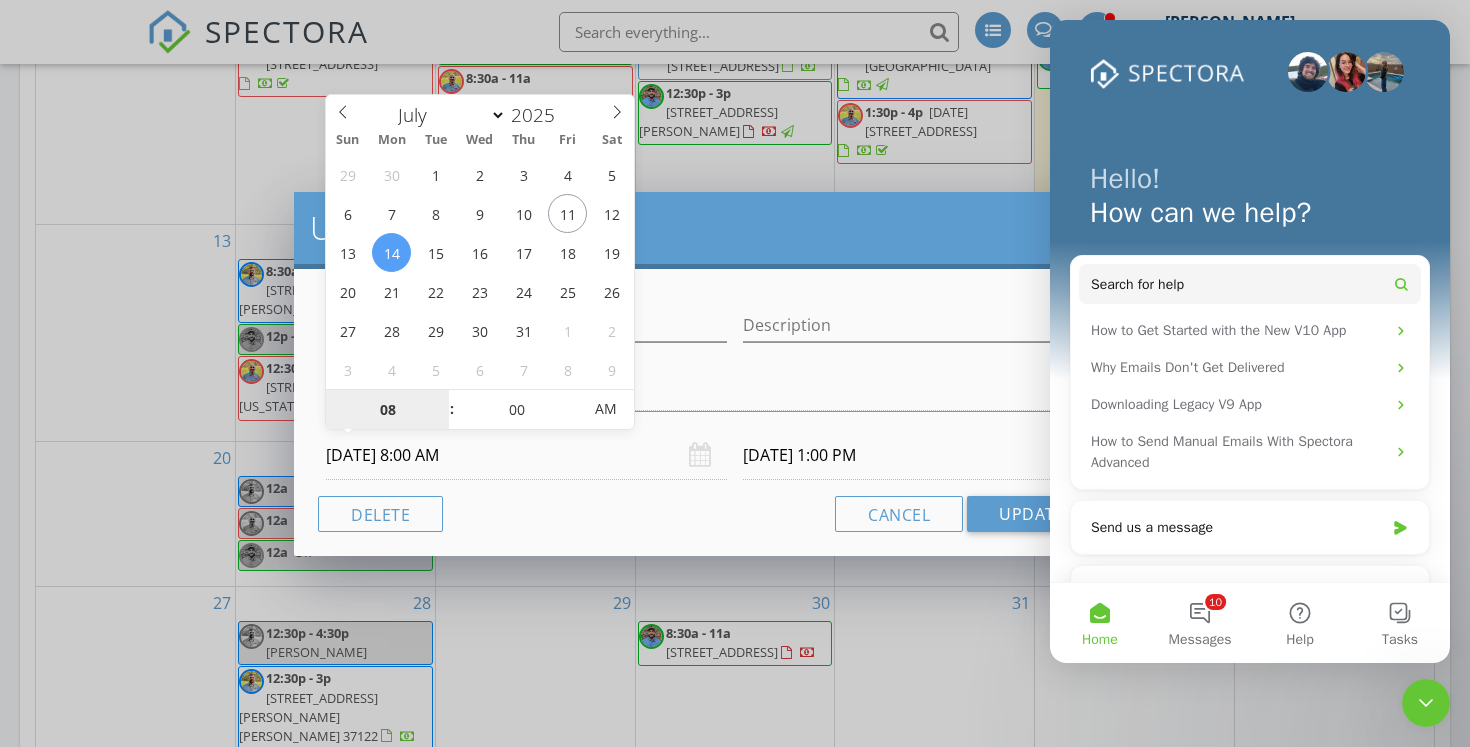 type on "08" 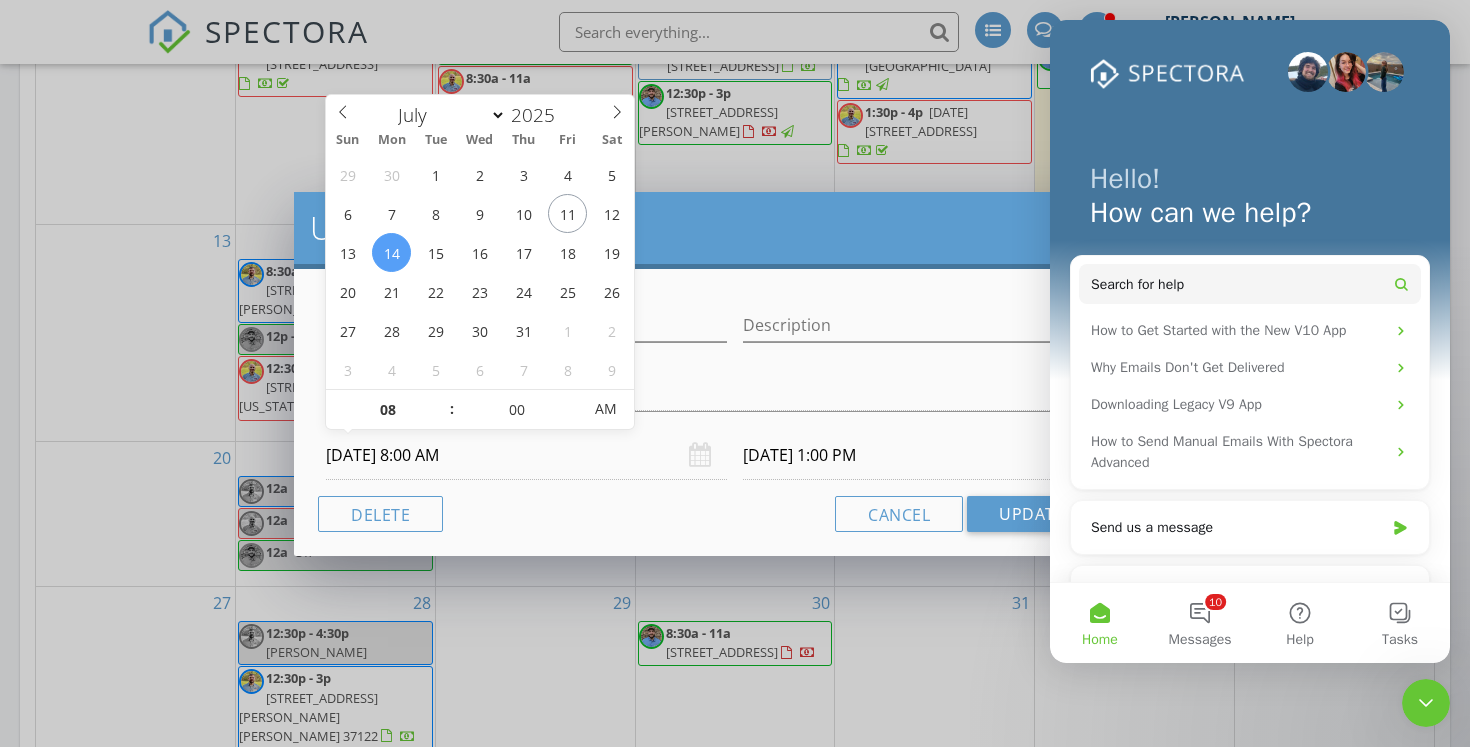 click on "07/14/2025 1:00 PM" at bounding box center (943, 455) 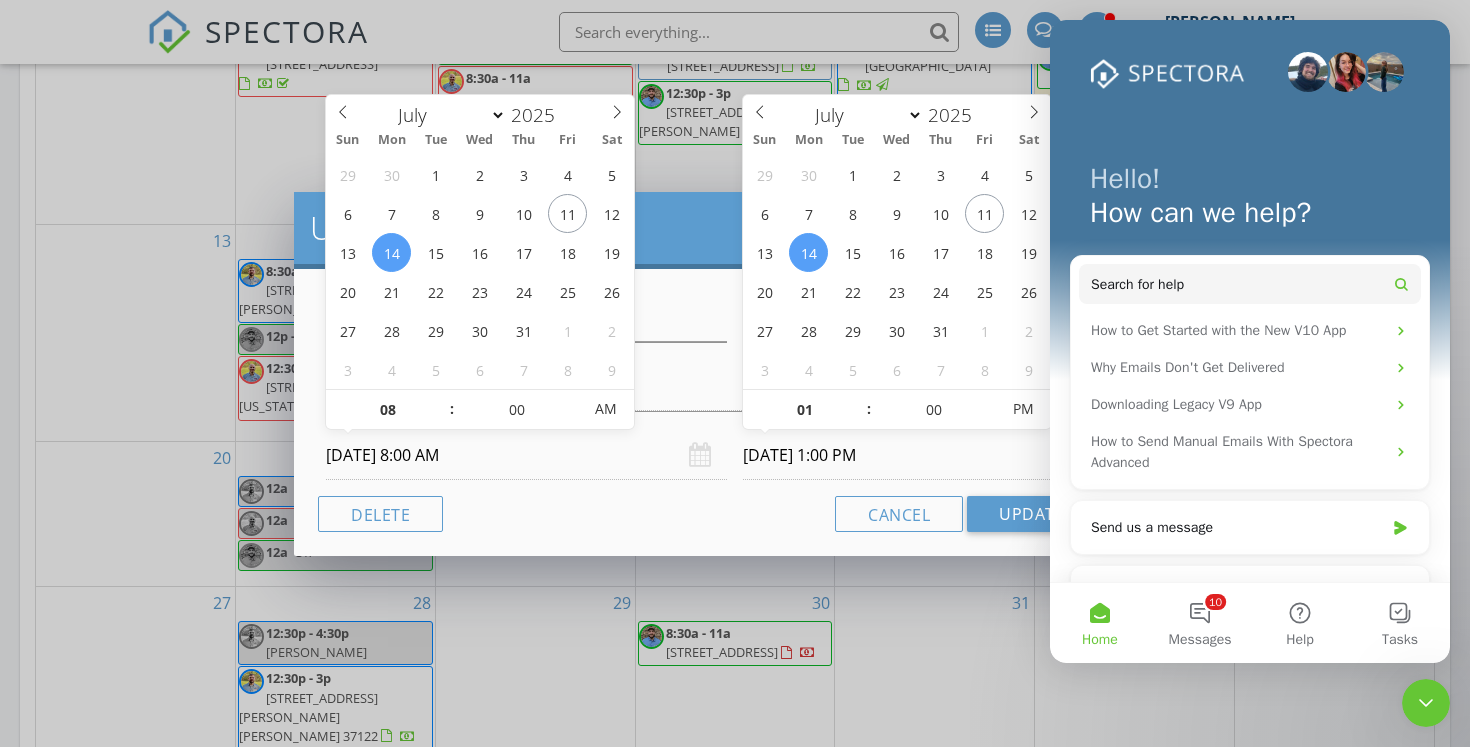 click on "07/14/2025 1:00 PM" at bounding box center [943, 455] 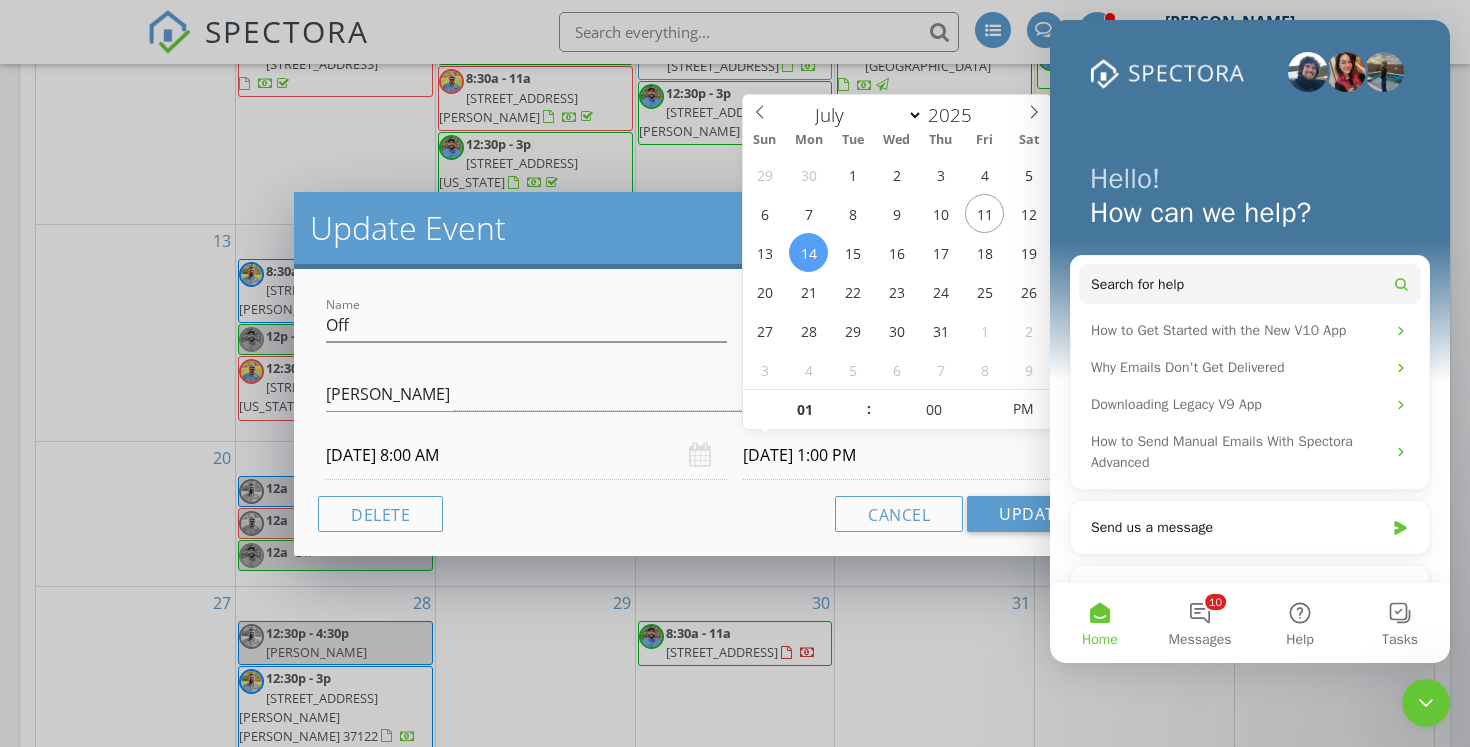 click on "07/14/2025 1:00 PM" at bounding box center (943, 455) 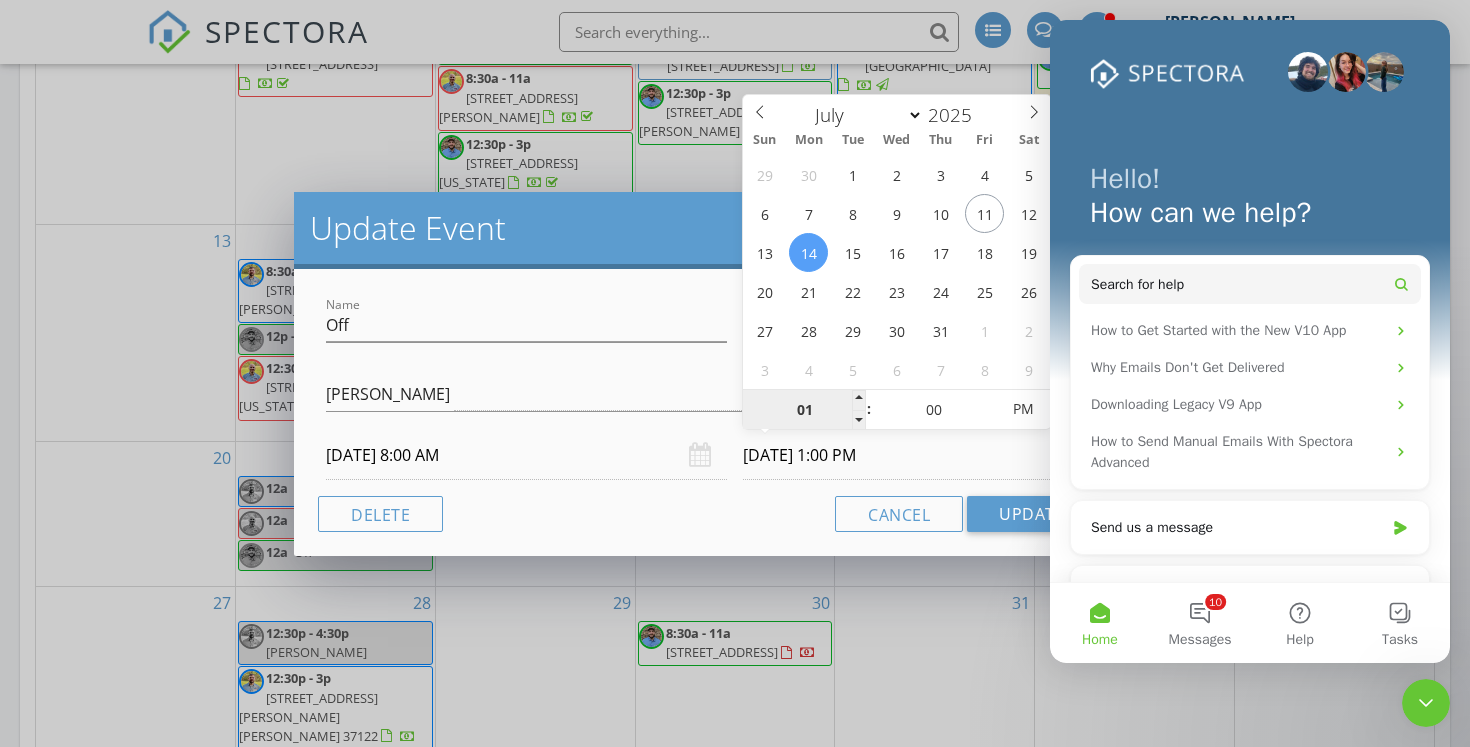 click on "01" at bounding box center (804, 410) 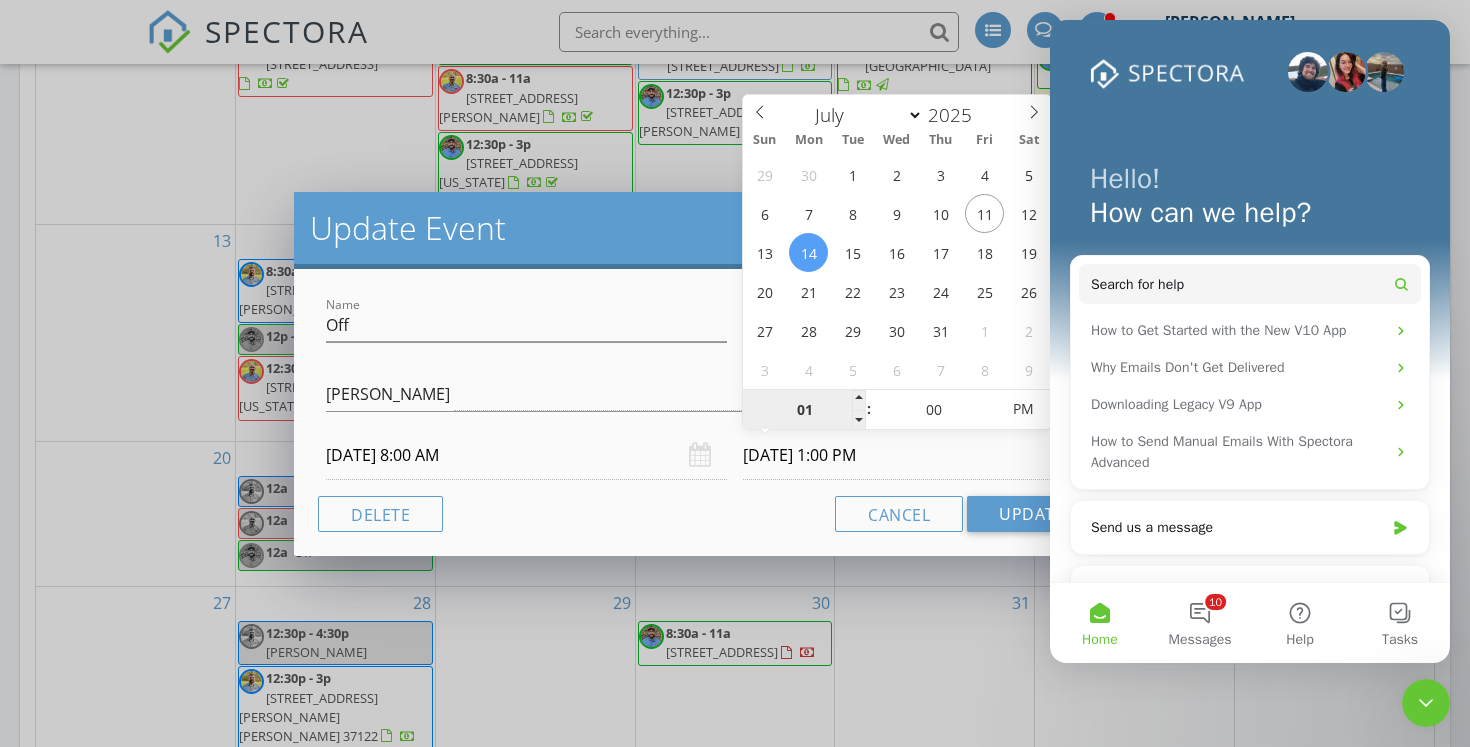 type on "4" 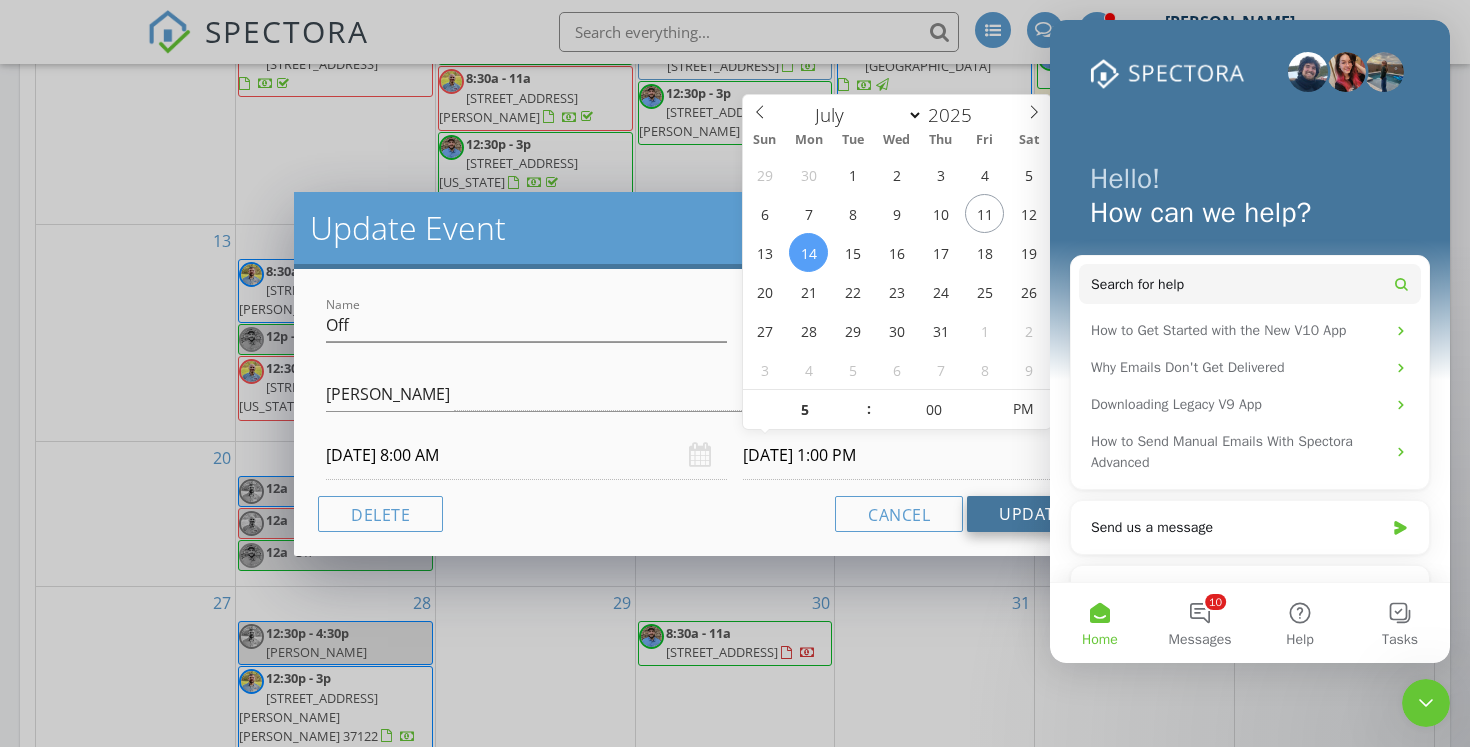 type on "05" 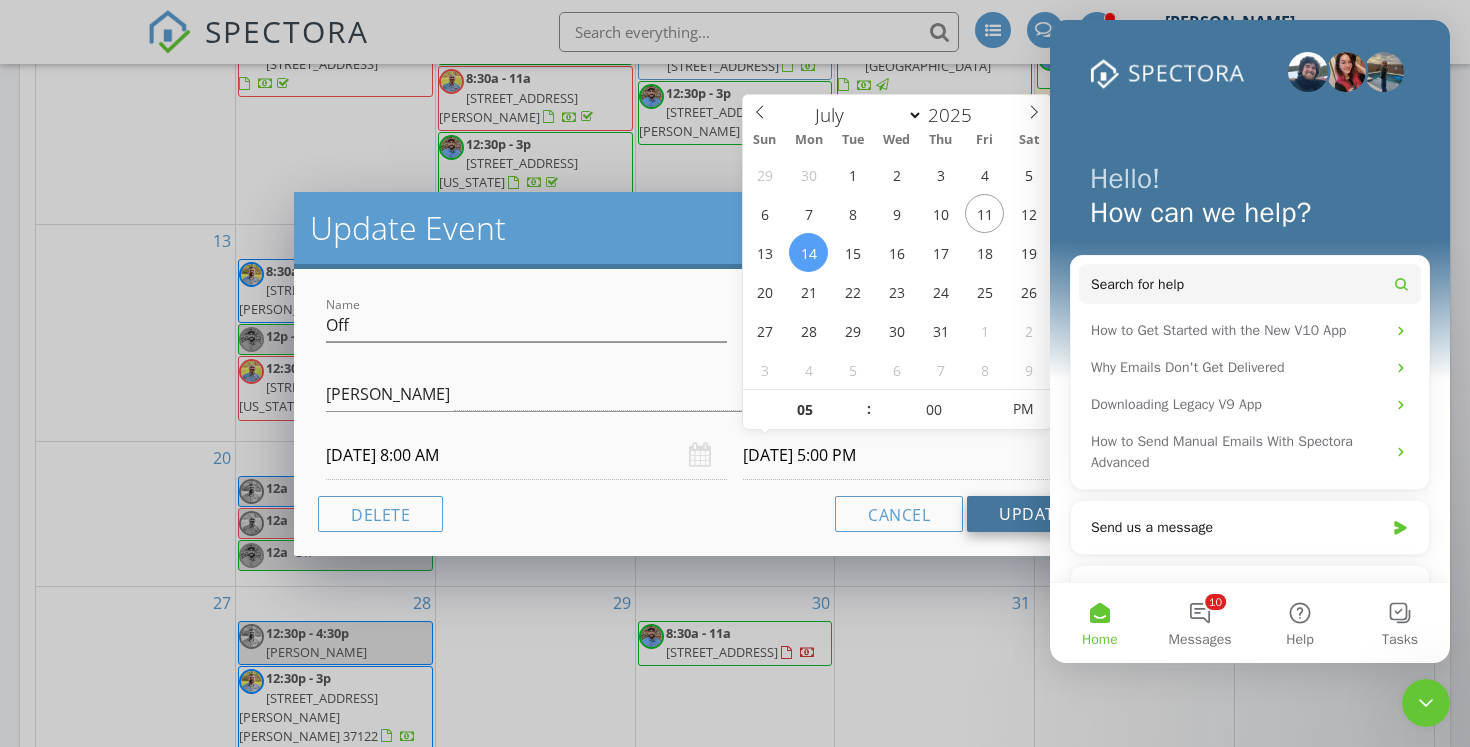 click on "Update Event" at bounding box center (1059, 514) 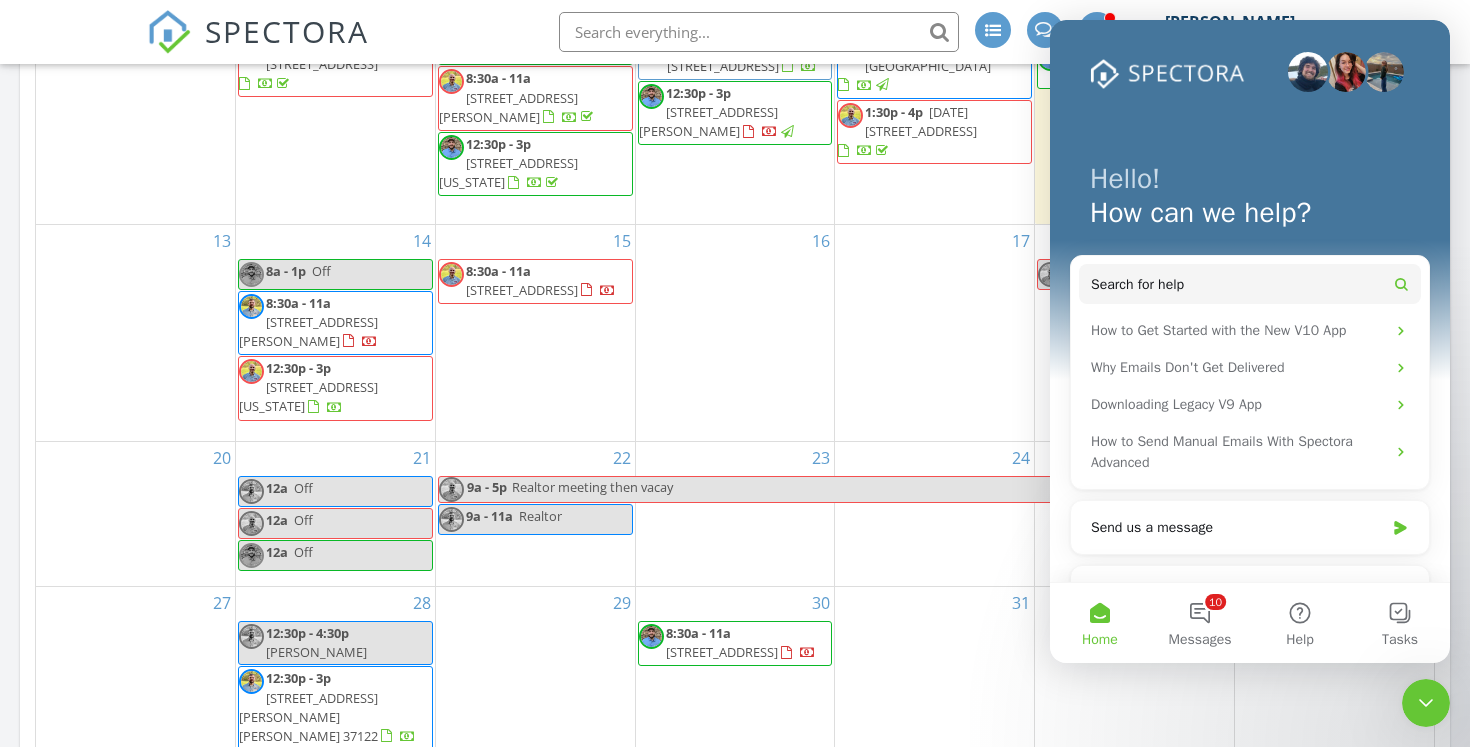 click 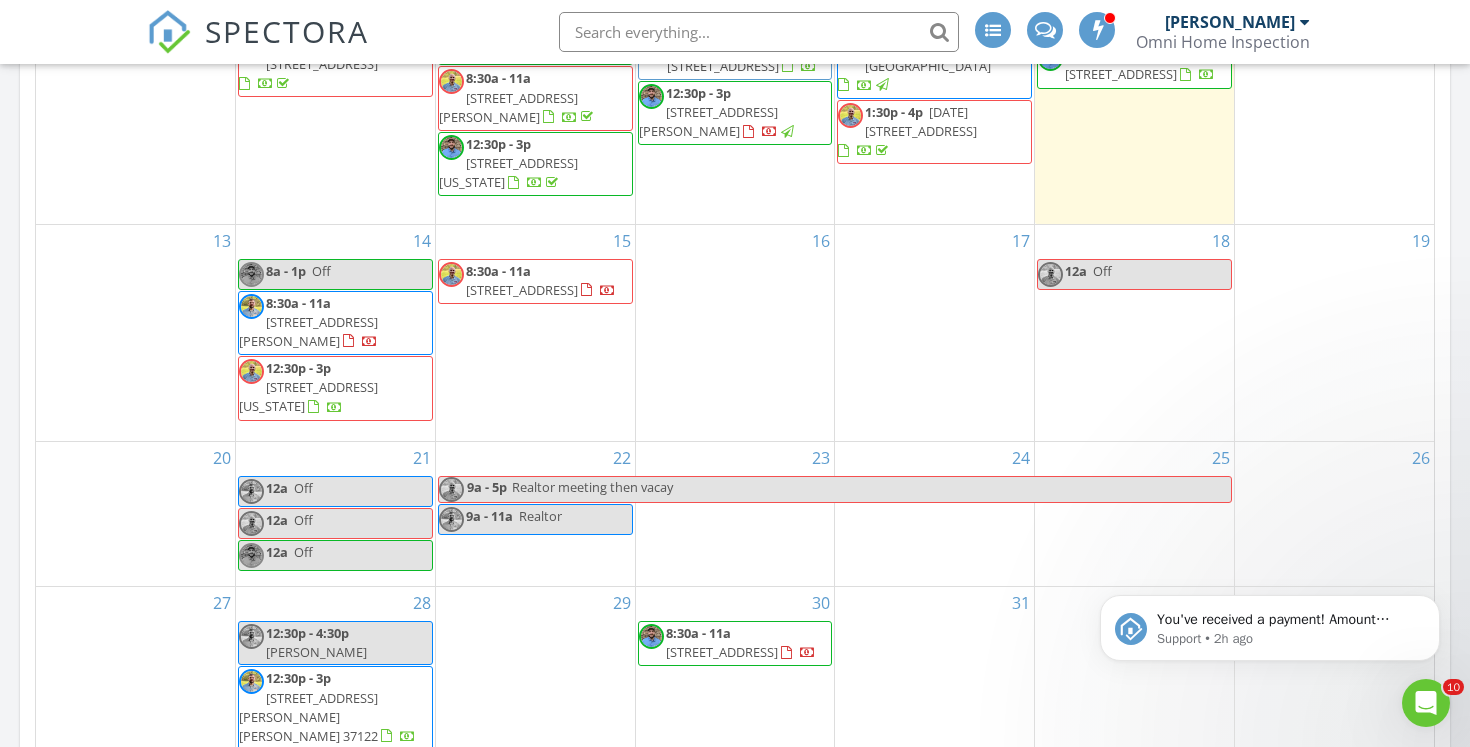 scroll, scrollTop: 0, scrollLeft: 0, axis: both 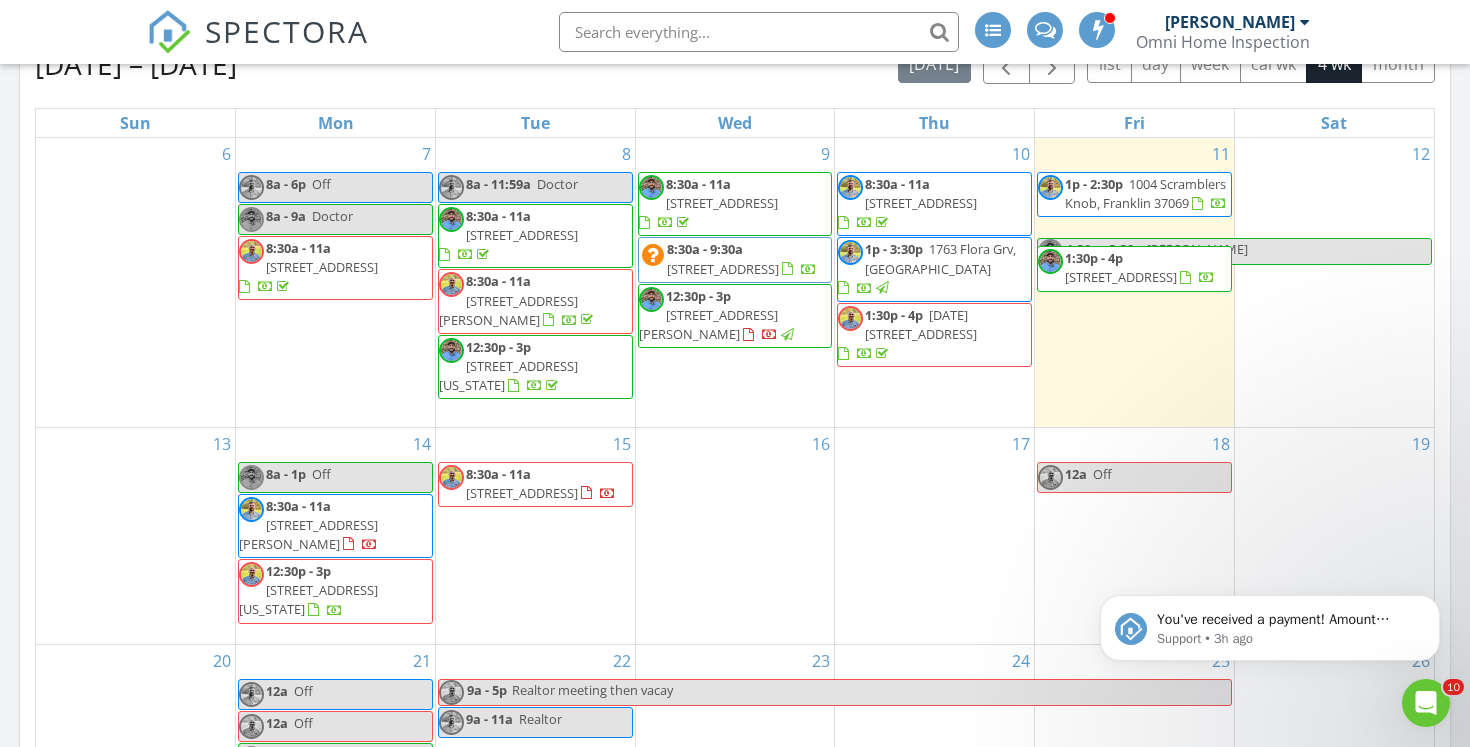 click on "8a - 1p" at bounding box center [286, 474] 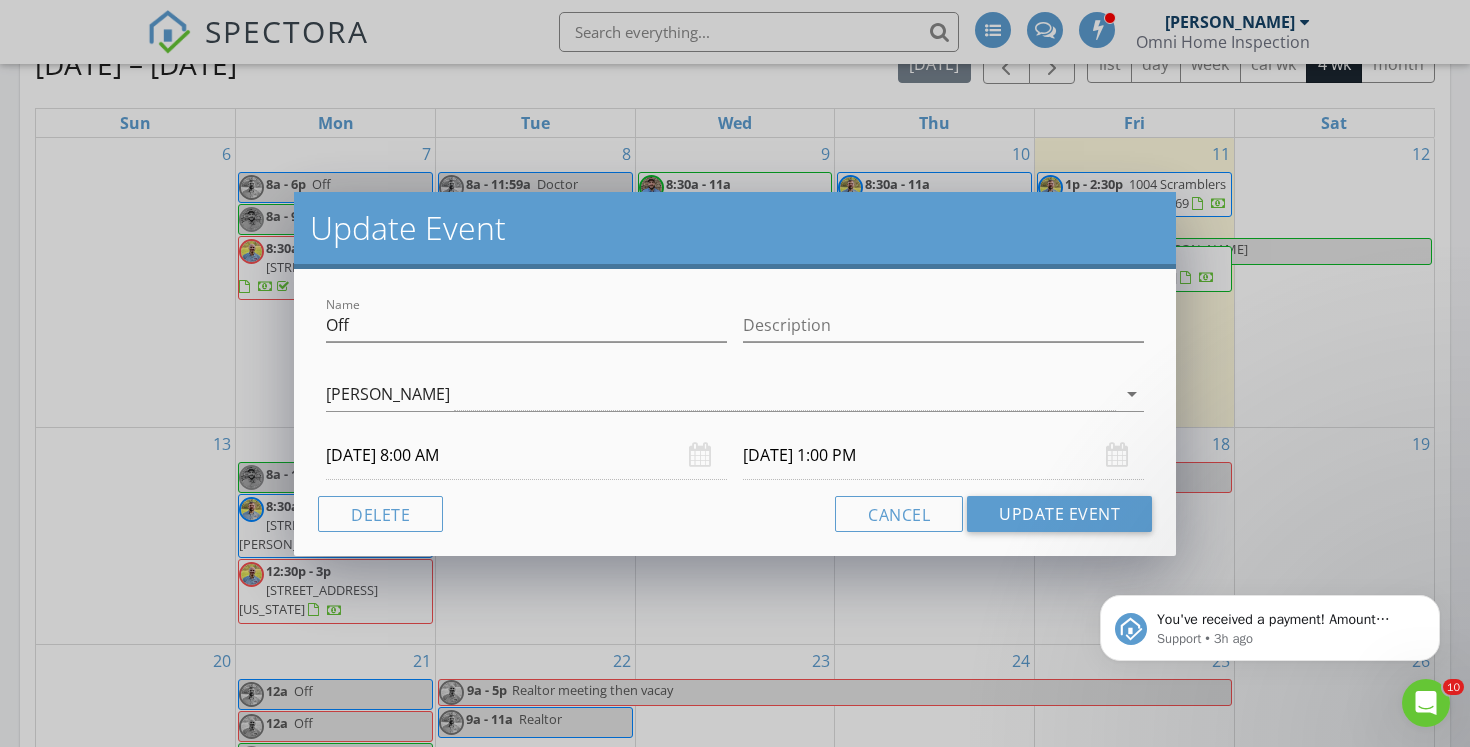 click on "07/14/2025 8:00 AM" at bounding box center [526, 455] 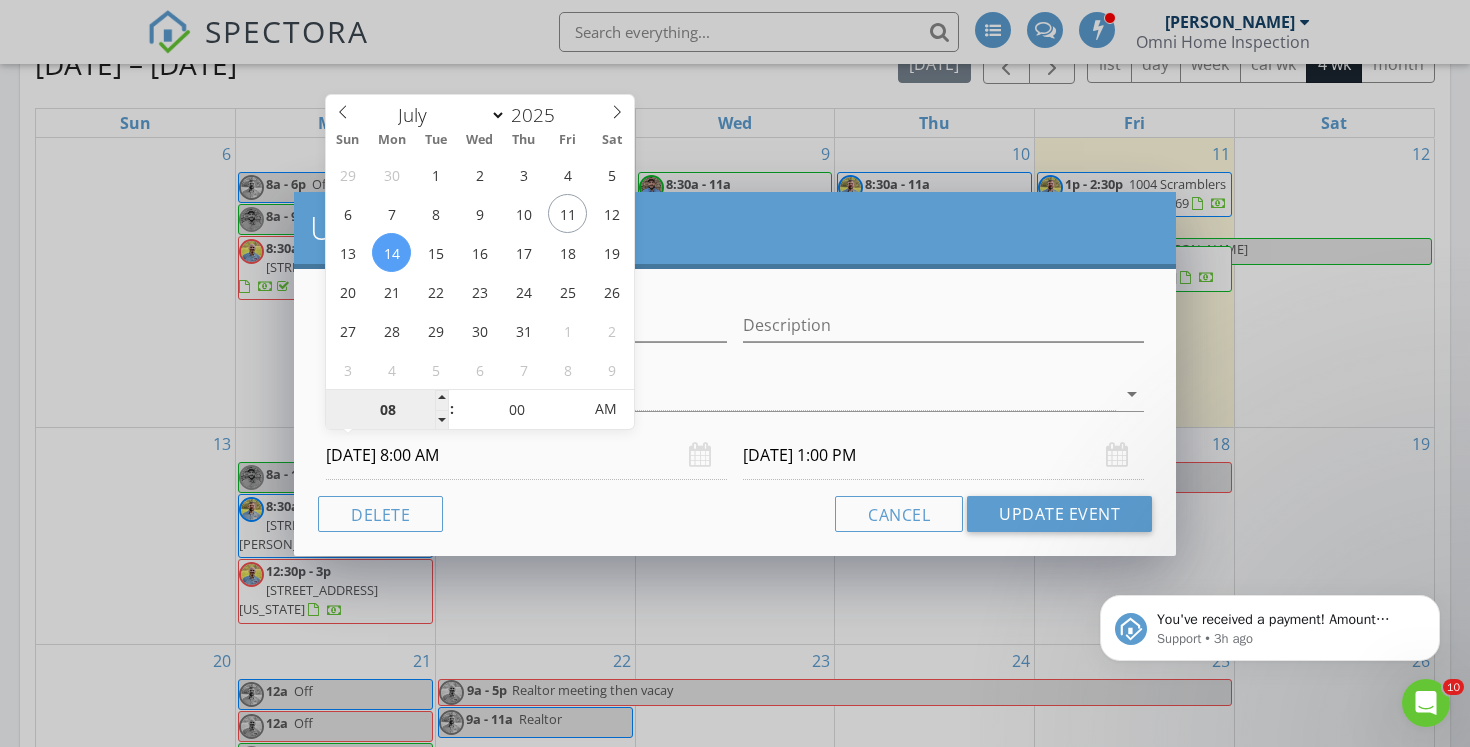 click on "08" at bounding box center [387, 410] 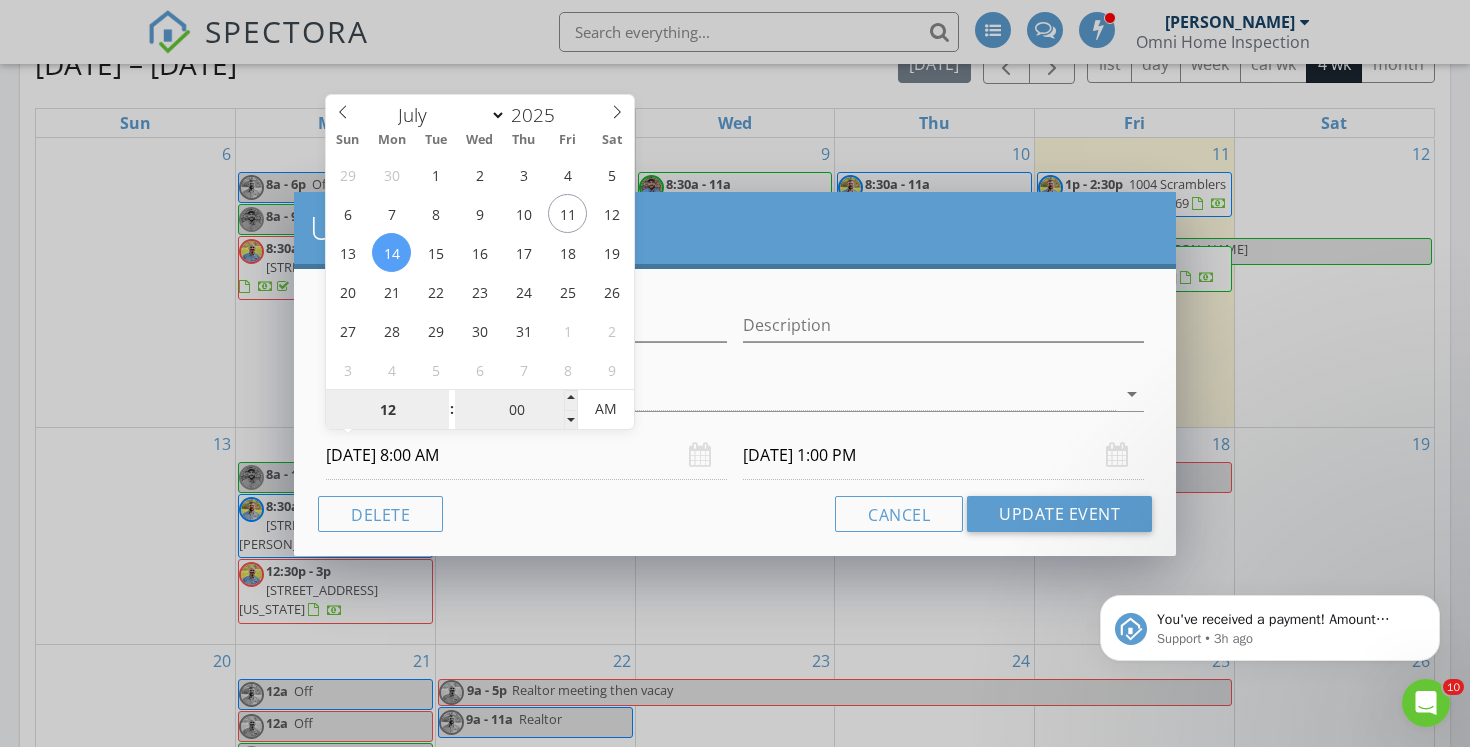 type on "12" 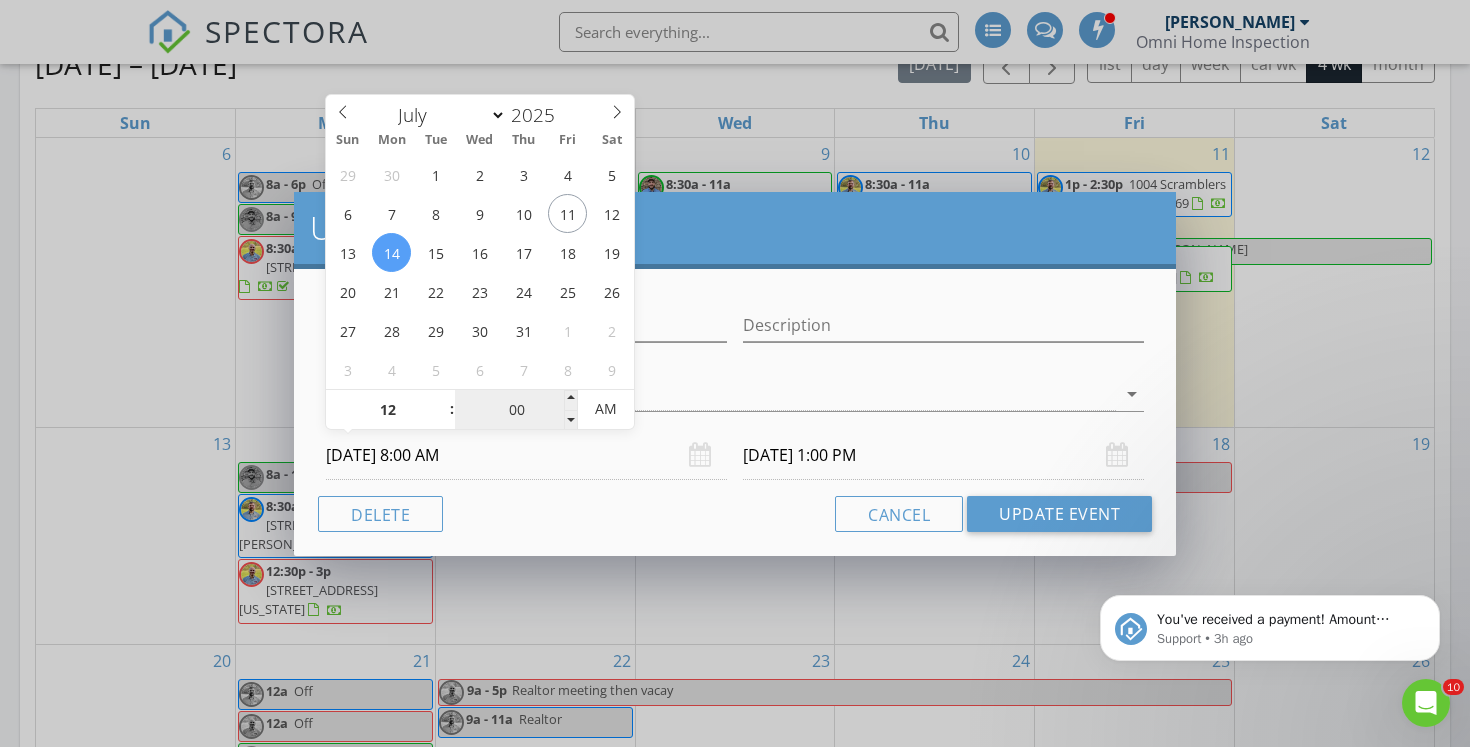 type on "07/14/2025 12:00 AM" 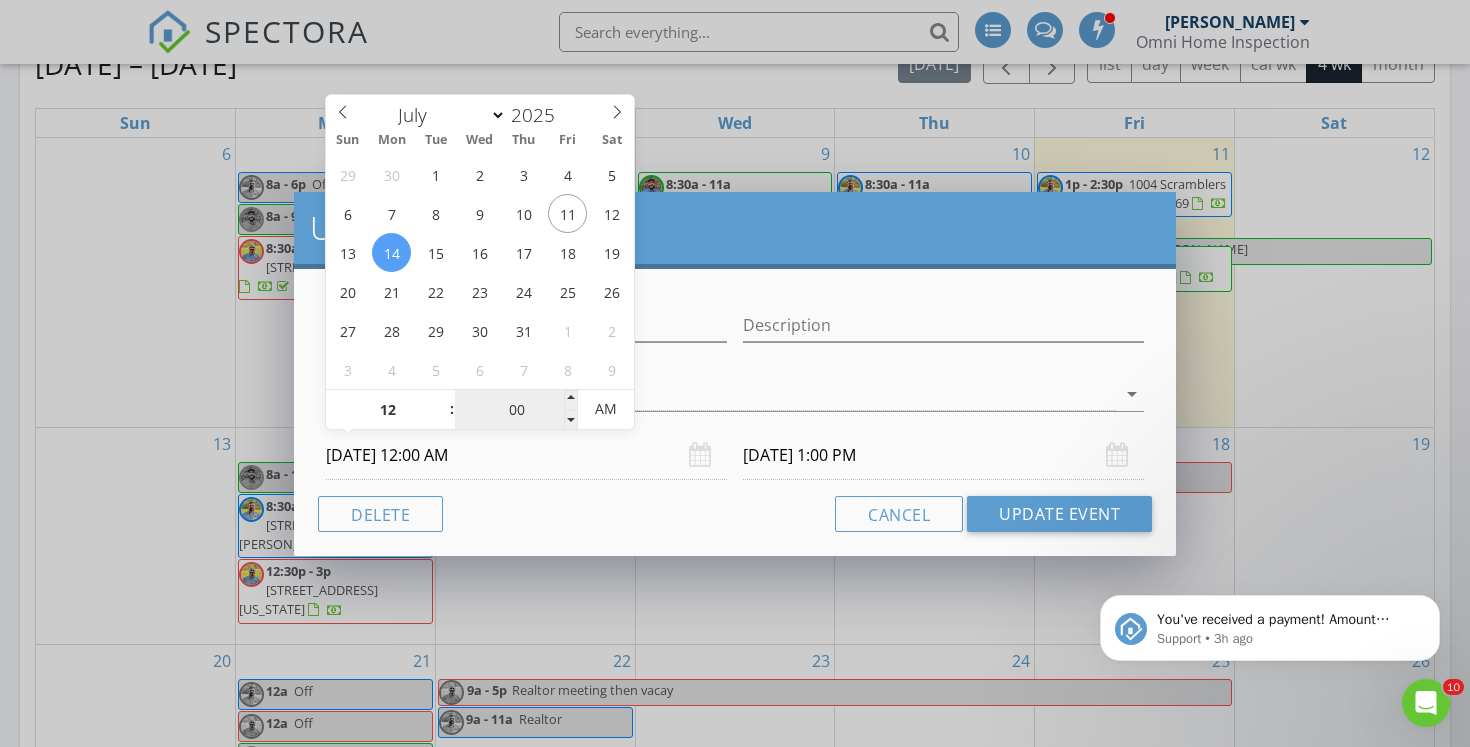 click on "00" at bounding box center (516, 410) 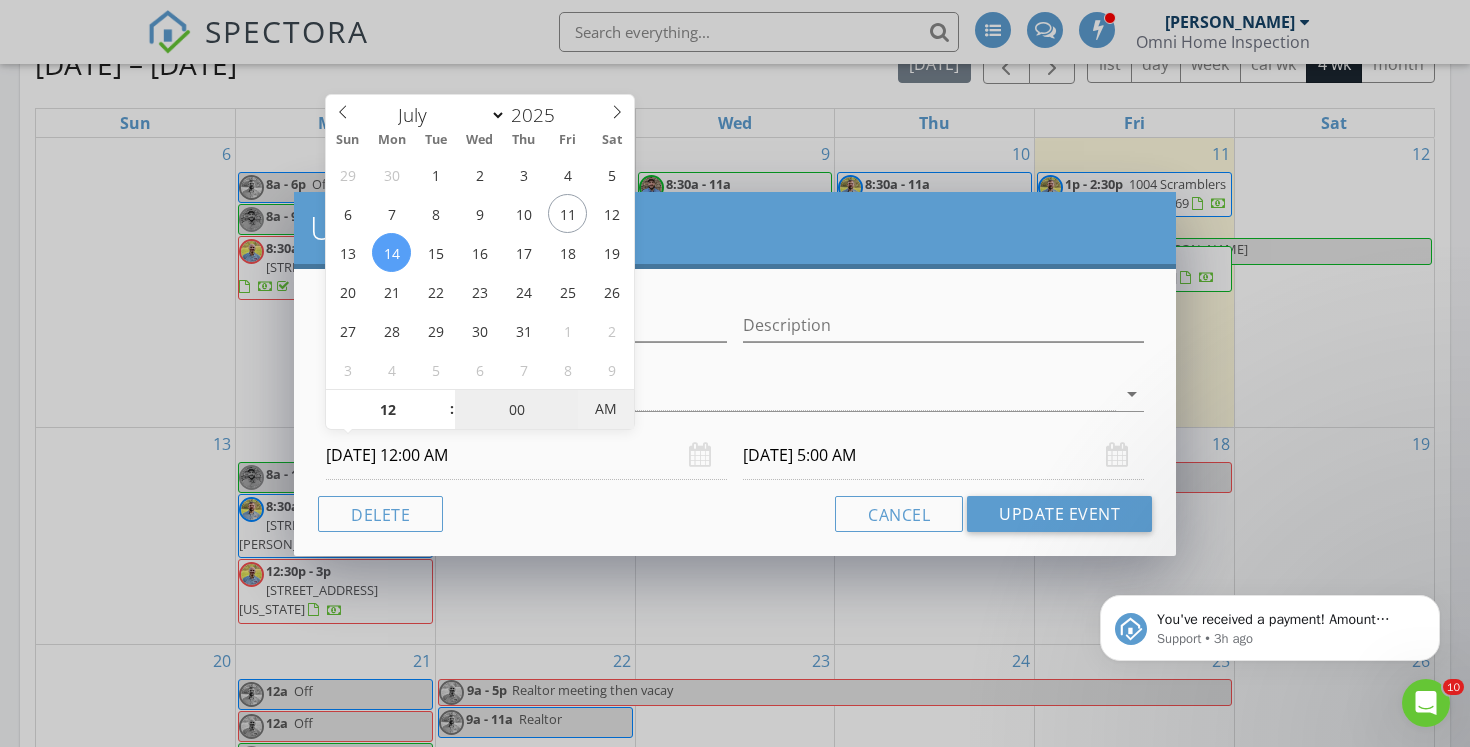 type on "07/14/2025 12:00 PM" 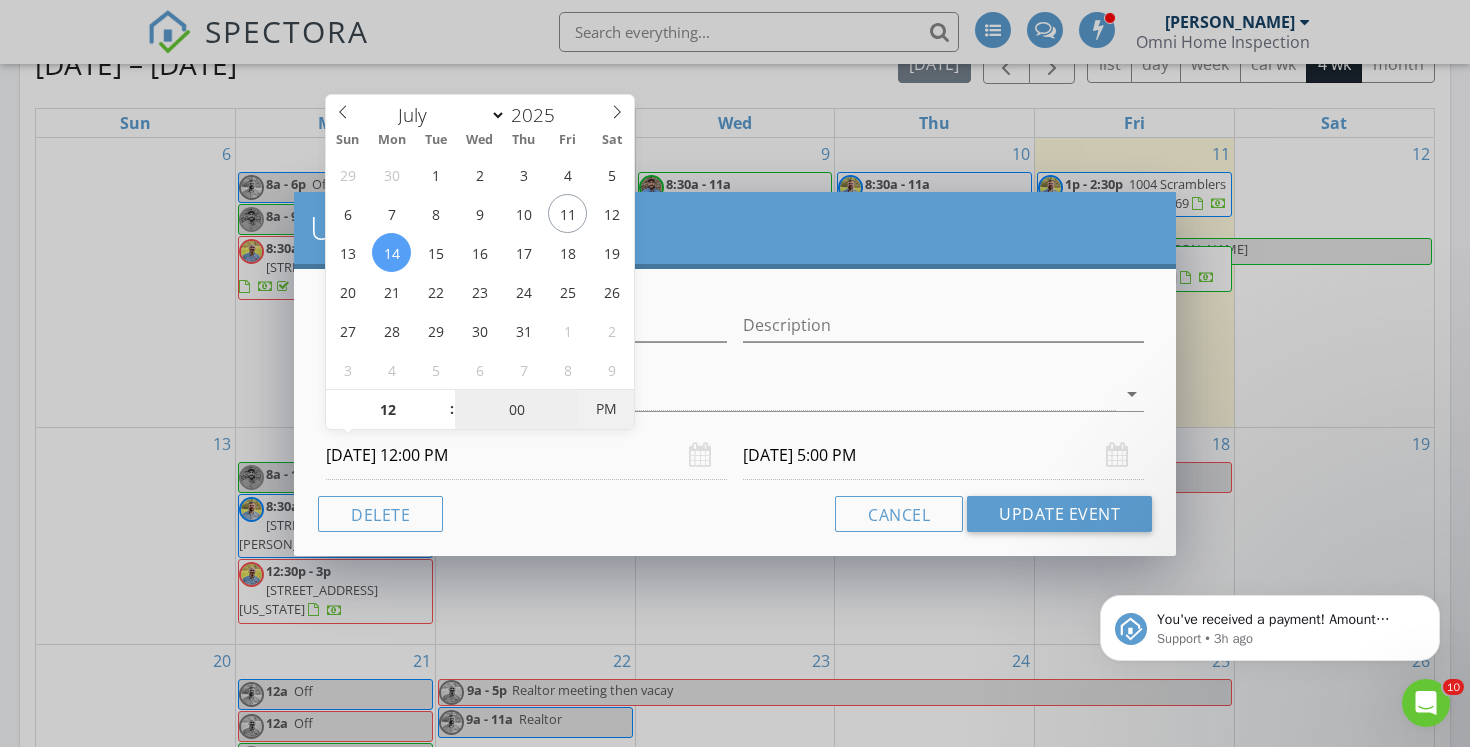 click on "PM" at bounding box center (605, 409) 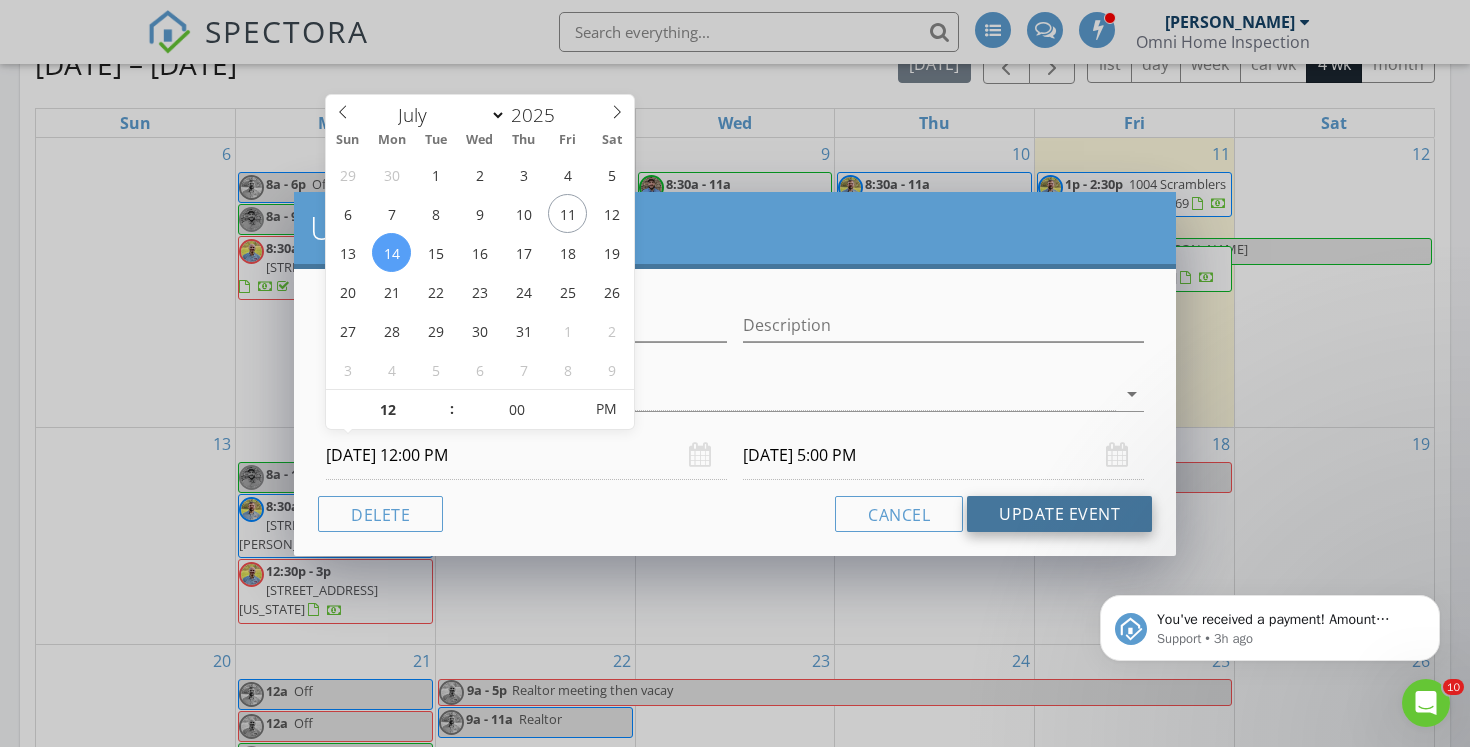 click on "Update Event" at bounding box center (1059, 514) 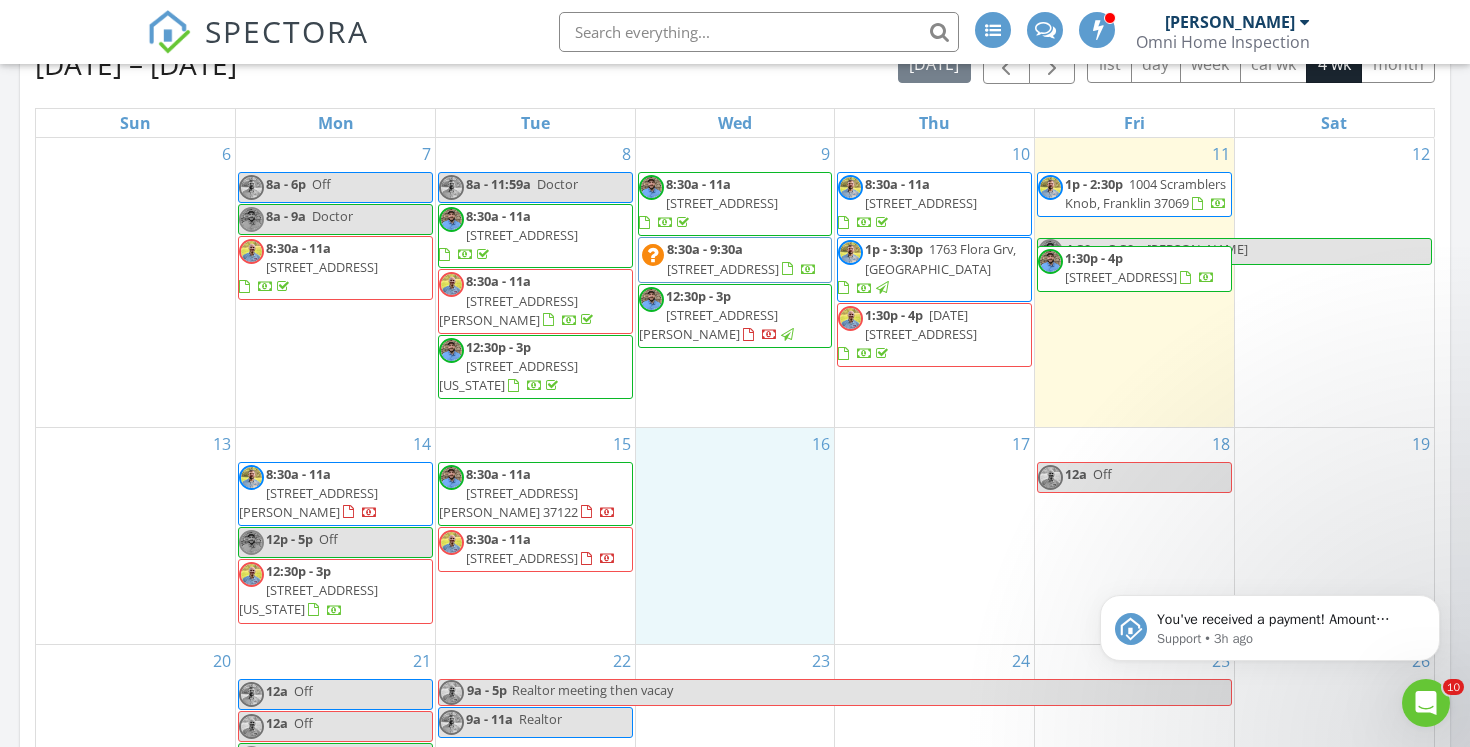 click on "16" at bounding box center (735, 536) 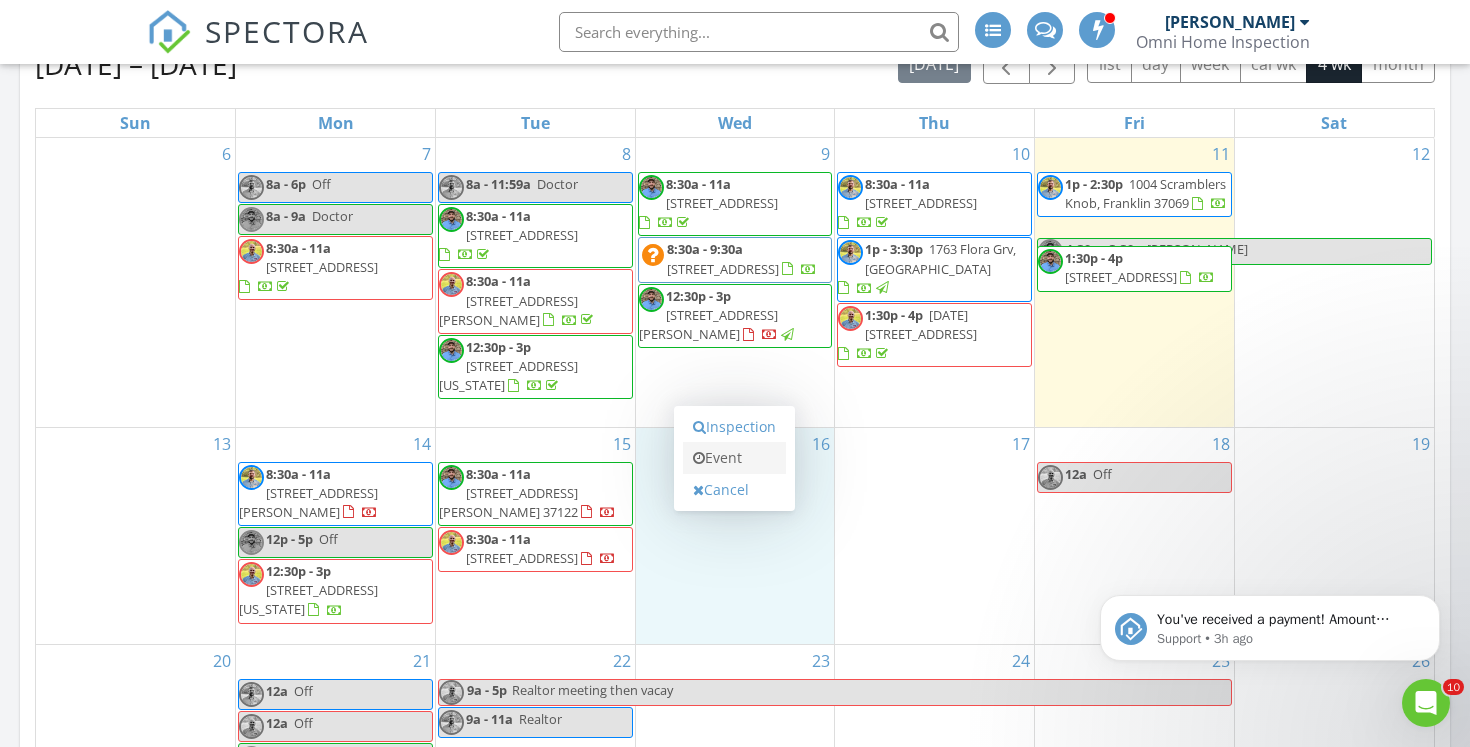 click on "Event" at bounding box center (734, 458) 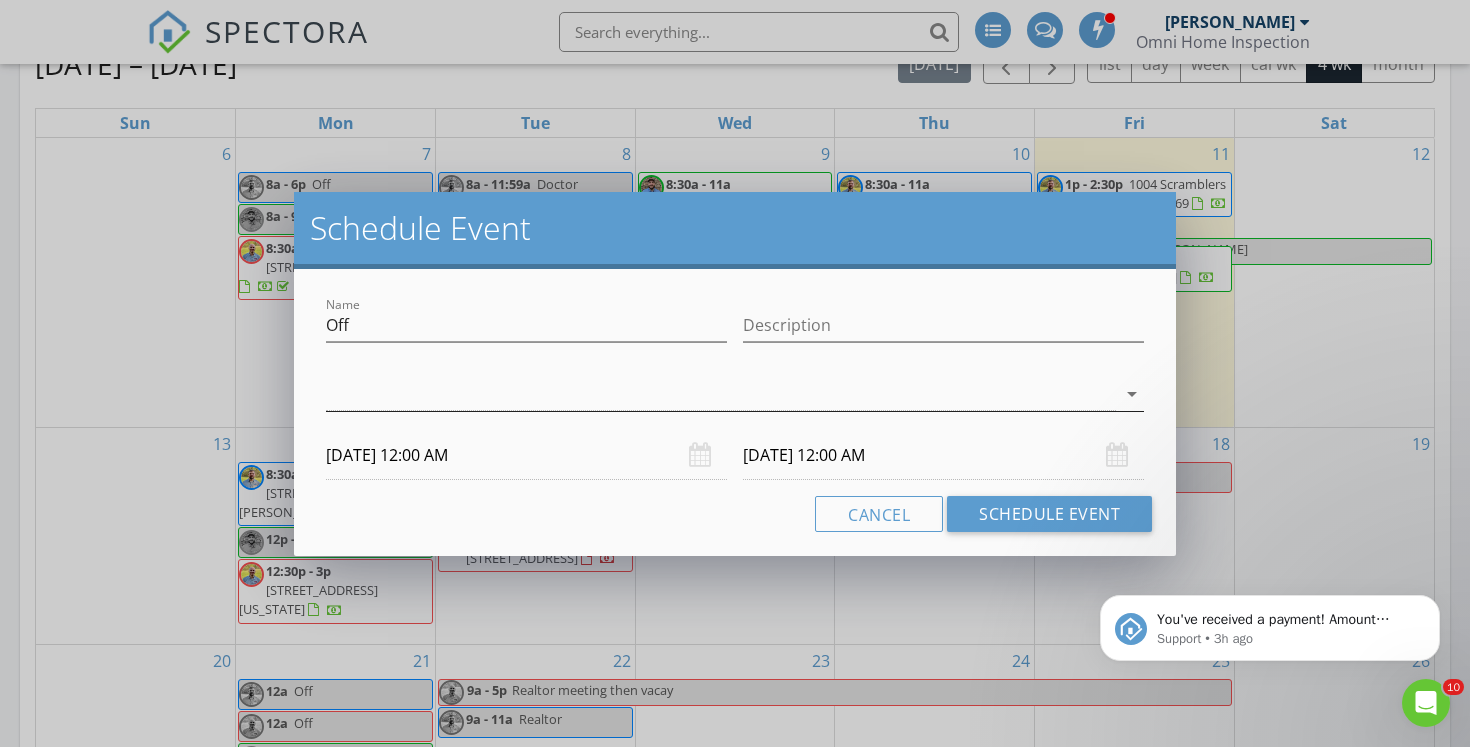 click at bounding box center (721, 394) 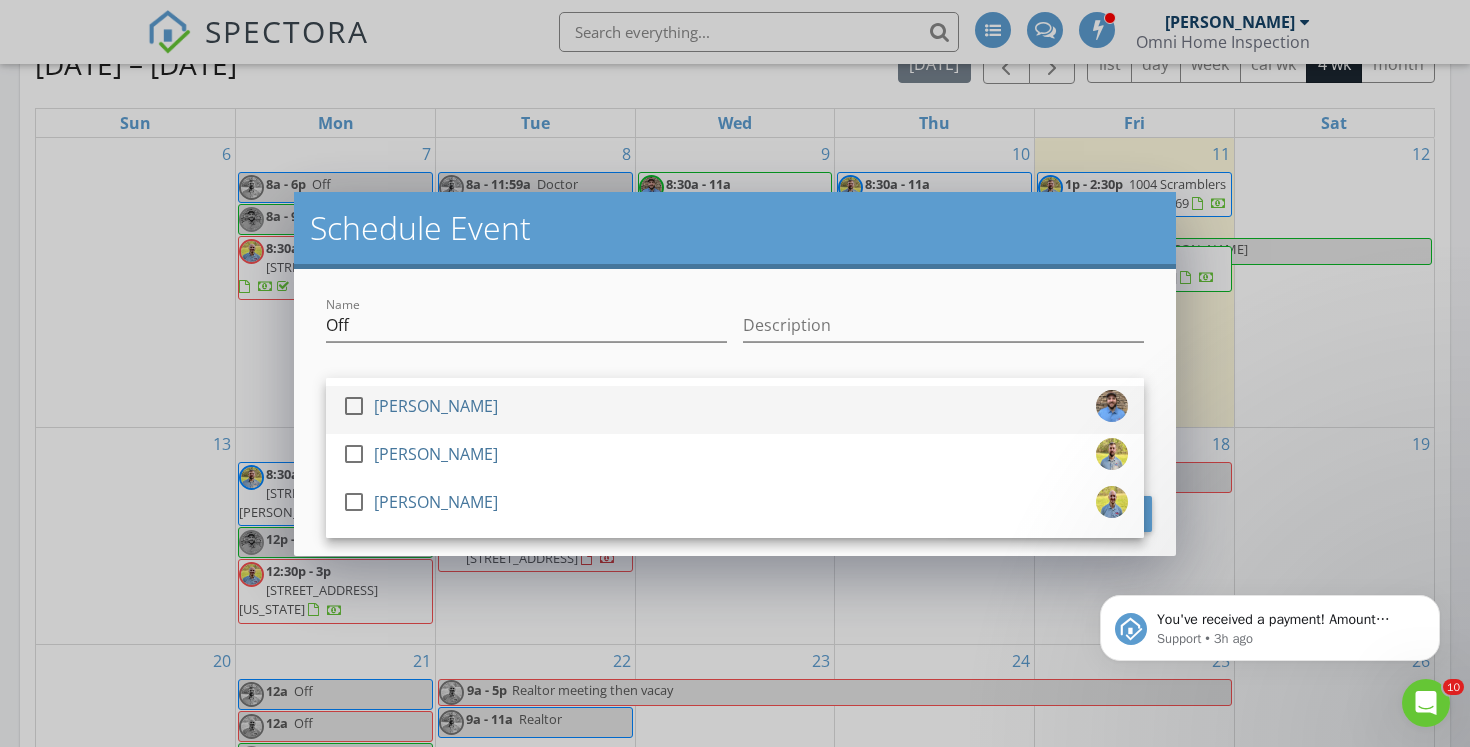 click on "check_box_outline_blank   Ethan Brewer" at bounding box center (735, 410) 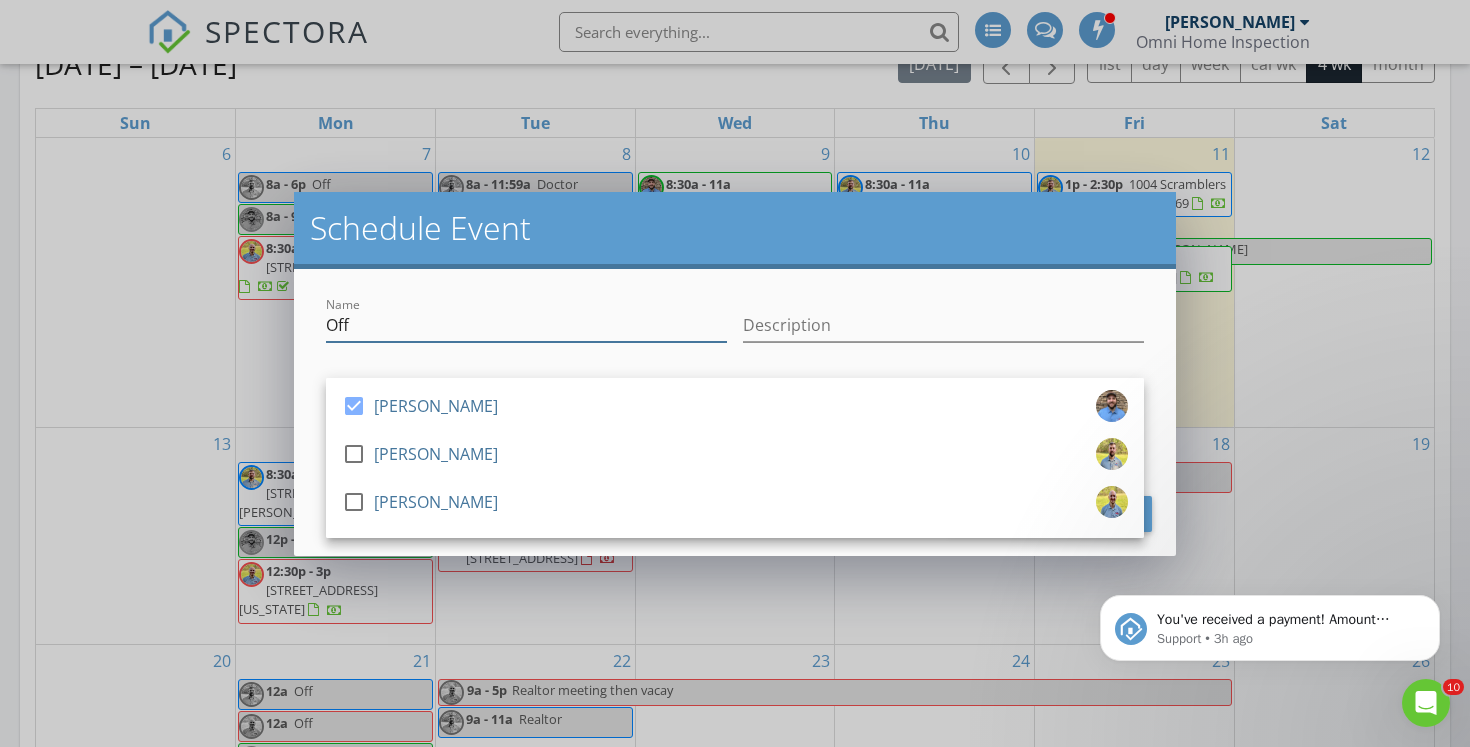 click on "Off" at bounding box center (526, 325) 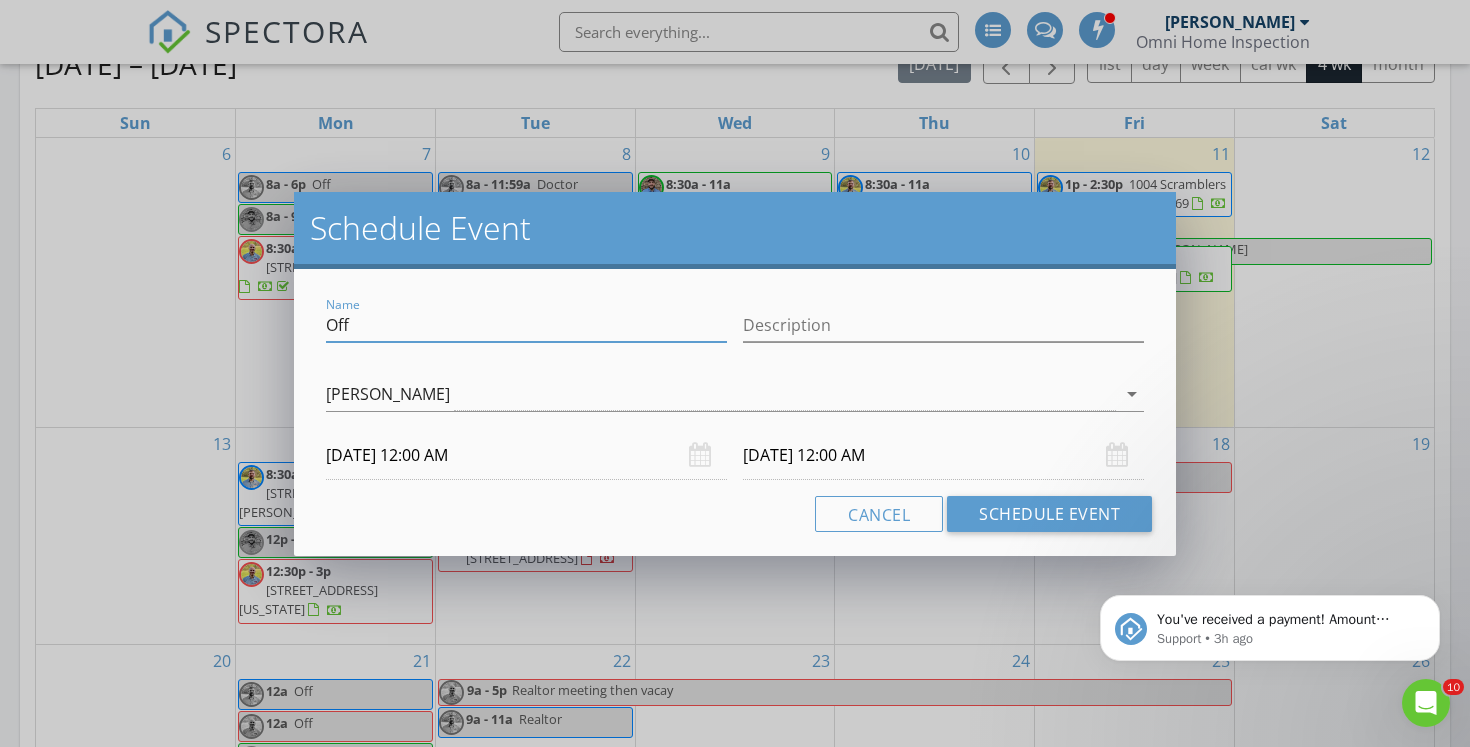 click on "07/16/2025 12:00 AM" at bounding box center [526, 455] 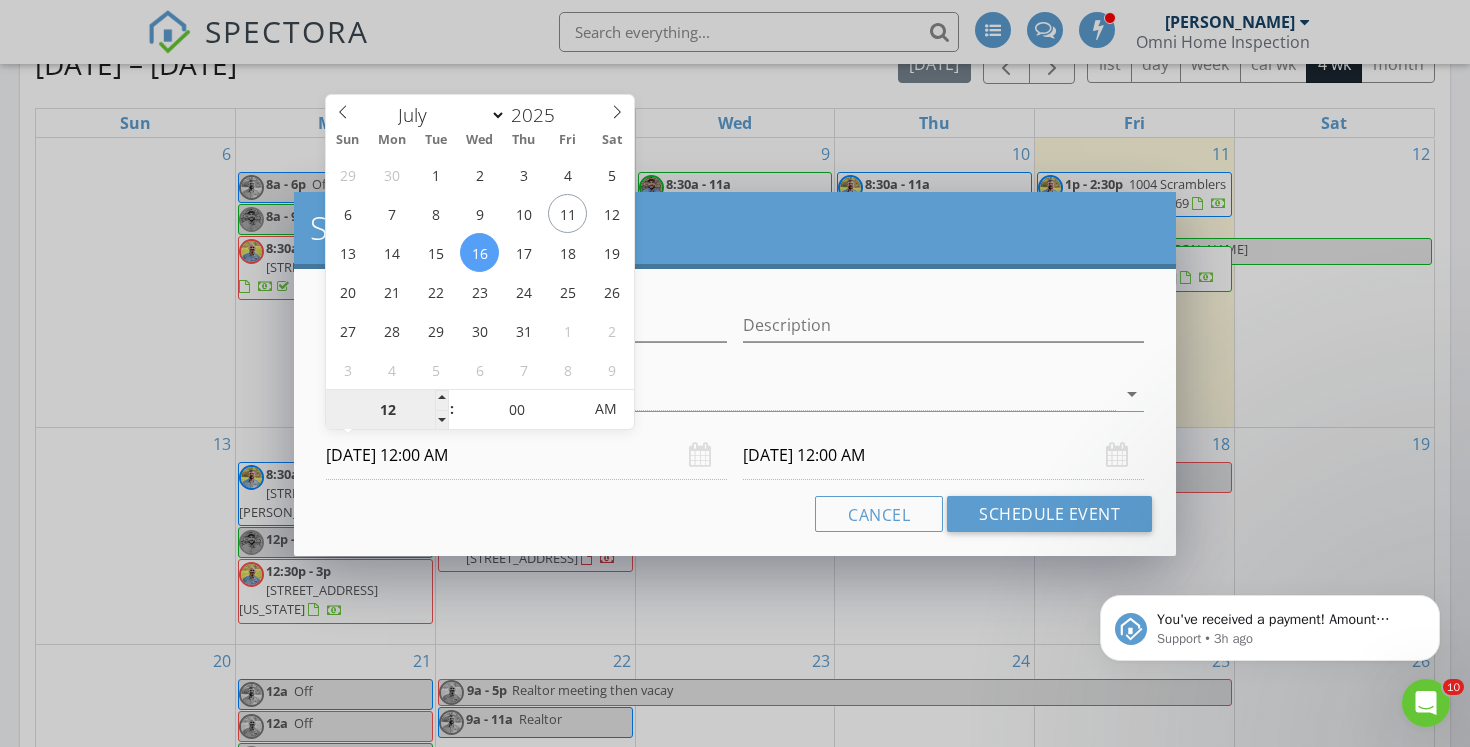 click on "12" at bounding box center [387, 410] 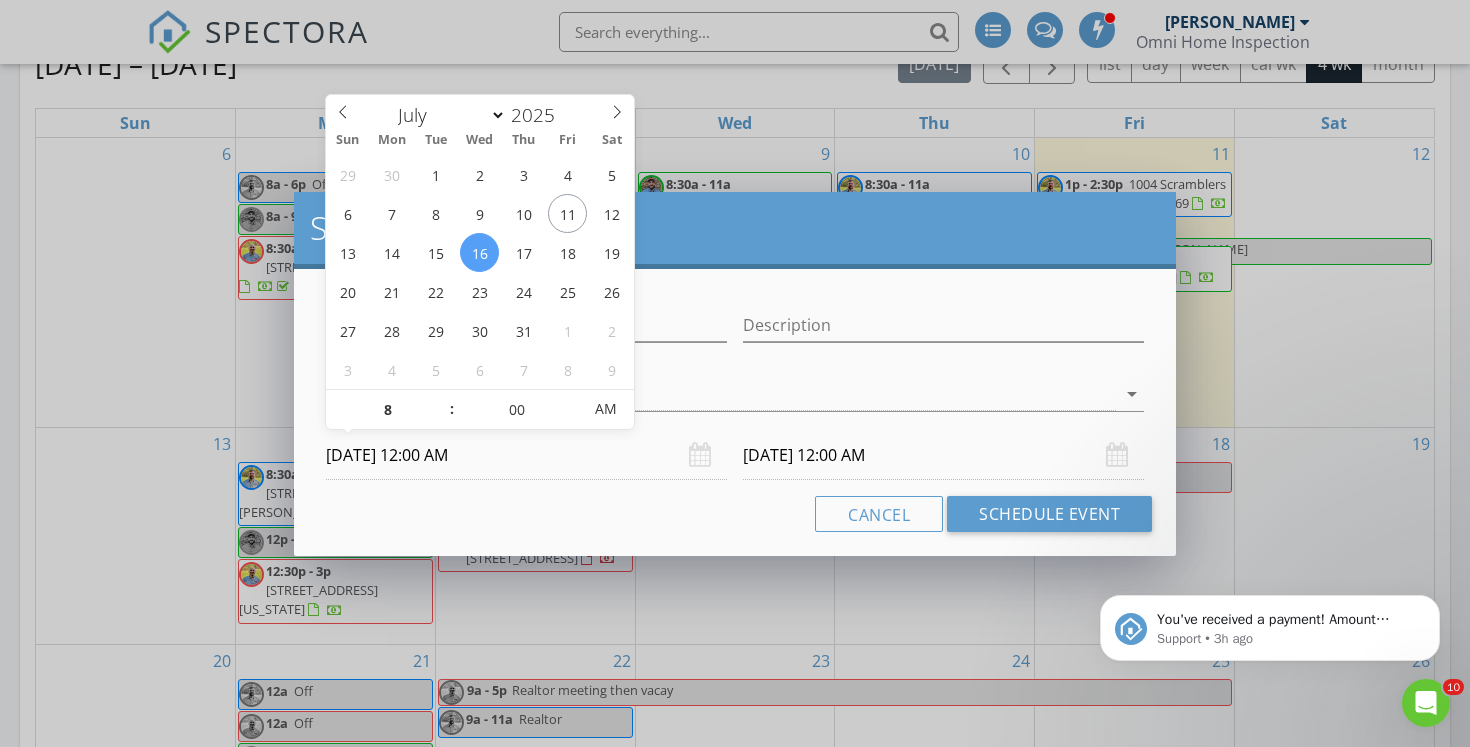 type on "08" 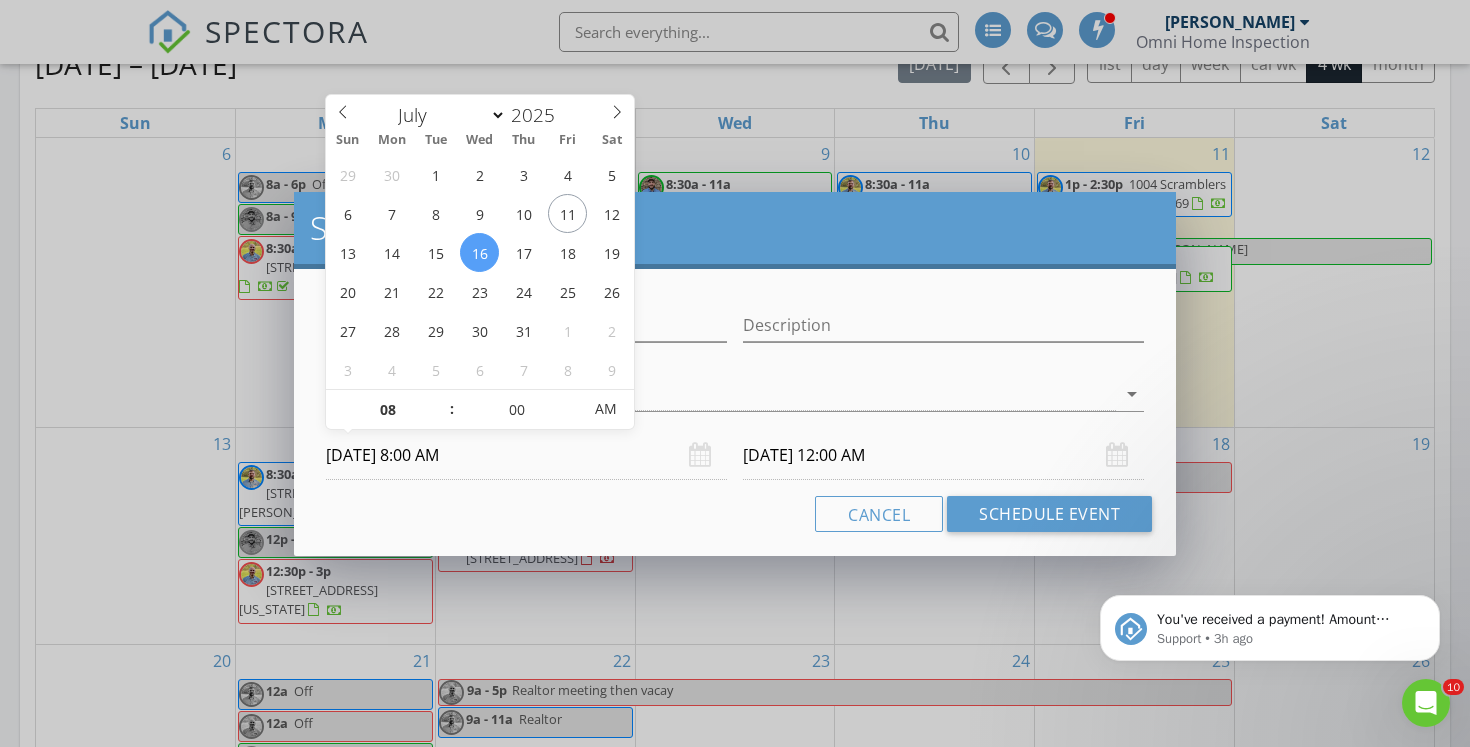 click on "07/17/2025 12:00 AM" at bounding box center (943, 455) 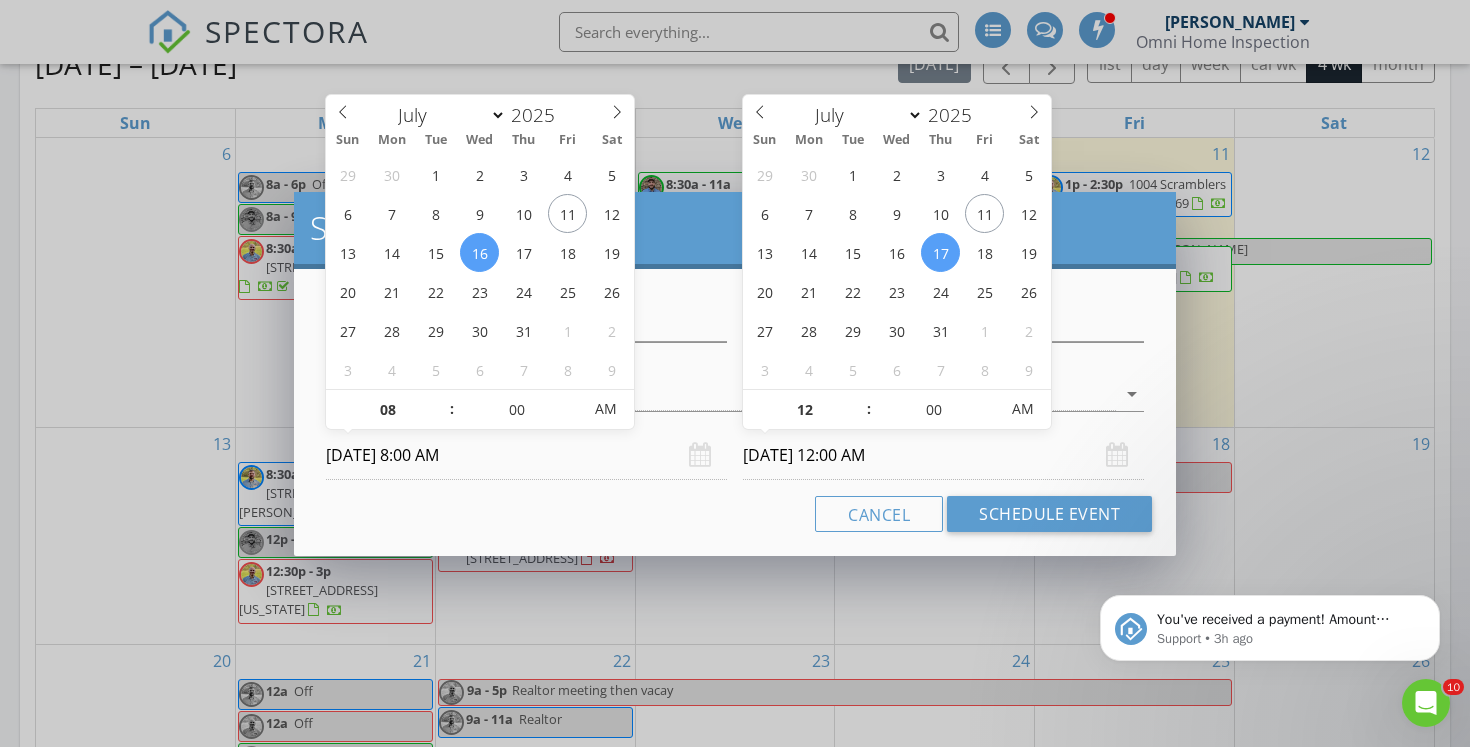 type on "08" 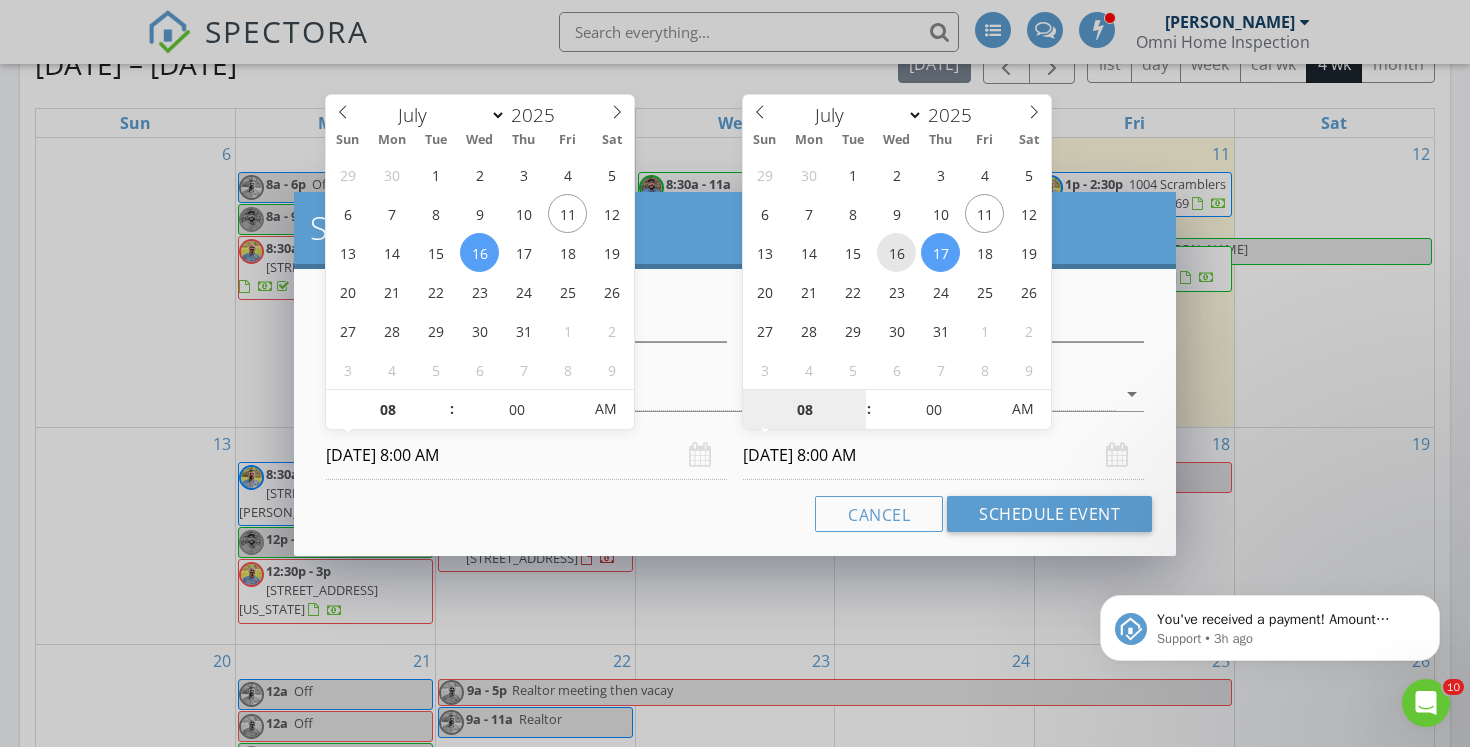 type on "07/16/2025 8:00 AM" 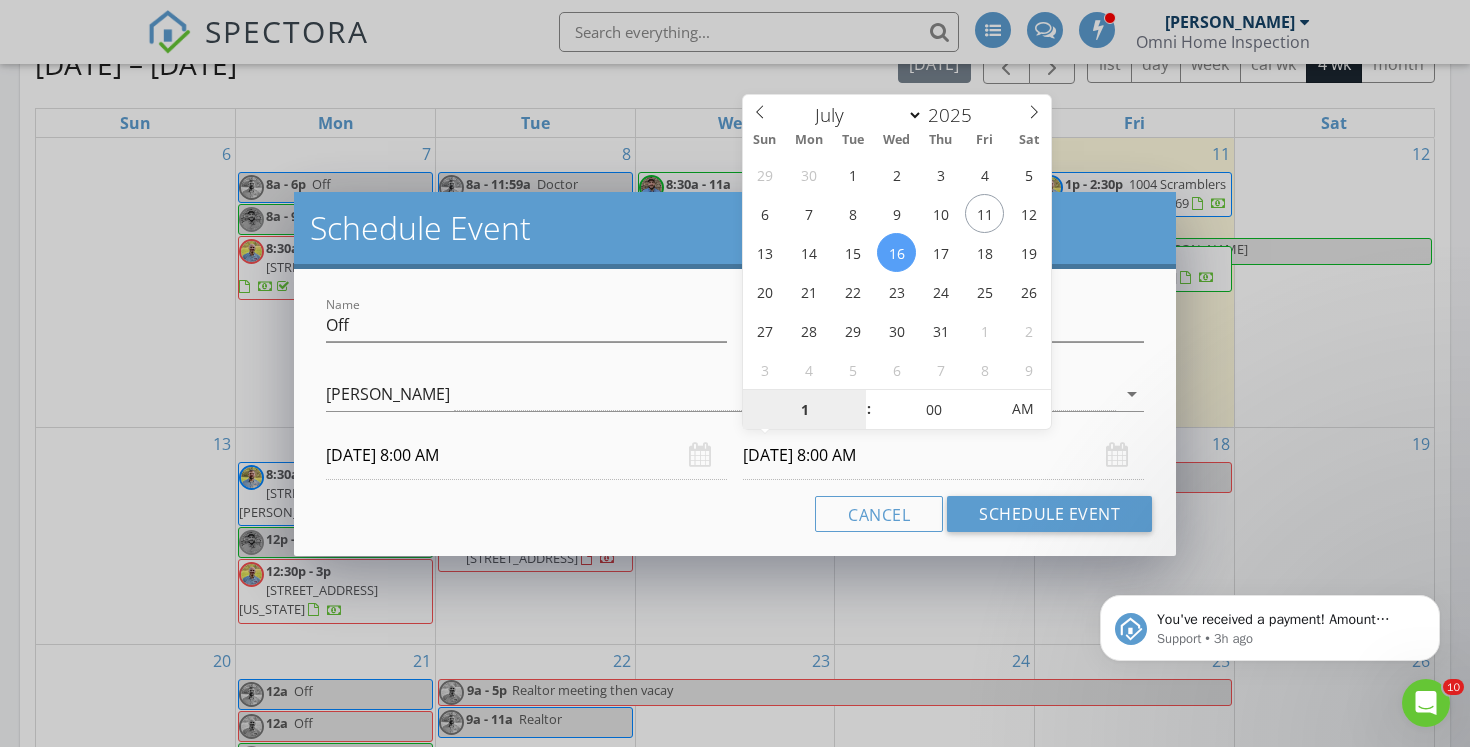 type on "12" 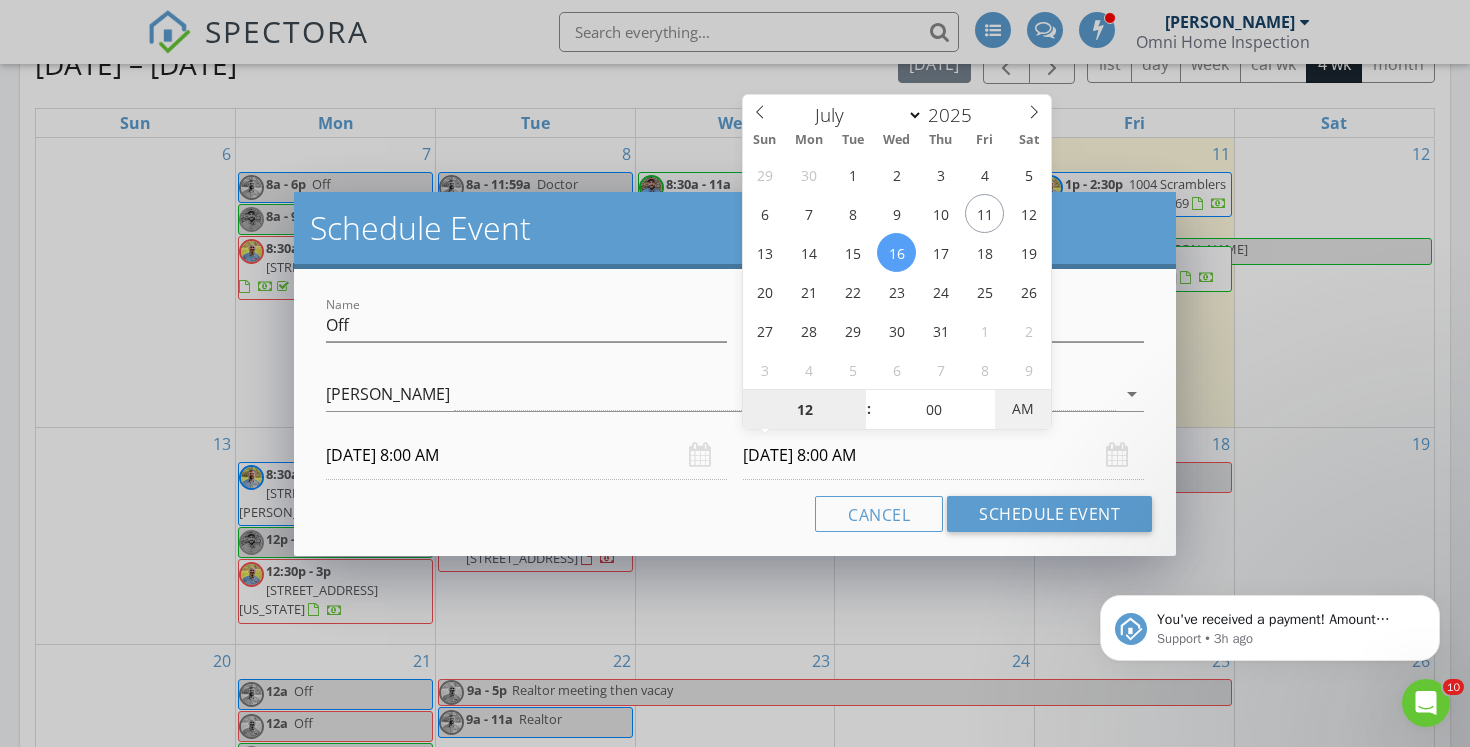 type on "07/16/2025 12:00 PM" 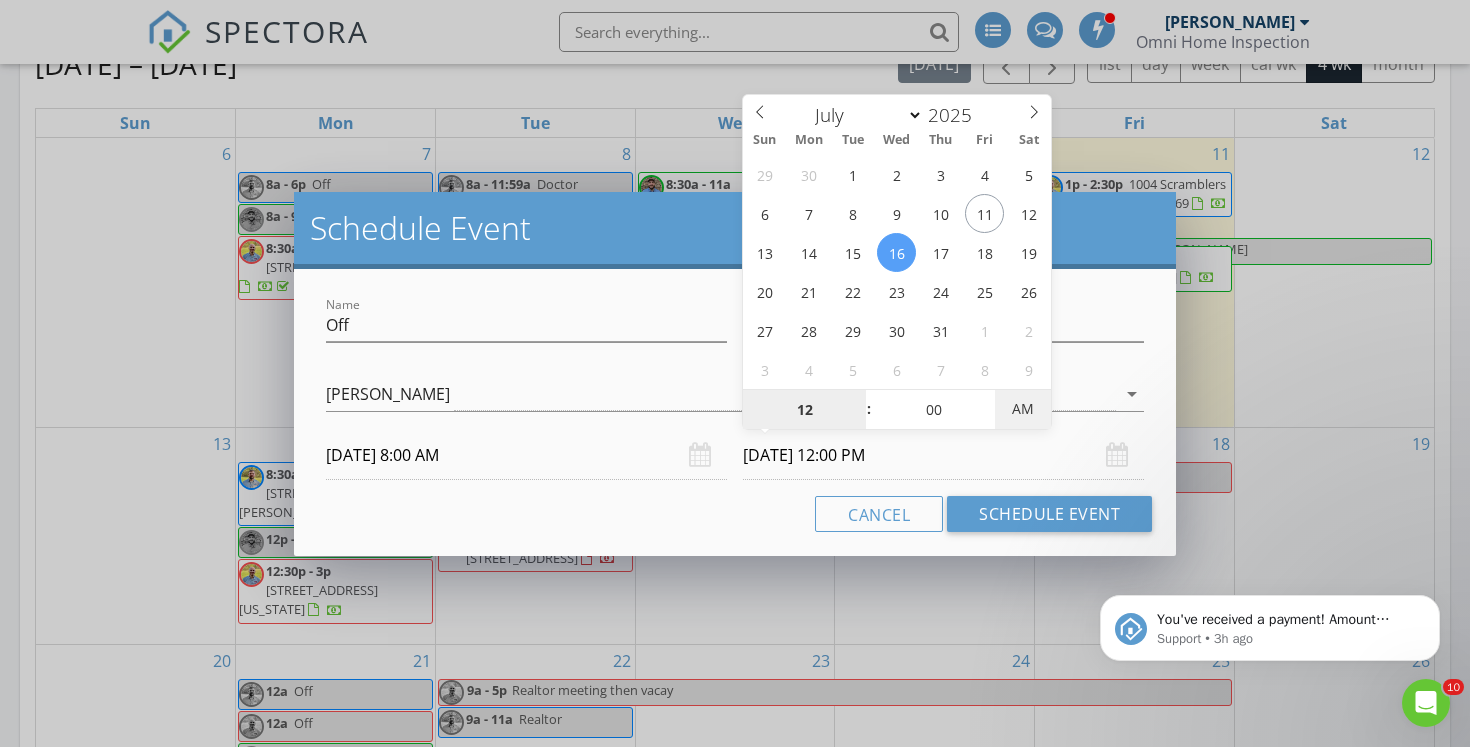 click on "AM" at bounding box center [1022, 409] 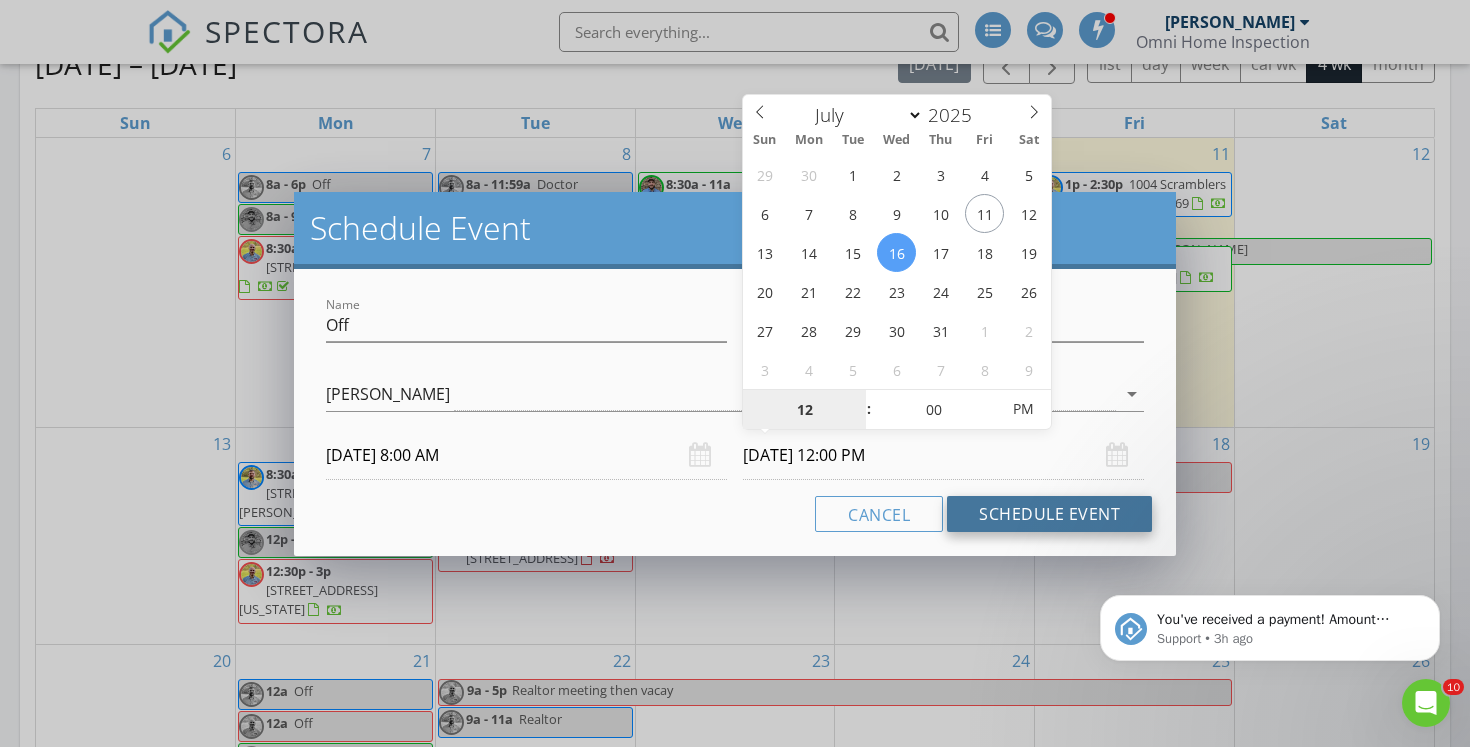 type on "12" 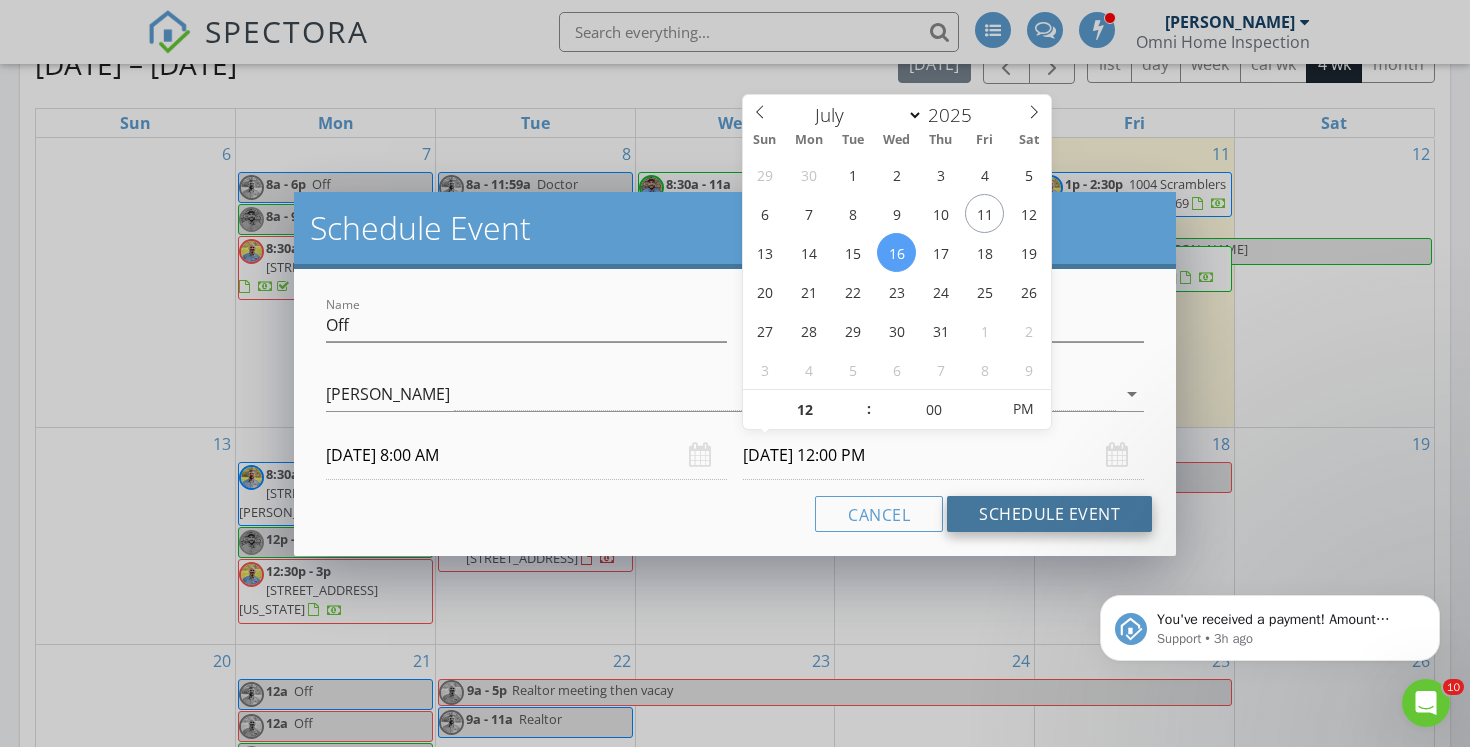 click on "Schedule Event" at bounding box center [1049, 514] 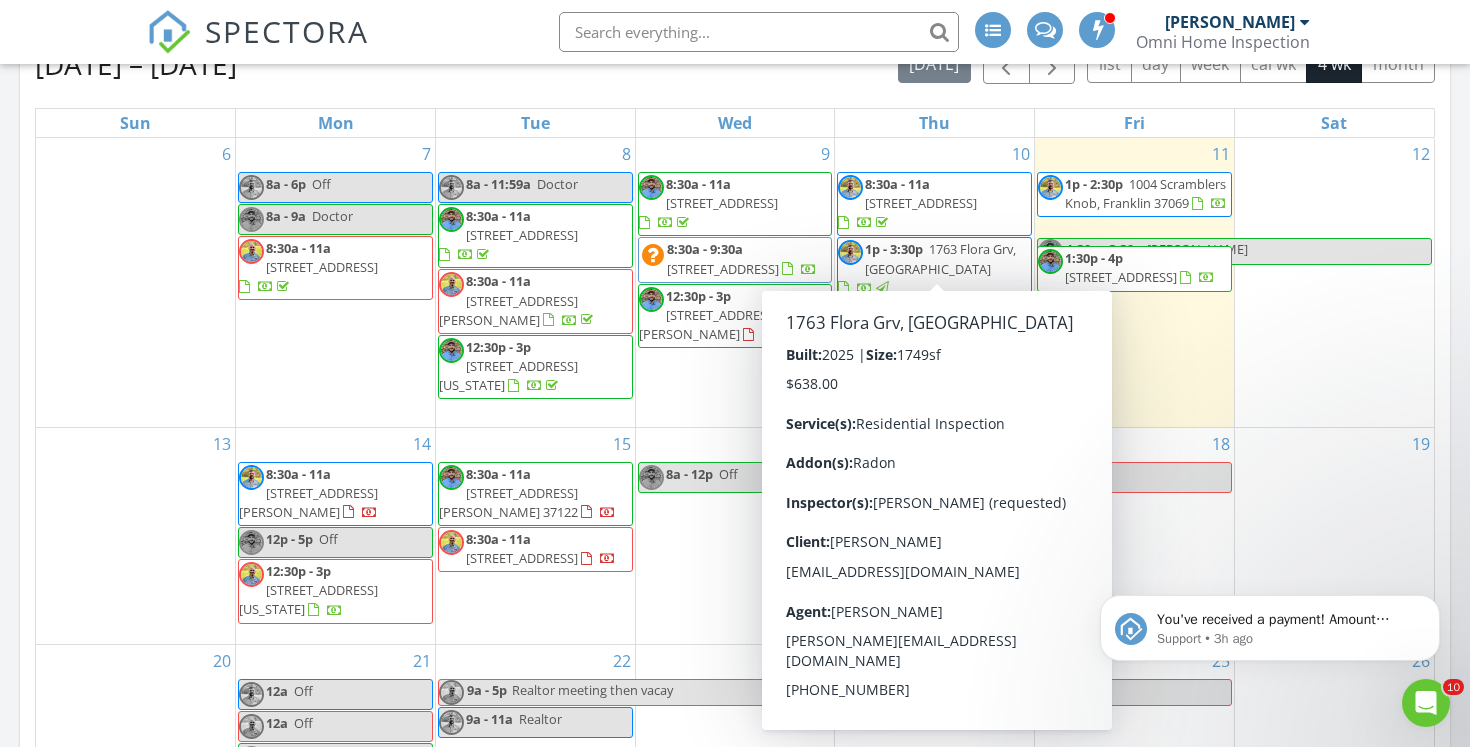 type 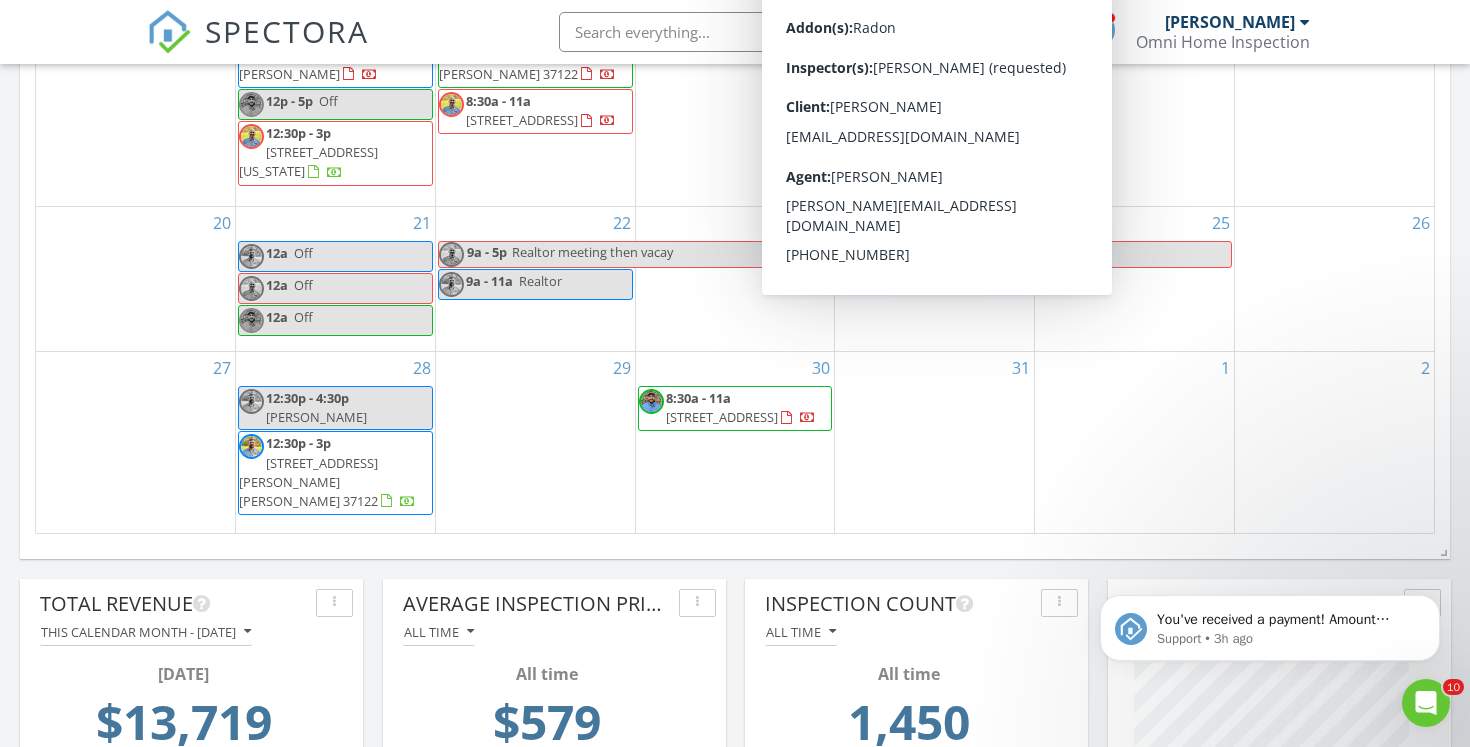 scroll, scrollTop: 0, scrollLeft: 0, axis: both 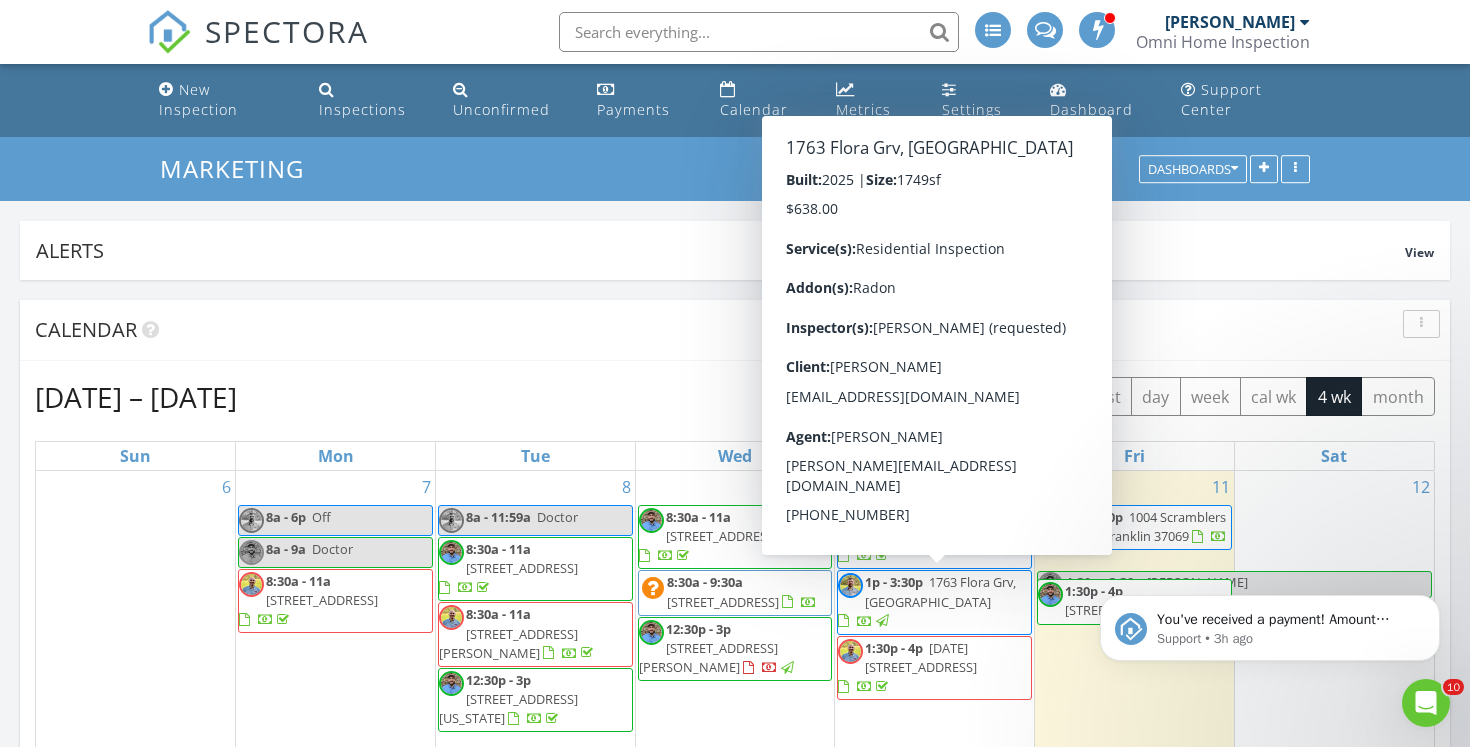click on "Jul 6 – Aug 2, 2025 today list day week cal wk 4 wk month" at bounding box center (735, 396) 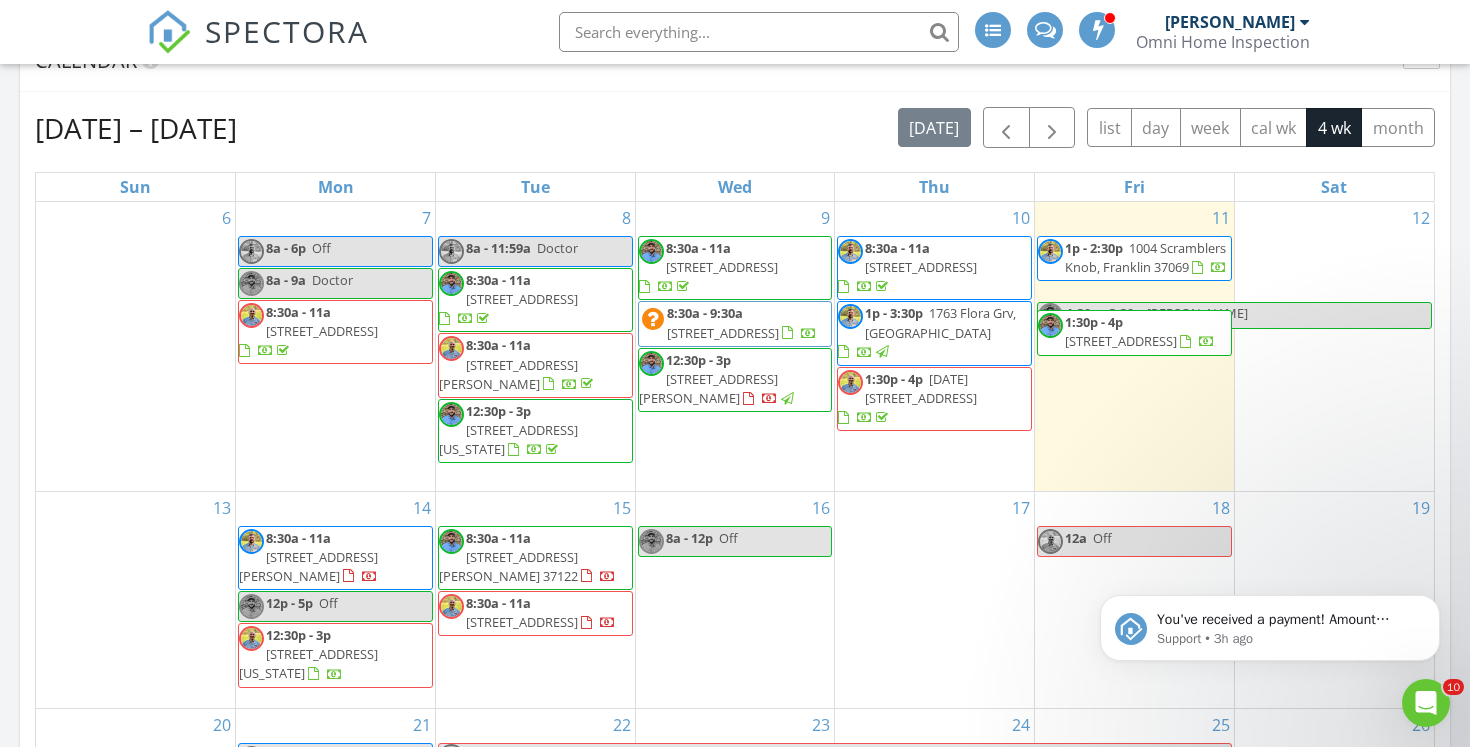 scroll, scrollTop: 307, scrollLeft: 0, axis: vertical 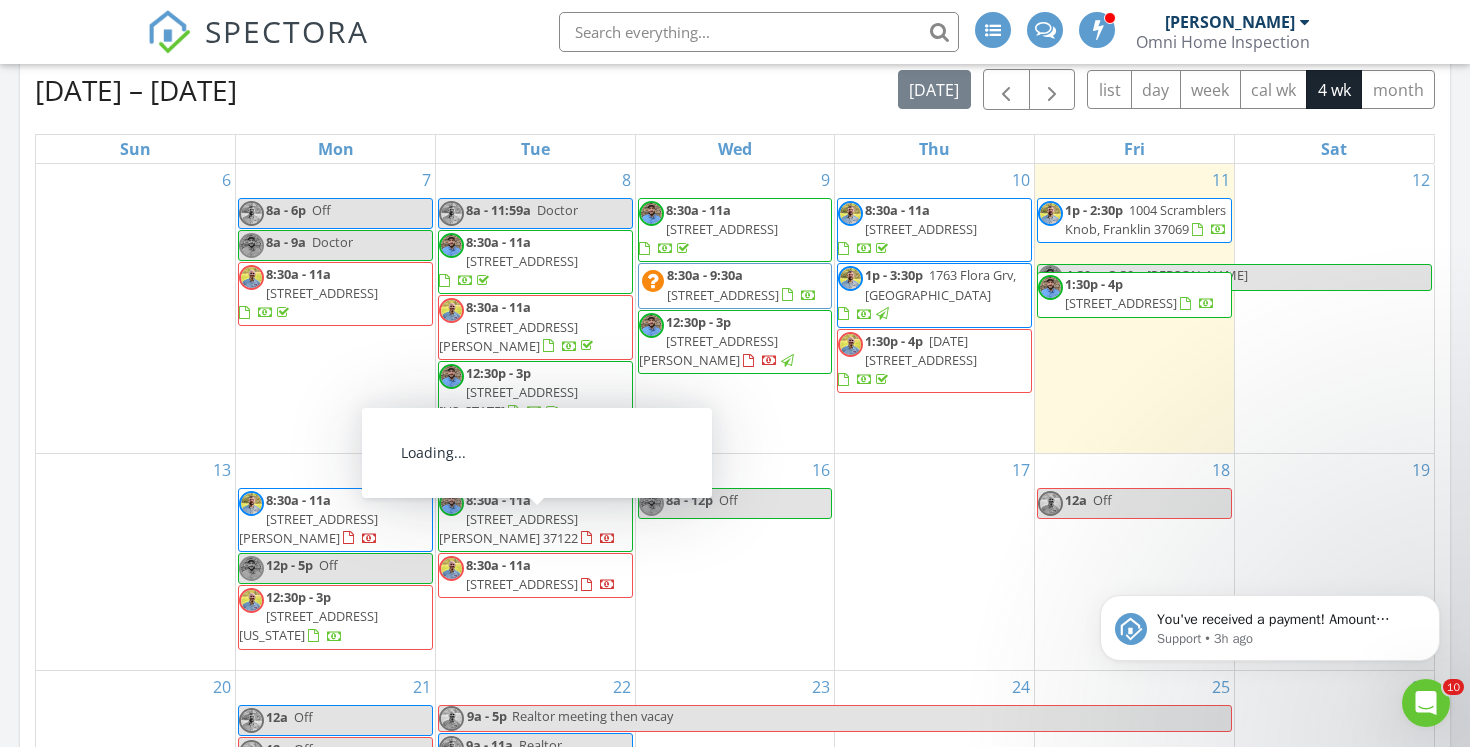 click on "8:30a - 11a" at bounding box center (498, 500) 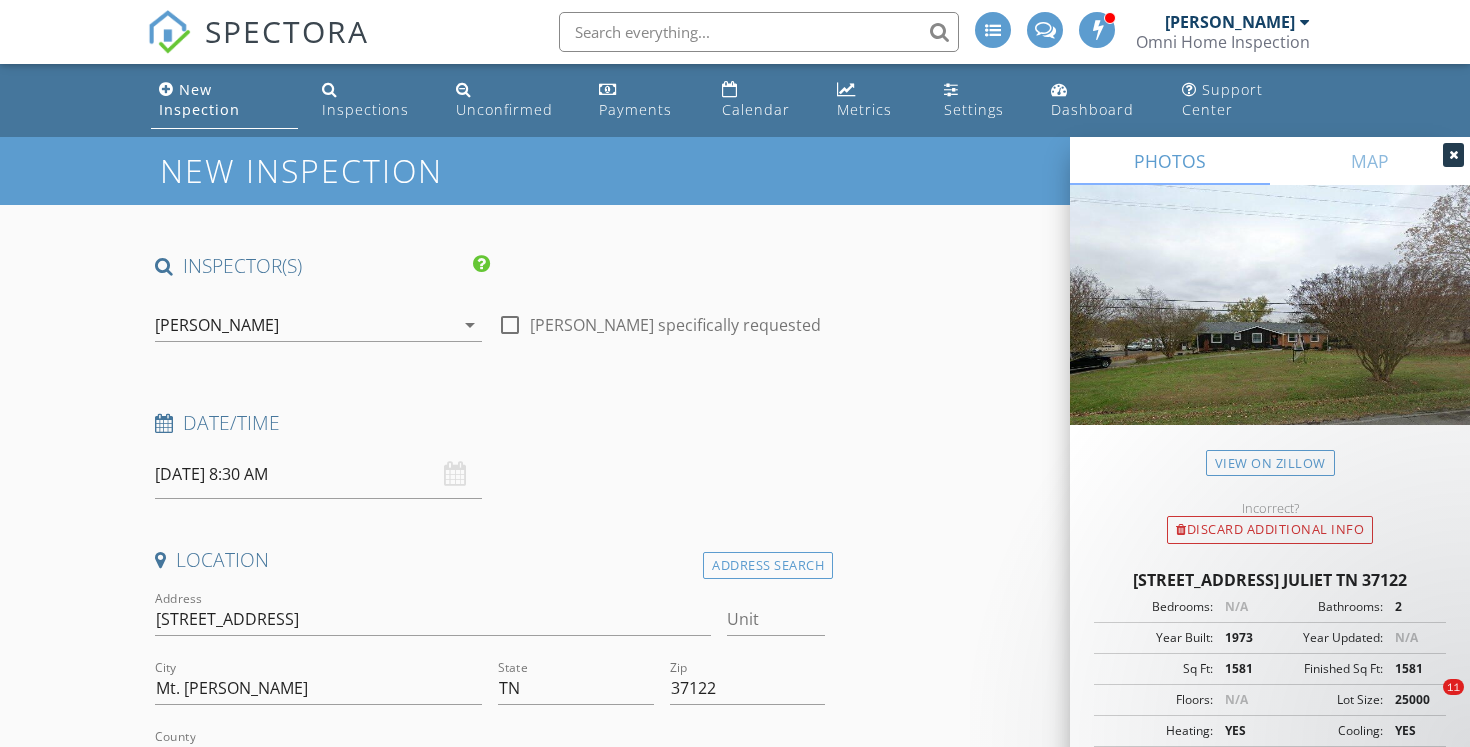 scroll, scrollTop: 0, scrollLeft: 0, axis: both 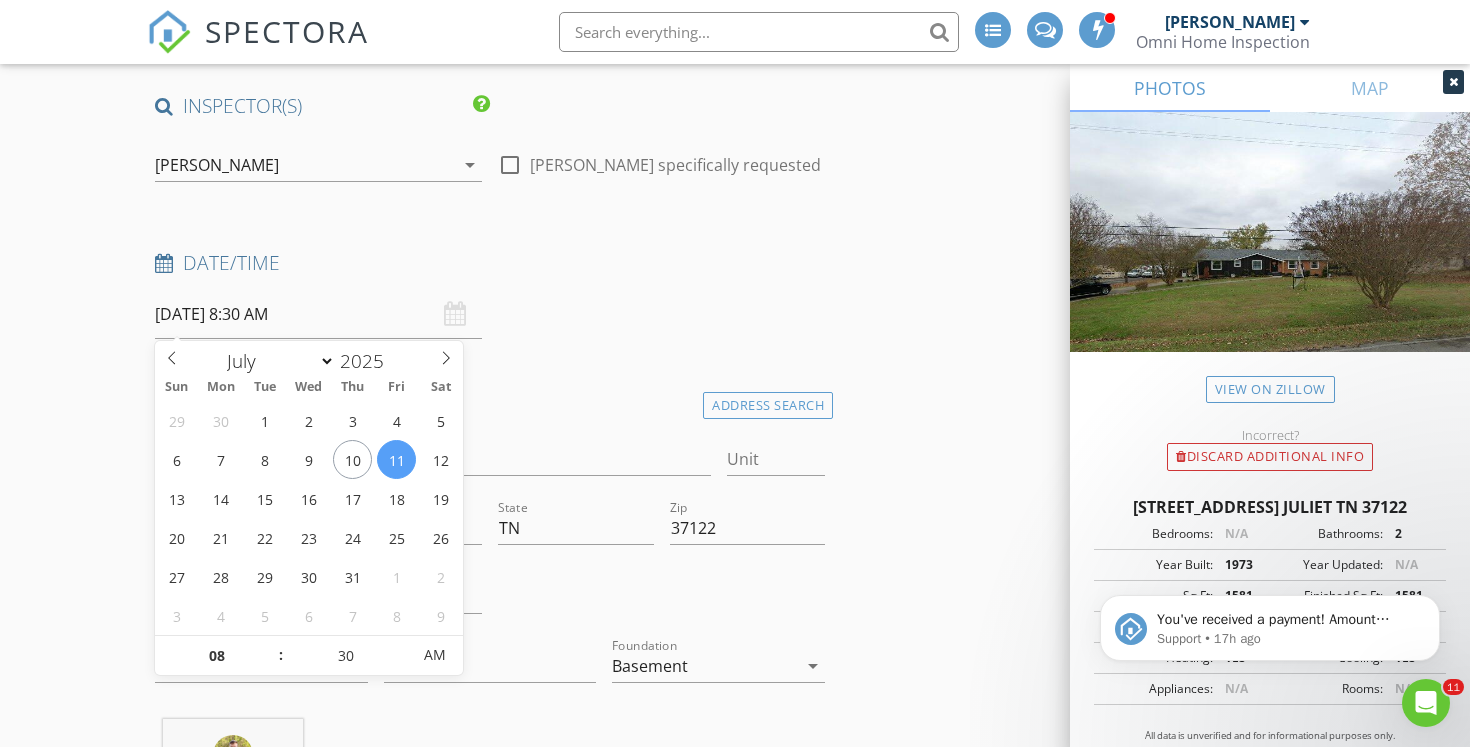 click on "[DATE] 8:30 AM" at bounding box center (318, 314) 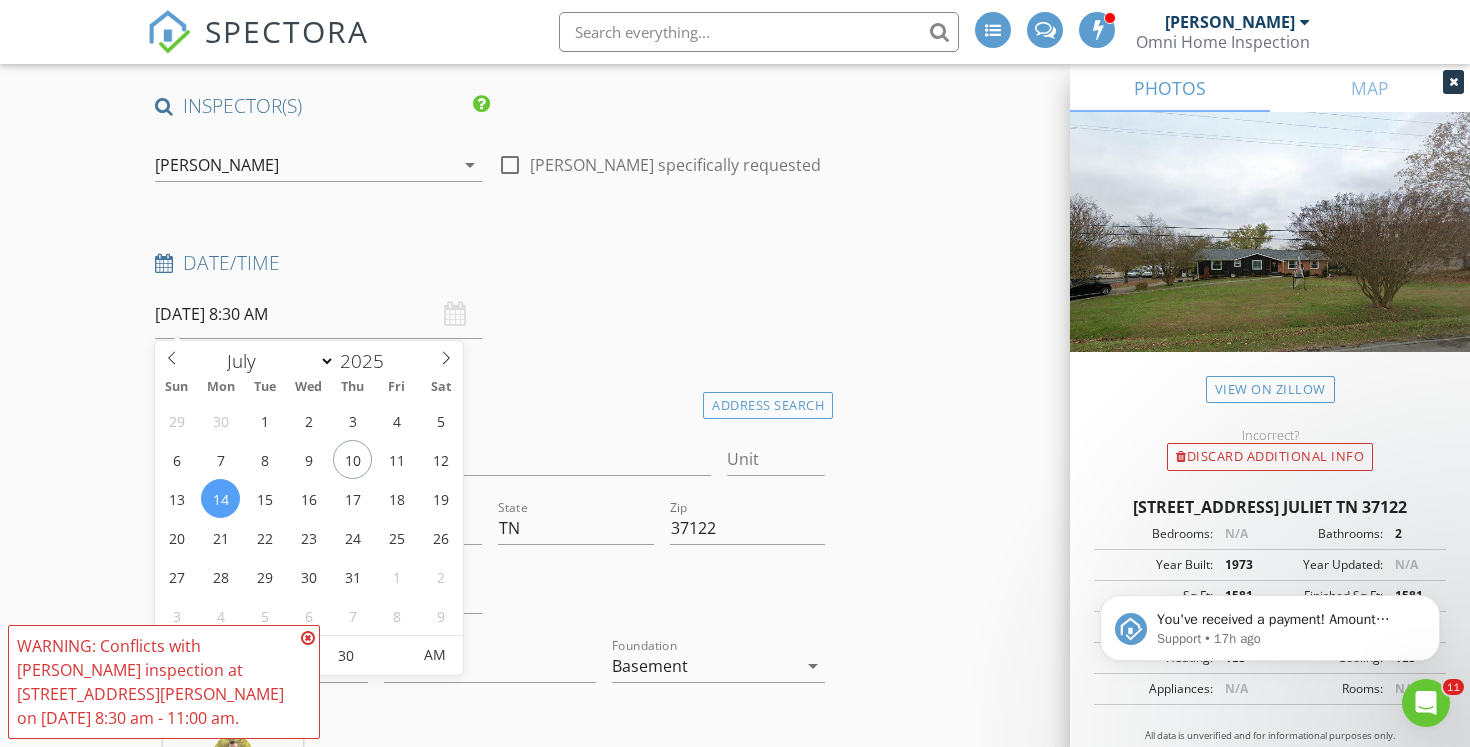 click at bounding box center (308, 638) 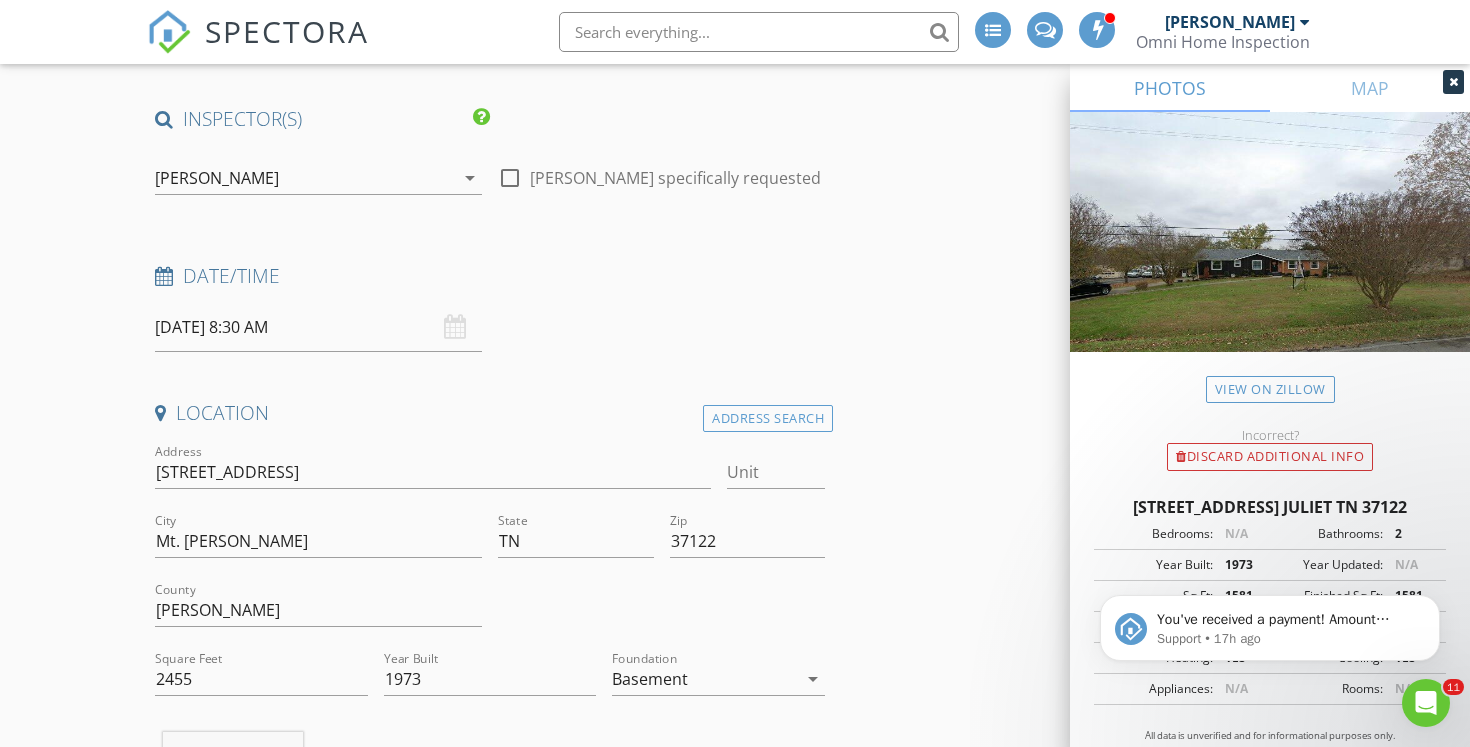 scroll, scrollTop: 144, scrollLeft: 0, axis: vertical 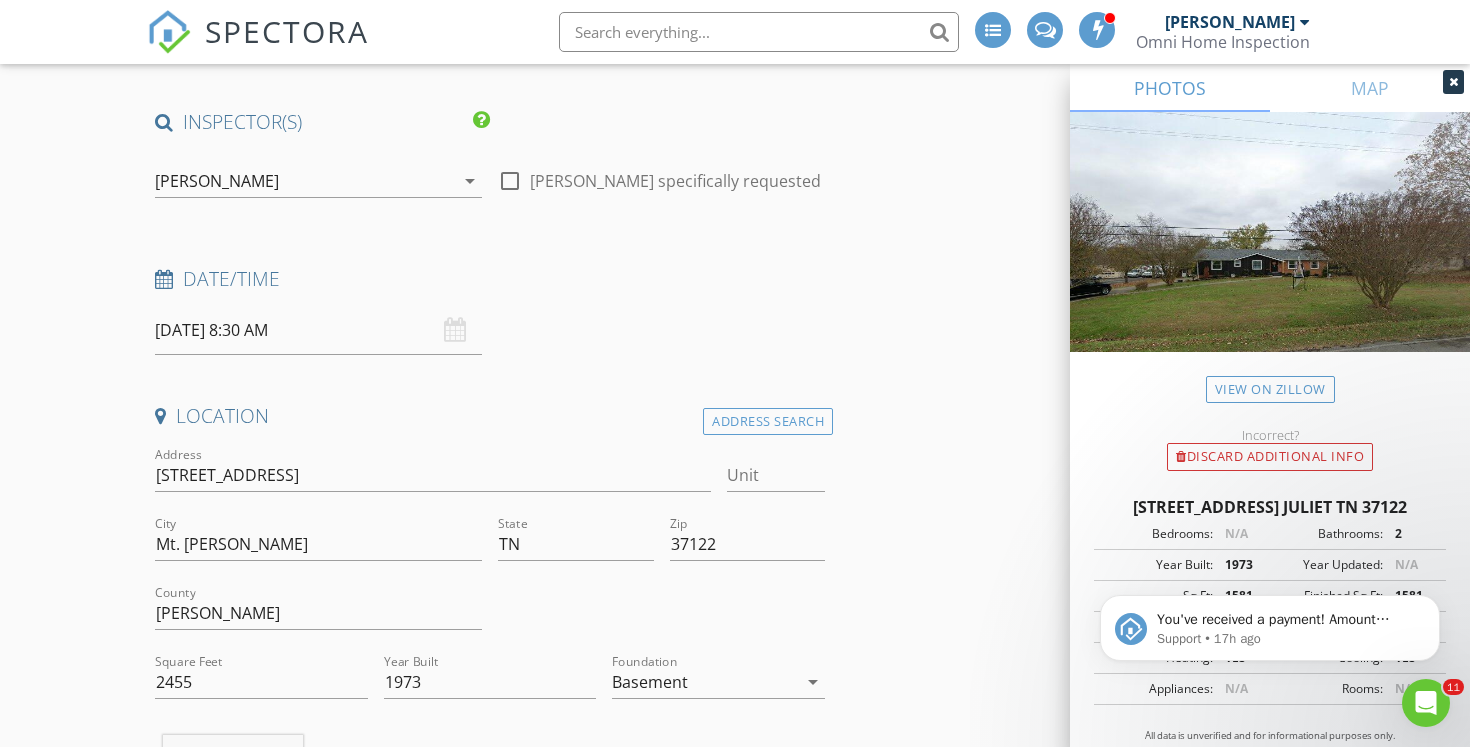 click on "check_box   [PERSON_NAME]   PRIMARY   check_box_outline_blank   [PERSON_NAME]     check_box_outline_blank   [PERSON_NAME]     [PERSON_NAME] arrow_drop_down" at bounding box center (318, 185) 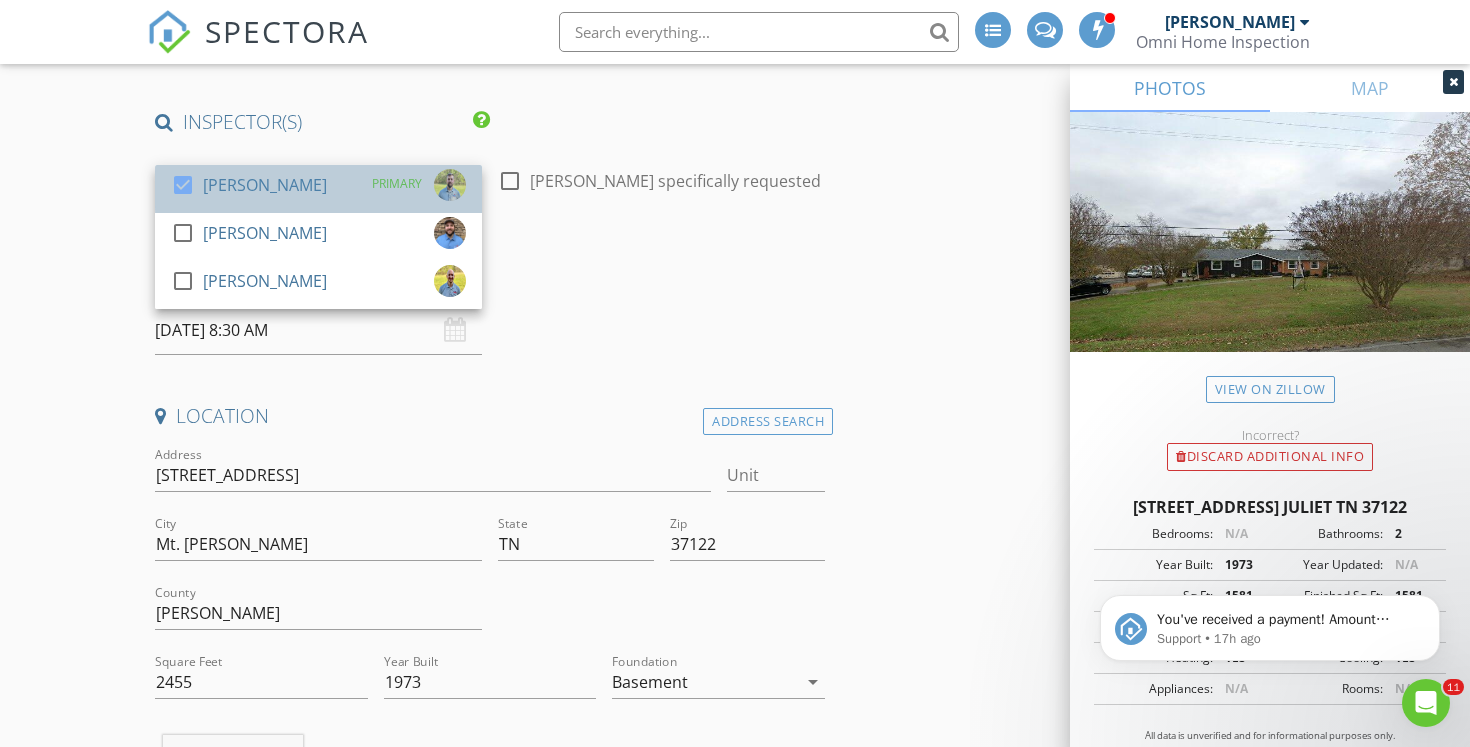 click on "PRIMARY" at bounding box center [413, 185] 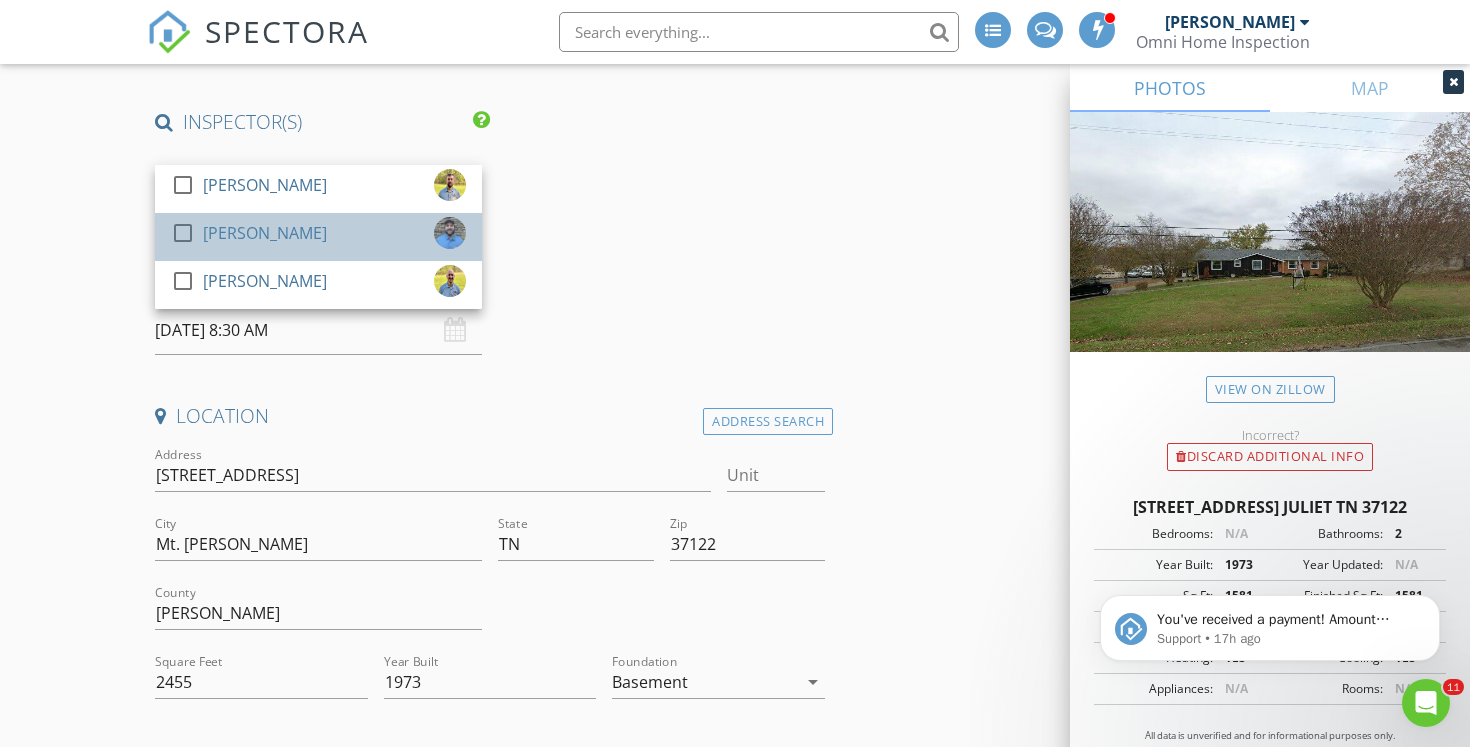 click on "check_box_outline_blank   [PERSON_NAME]" at bounding box center [318, 237] 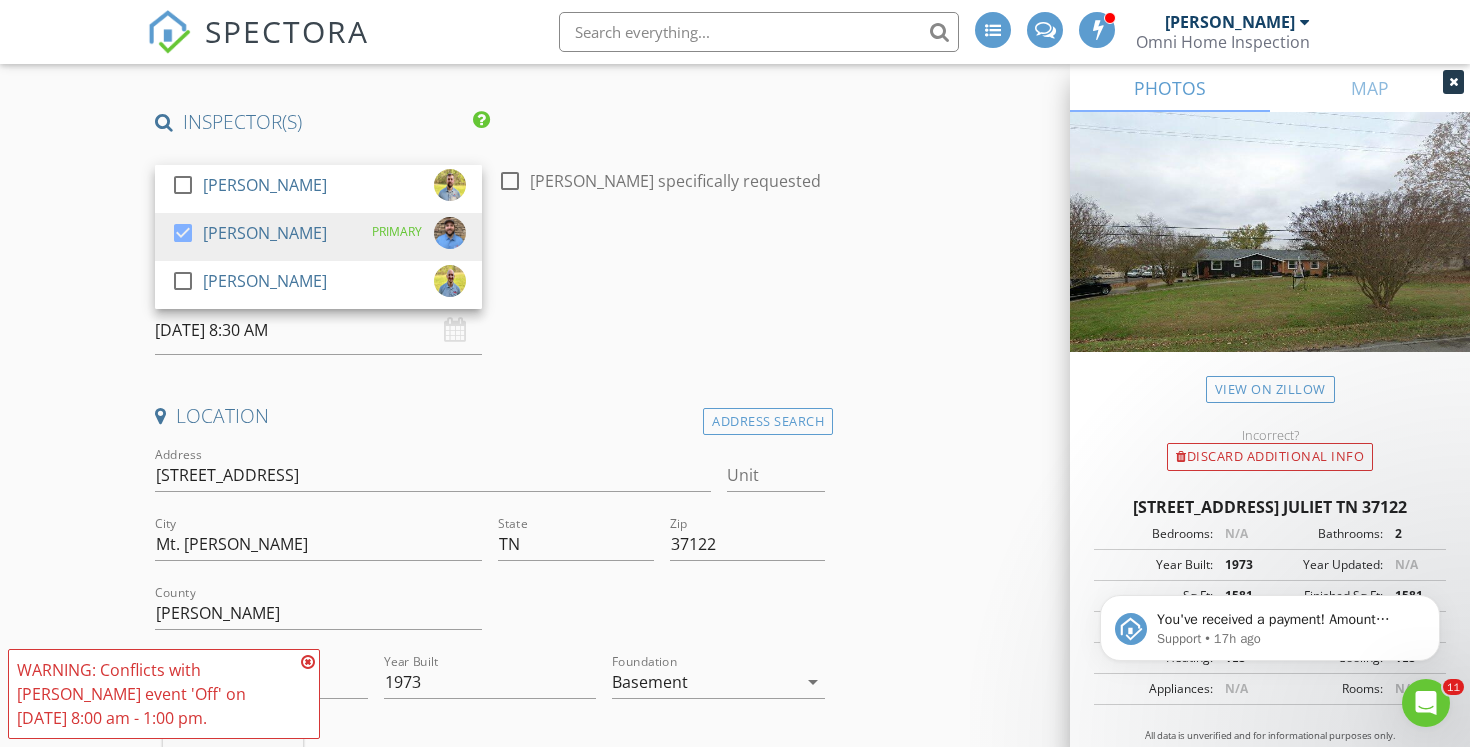 click on "INSPECTOR(S)
check_box_outline_blank   [PERSON_NAME]     check_box   [PERSON_NAME]   PRIMARY   check_box_outline_blank   [PERSON_NAME]     [PERSON_NAME] arrow_drop_down   check_box_outline_blank [PERSON_NAME] specifically requested
Date/Time
[DATE] 8:30 AM
Location
Address Search       Address [STREET_ADDRESS] [GEOGRAPHIC_DATA][US_STATE]   Zip [GEOGRAPHIC_DATA] Feet 2455   Year Built 1973   Foundation Basement arrow_drop_down     [PERSON_NAME]     27.1 miles     (43 minutes)
client
check_box Enable Client CC email for this inspection   Client Search     check_box_outline_blank Client is a Company/Organization     First Name   Last Name   Email   CC Email   Phone         Tags         Notes   Private Notes
ADD ADDITIONAL client
SERVICES
check_box" at bounding box center [490, 2060] 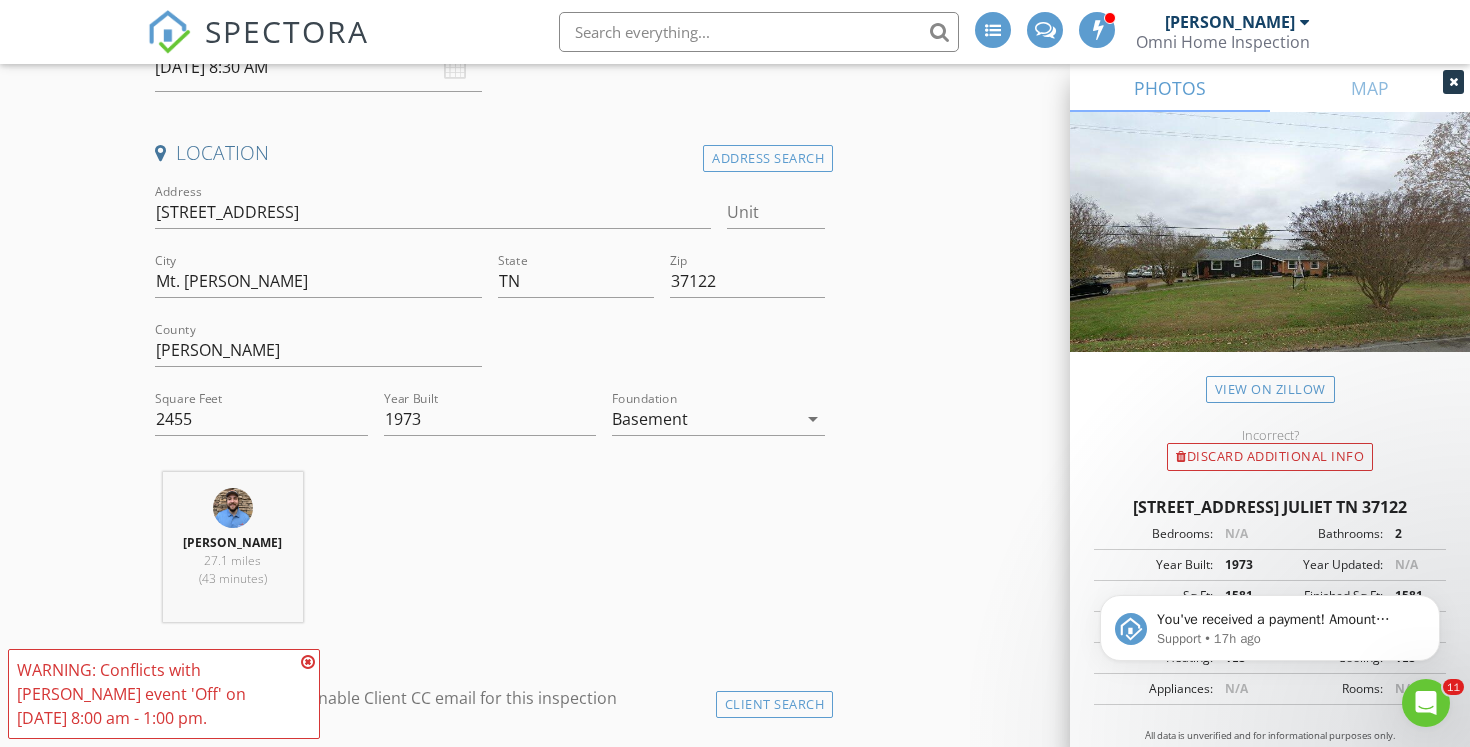 scroll, scrollTop: 409, scrollLeft: 0, axis: vertical 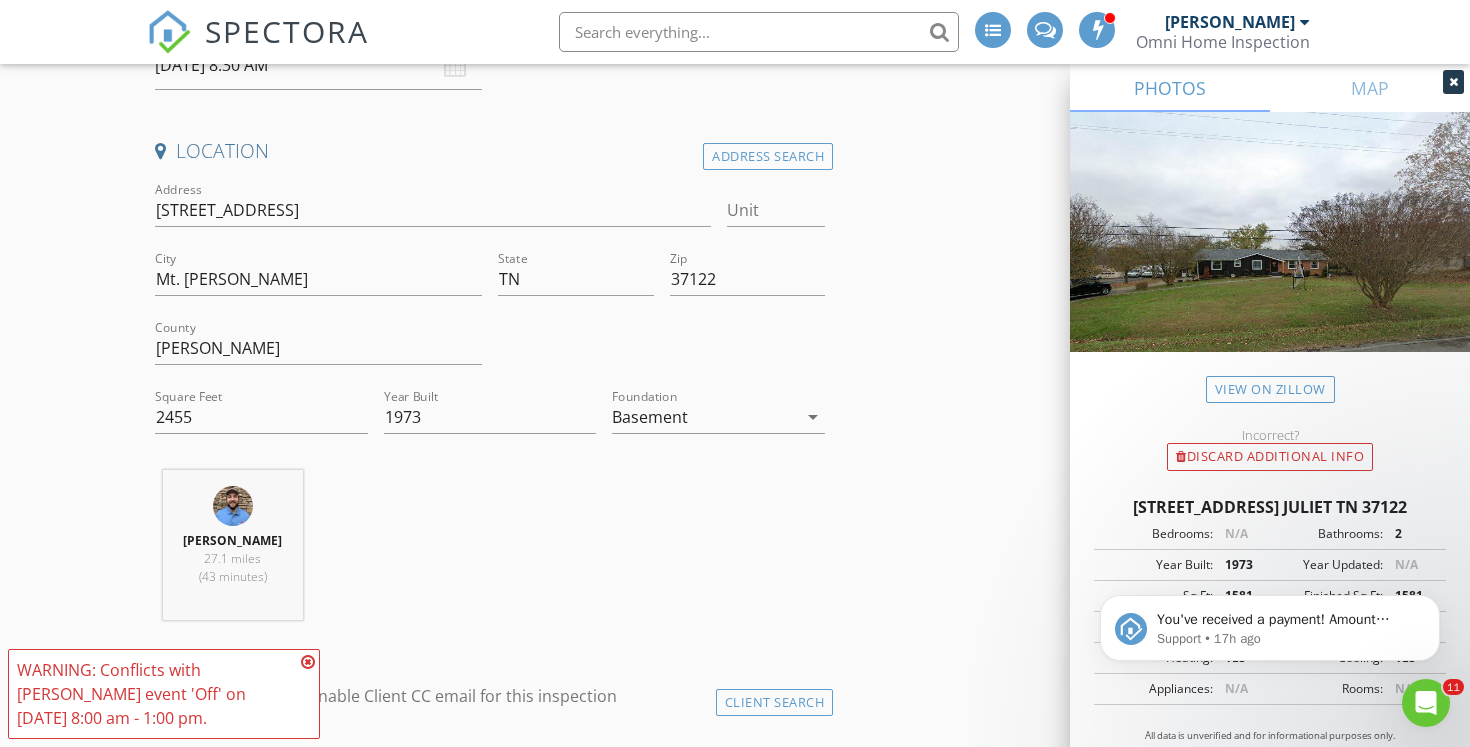 click at bounding box center (308, 662) 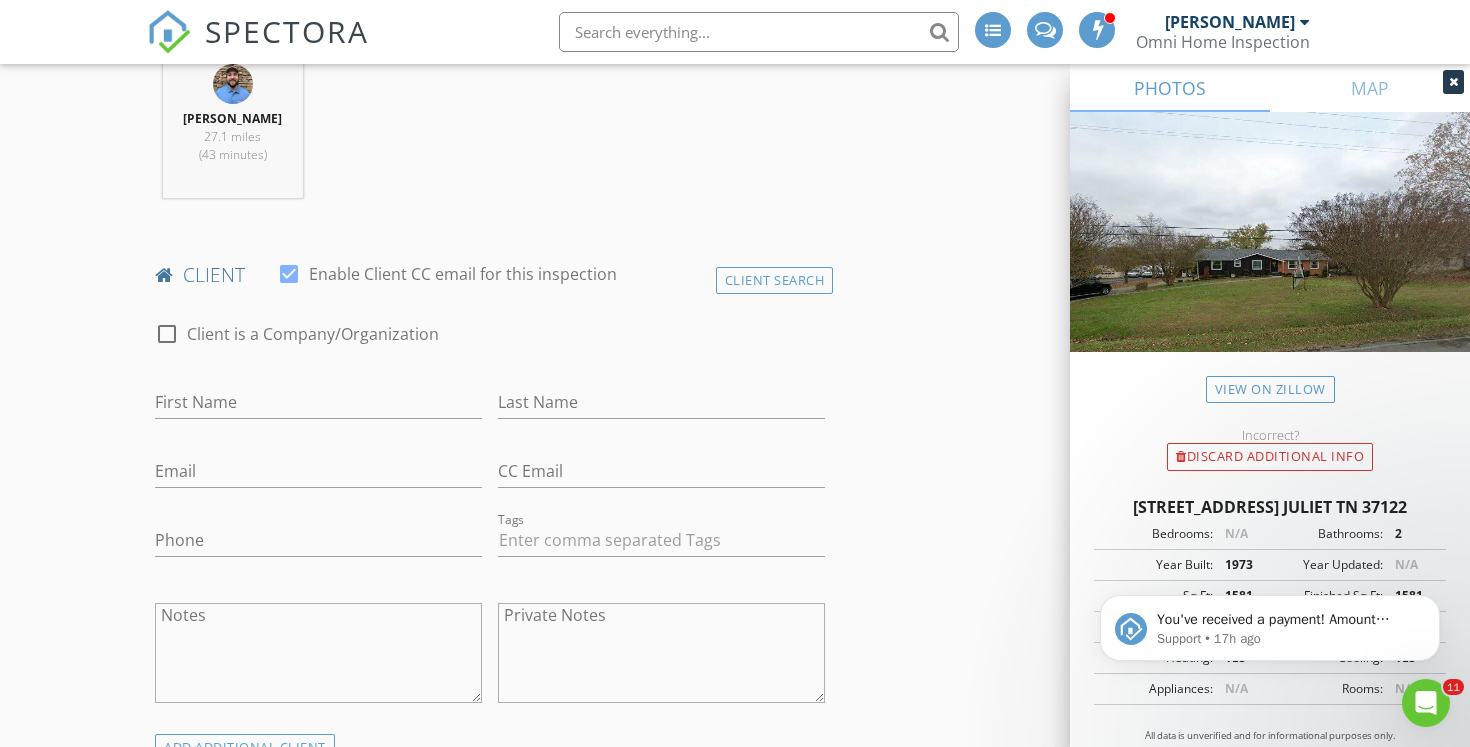 scroll, scrollTop: 785, scrollLeft: 0, axis: vertical 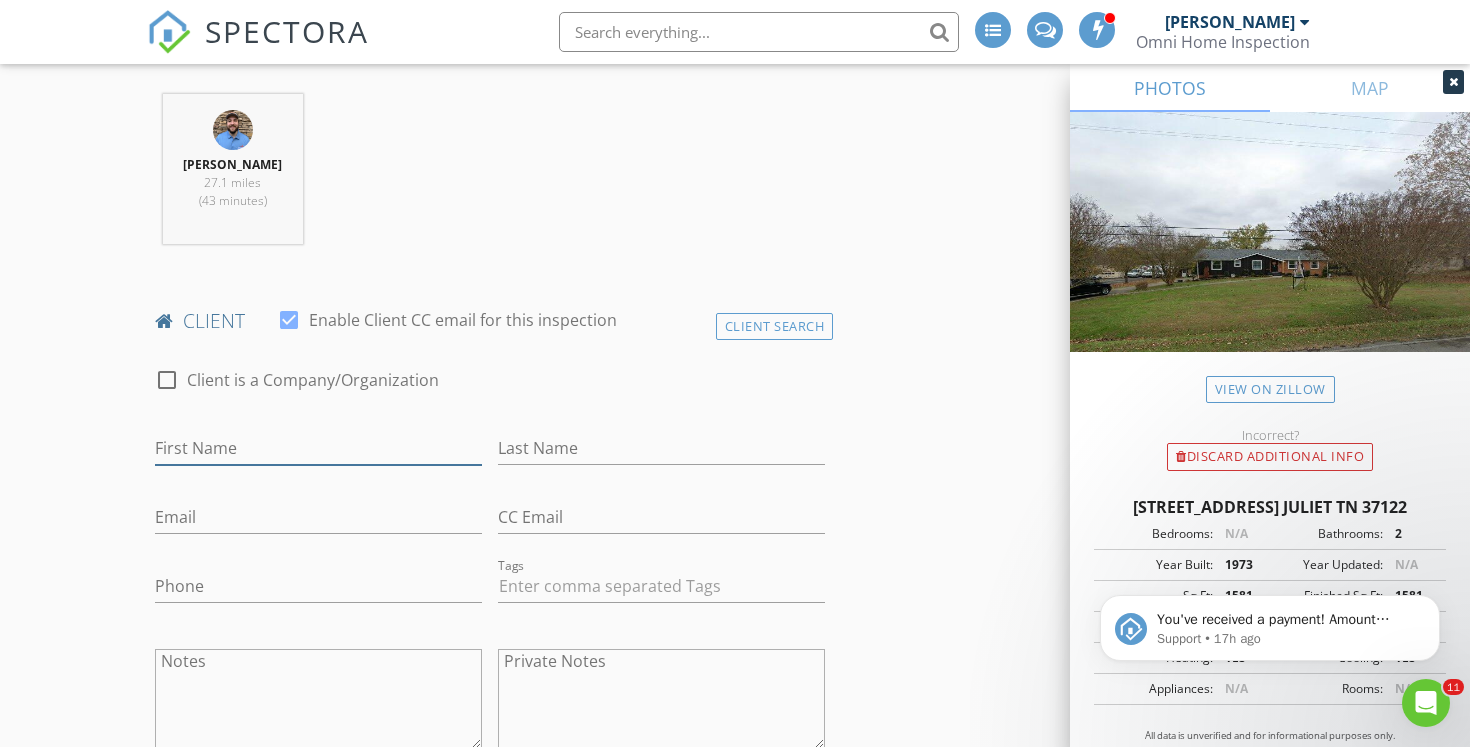 click on "First Name" at bounding box center (318, 448) 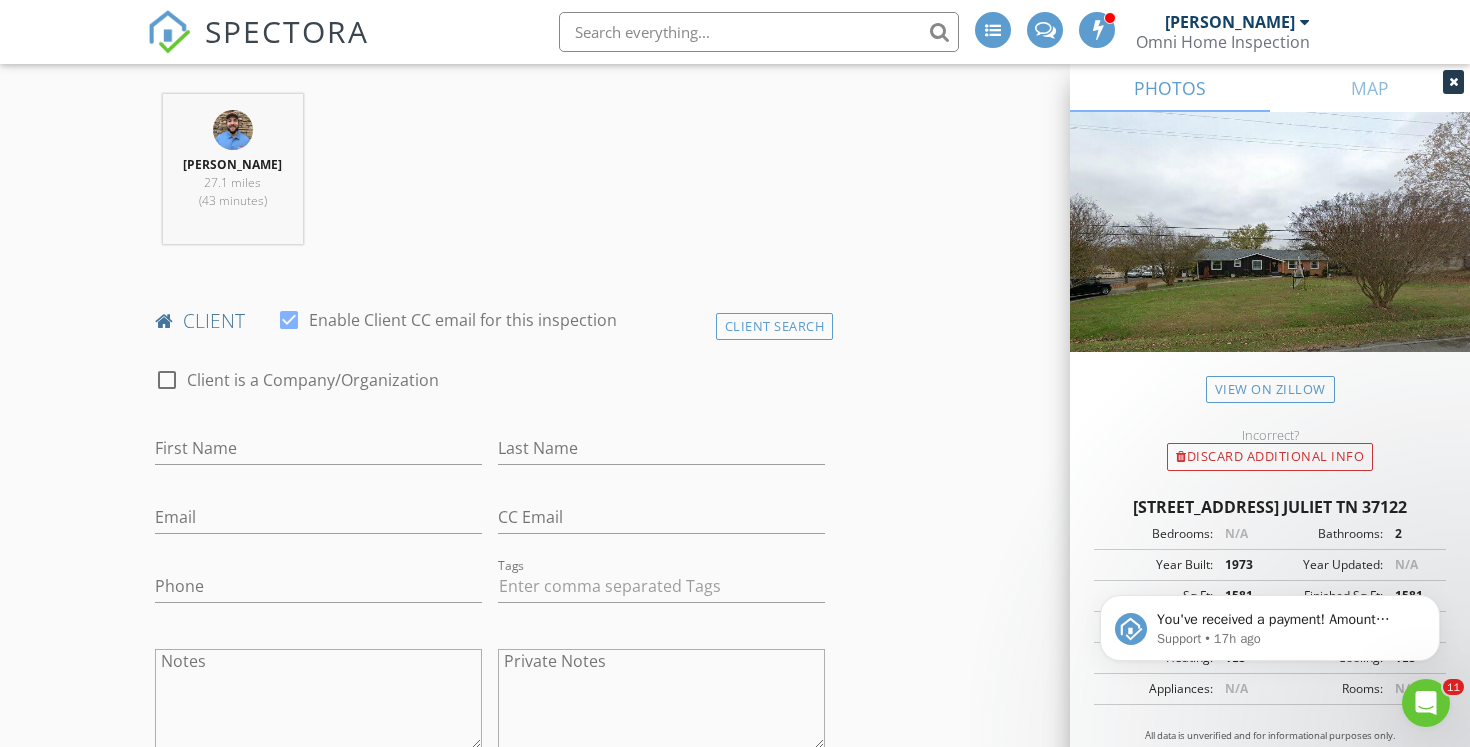click on "INSPECTOR(S)
check_box_outline_blank   [PERSON_NAME]     check_box   [PERSON_NAME]   PRIMARY   check_box_outline_blank   [PERSON_NAME]     [PERSON_NAME] arrow_drop_down   check_box_outline_blank [PERSON_NAME] specifically requested
Date/Time
[DATE] 8:30 AM
Location
Address Search       Address [STREET_ADDRESS] [GEOGRAPHIC_DATA][US_STATE]   Zip [GEOGRAPHIC_DATA] Feet 2455   Year Built 1973   Foundation Basement arrow_drop_down     [PERSON_NAME]     27.1 miles     (43 minutes)
client
check_box Enable Client CC email for this inspection   Client Search     check_box_outline_blank Client is a Company/Organization     First Name   Last Name   Email   CC Email   Phone         Tags         Notes   Private Notes
ADD ADDITIONAL client
SERVICES
check_box" at bounding box center (490, 1419) 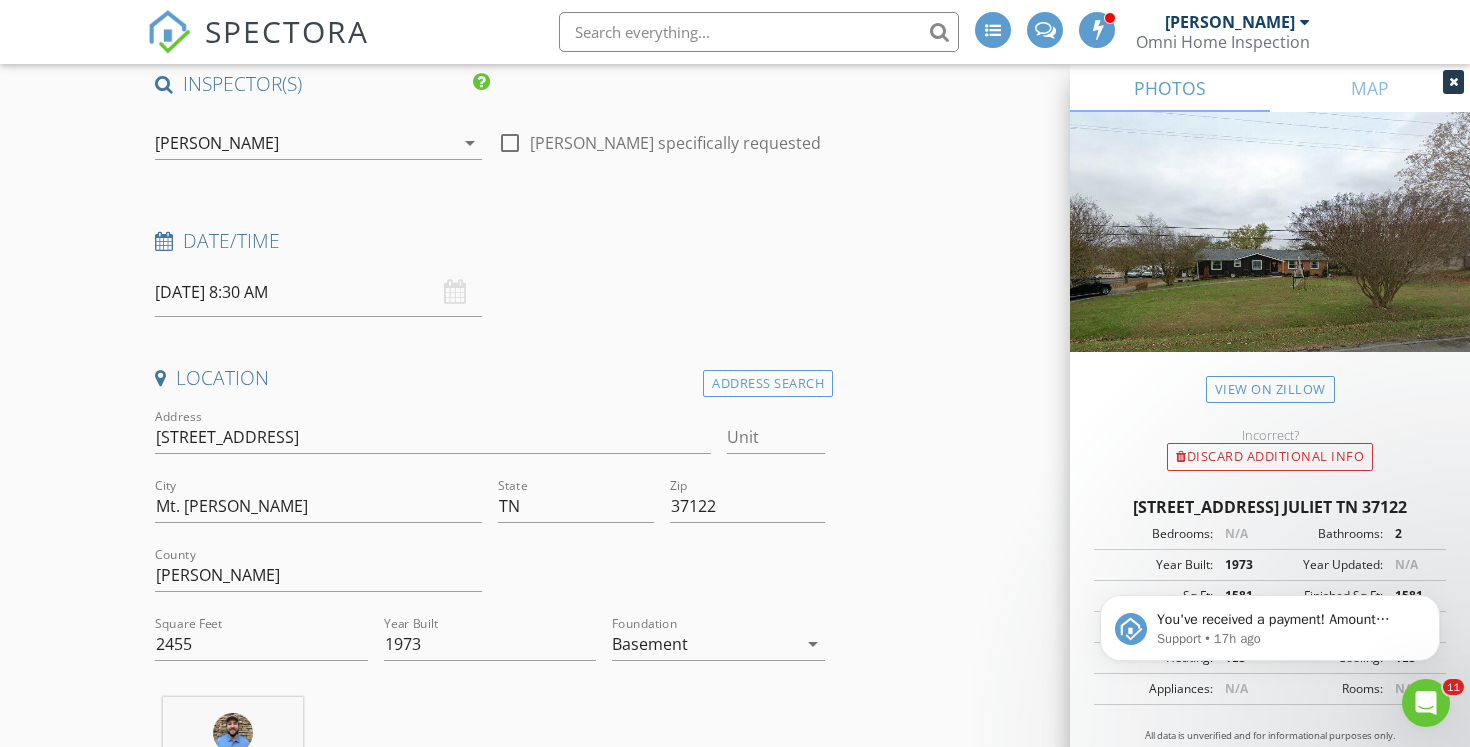 scroll, scrollTop: 105, scrollLeft: 0, axis: vertical 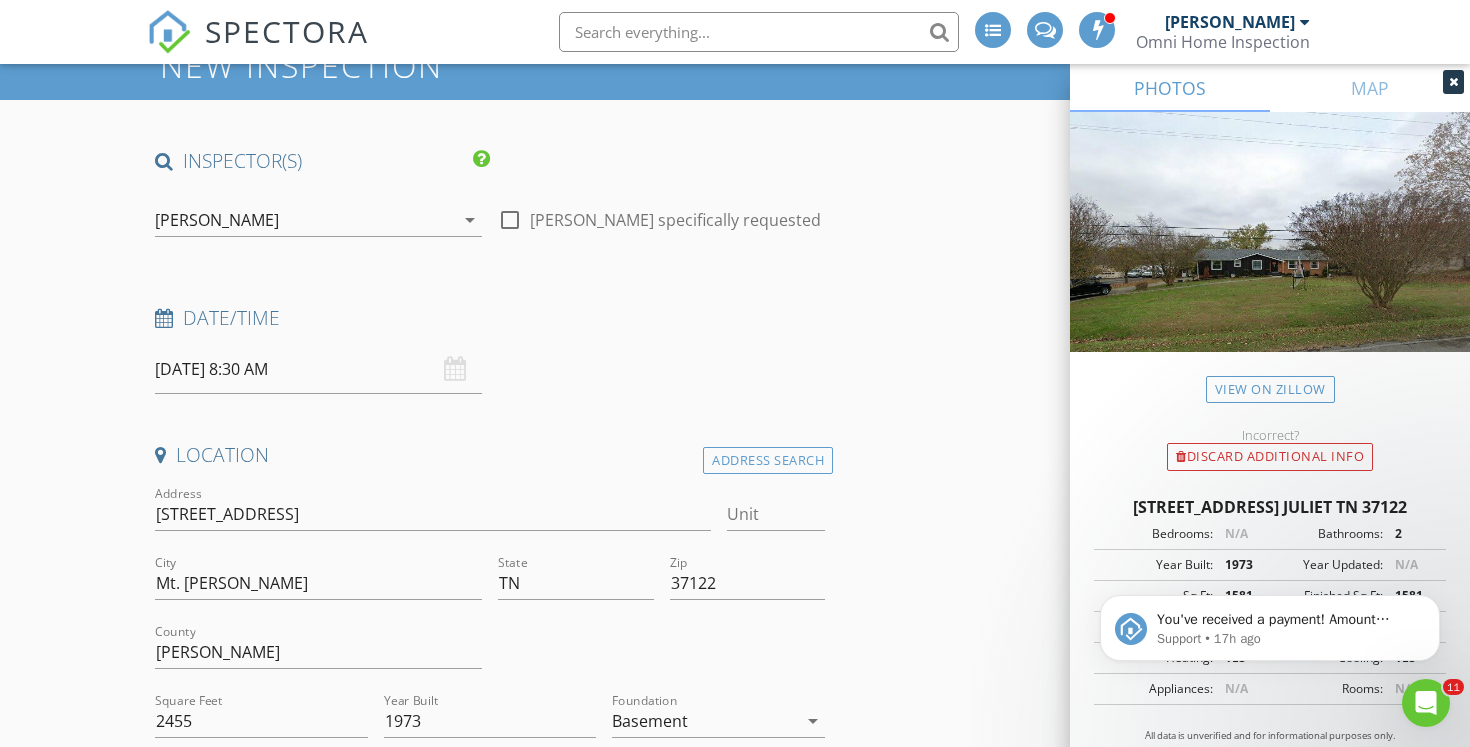 click on "[DATE] 8:30 AM" at bounding box center [318, 369] 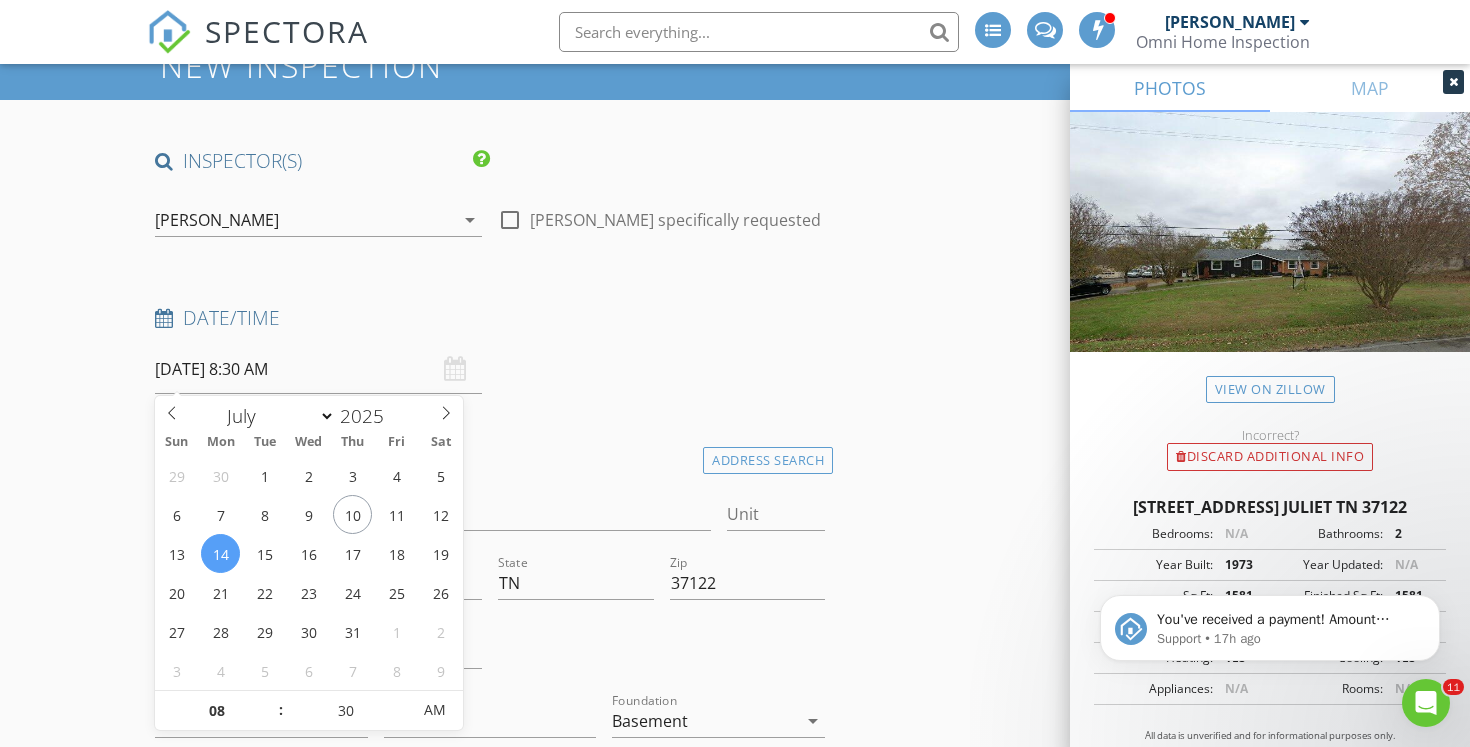 click on "[DATE] 8:30 AM" at bounding box center (318, 369) 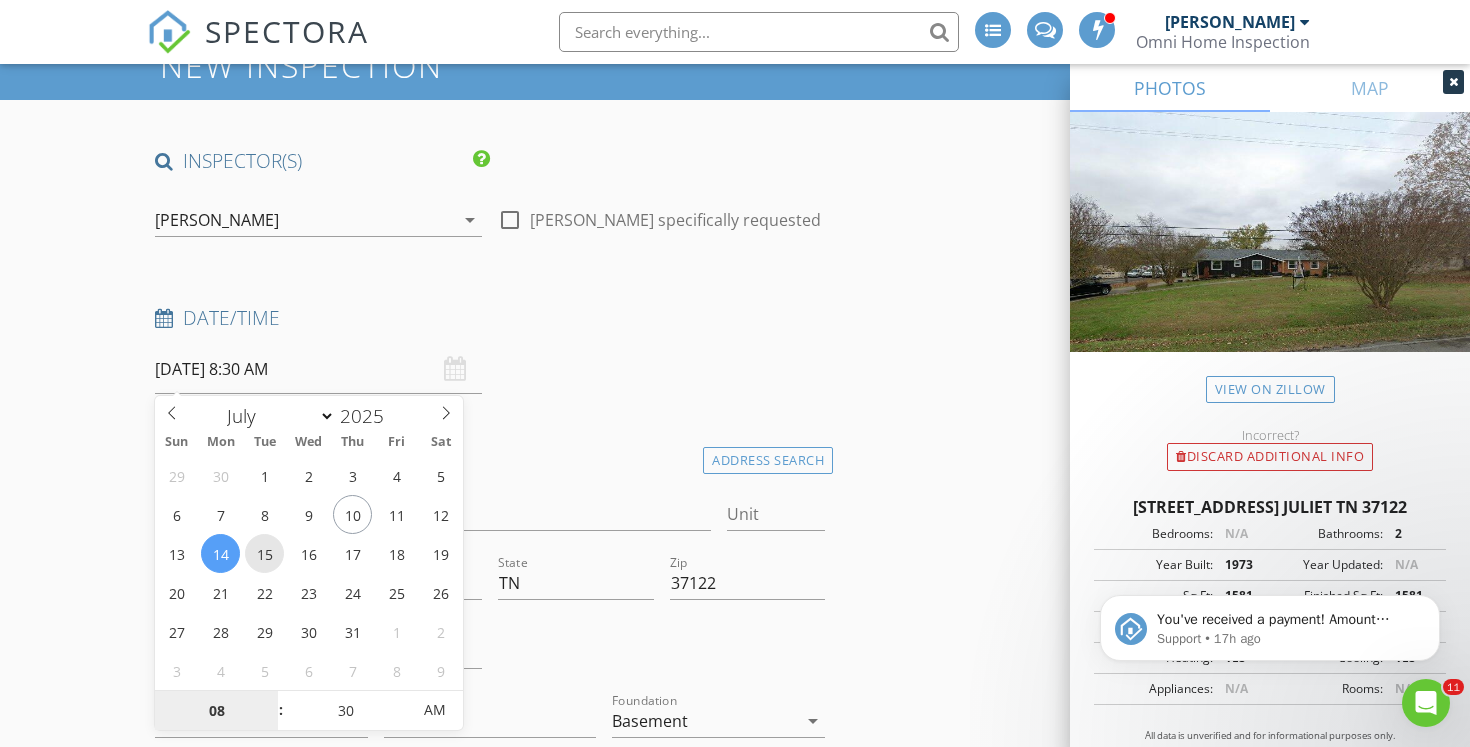 type on "[DATE] 8:30 AM" 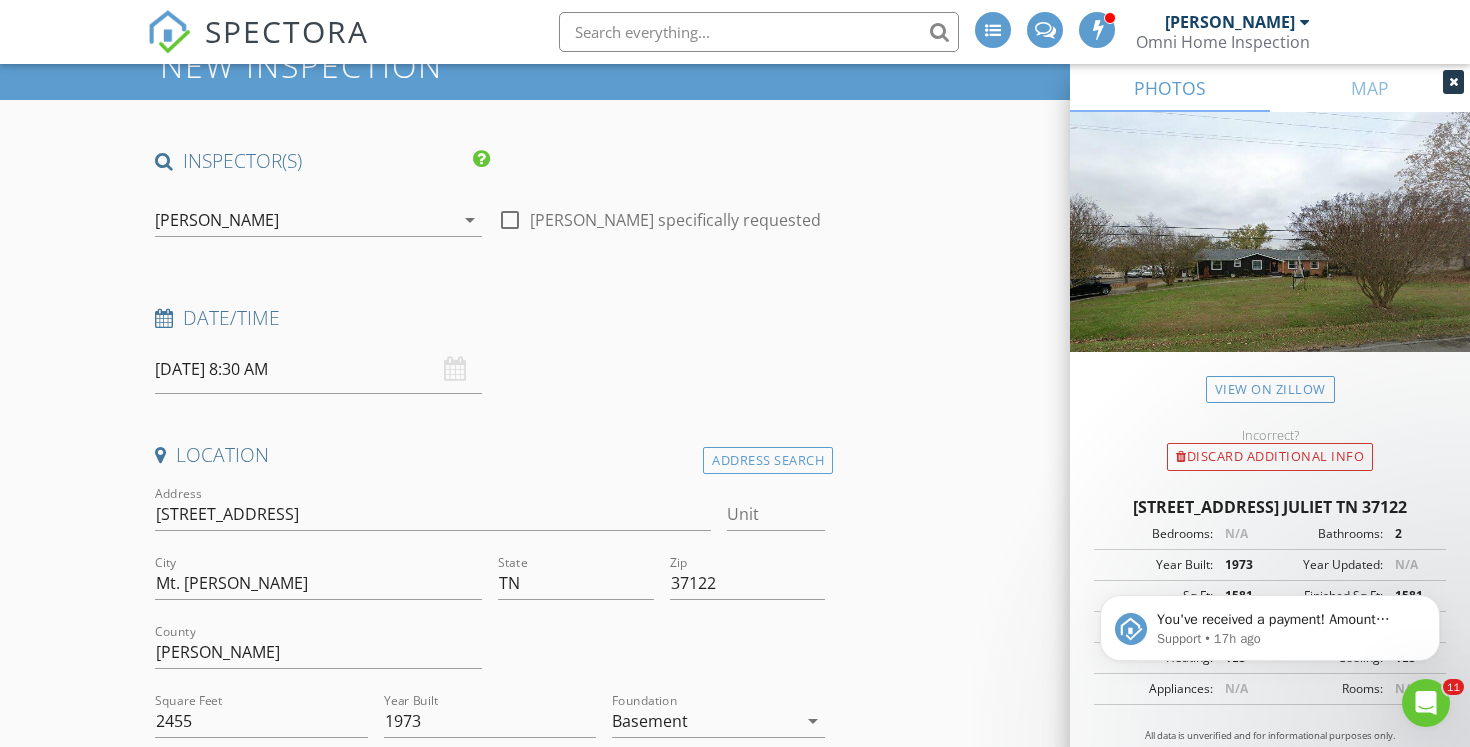 click on "Date/Time
[DATE] 8:30 AM" at bounding box center (490, 349) 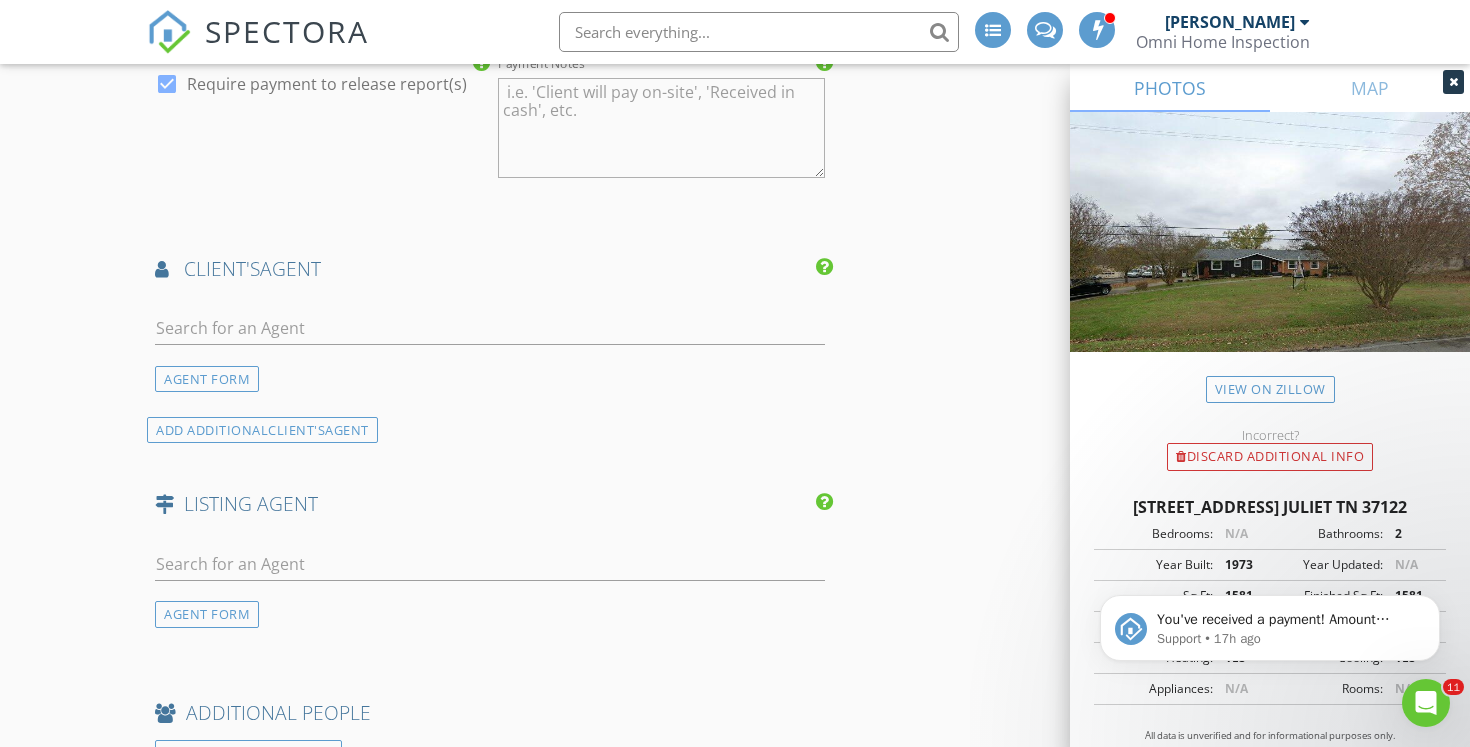 scroll, scrollTop: 2360, scrollLeft: 0, axis: vertical 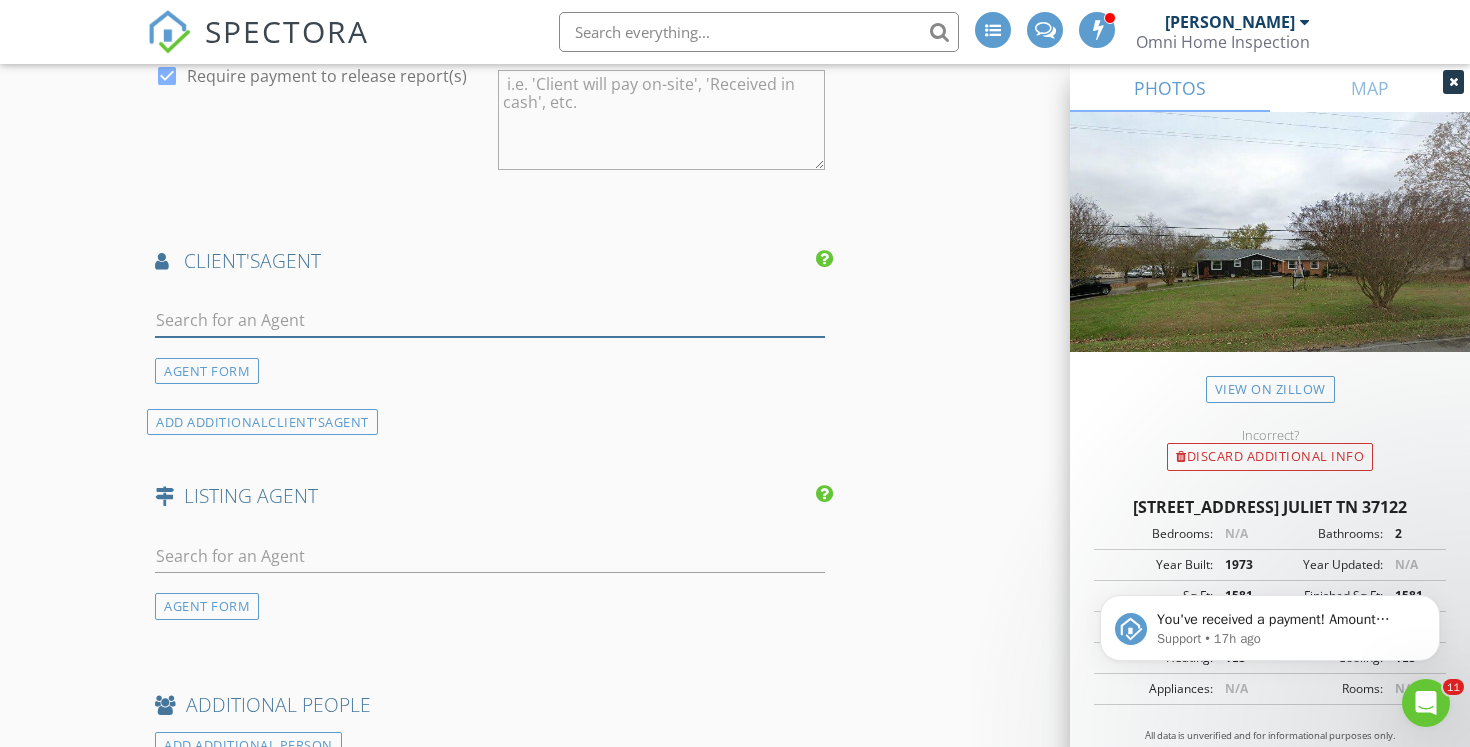 click at bounding box center (490, 320) 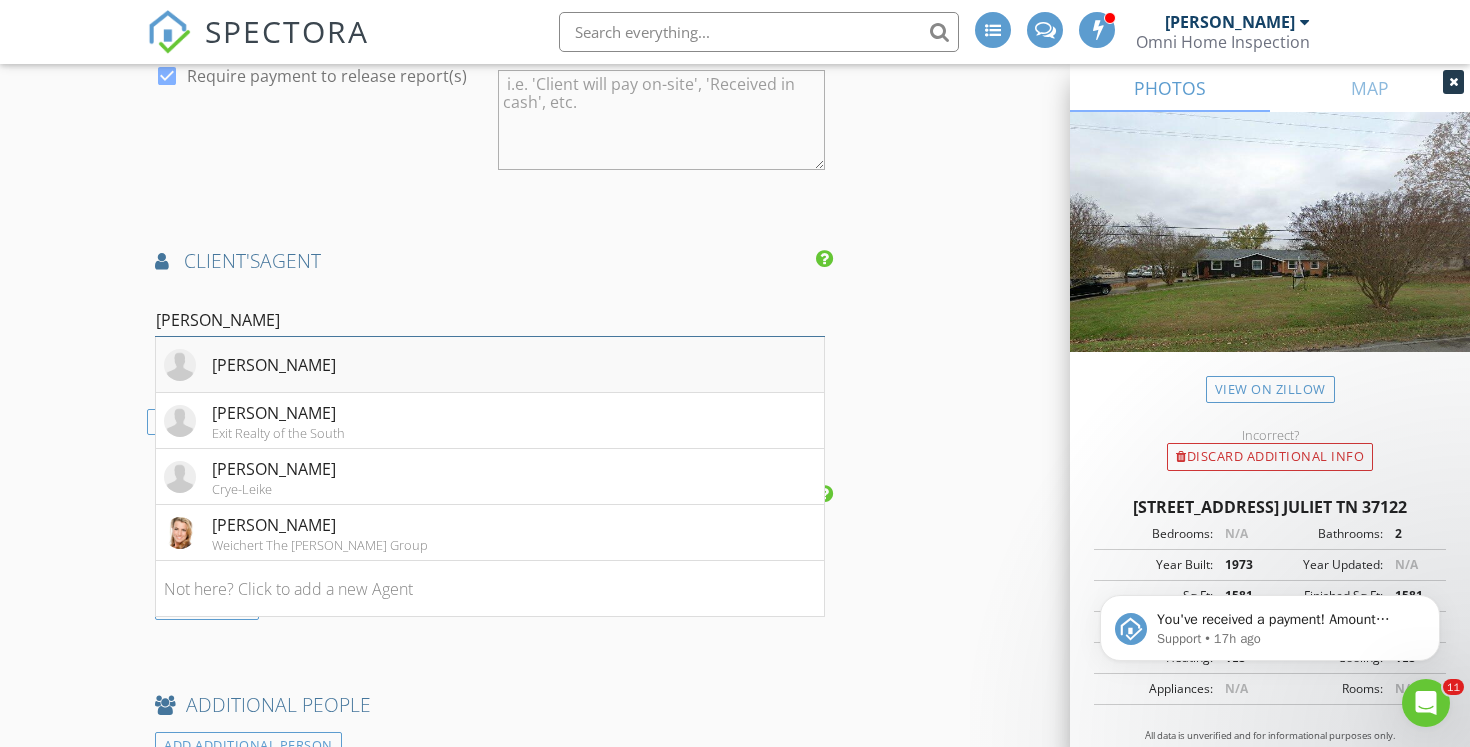 type on "[PERSON_NAME]" 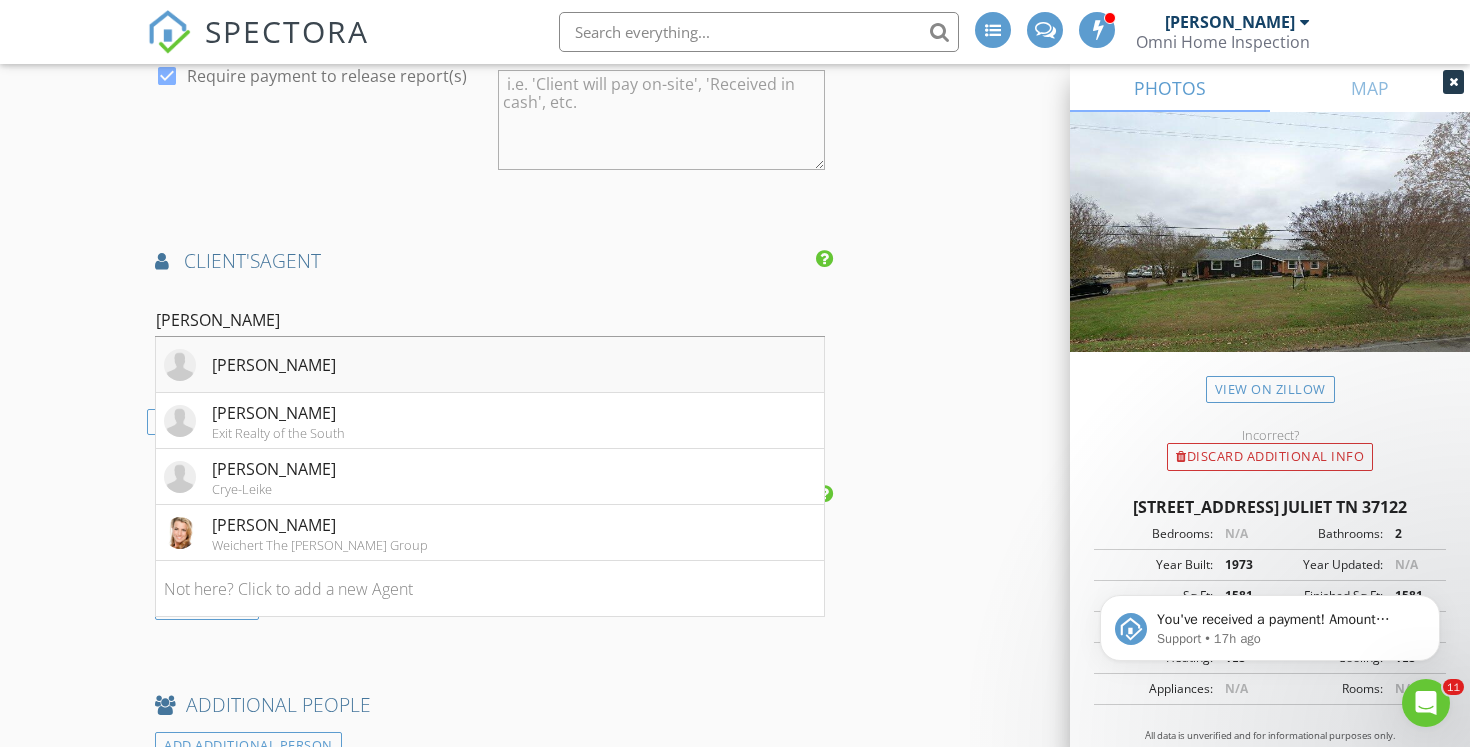 click on "[PERSON_NAME]" at bounding box center (490, 365) 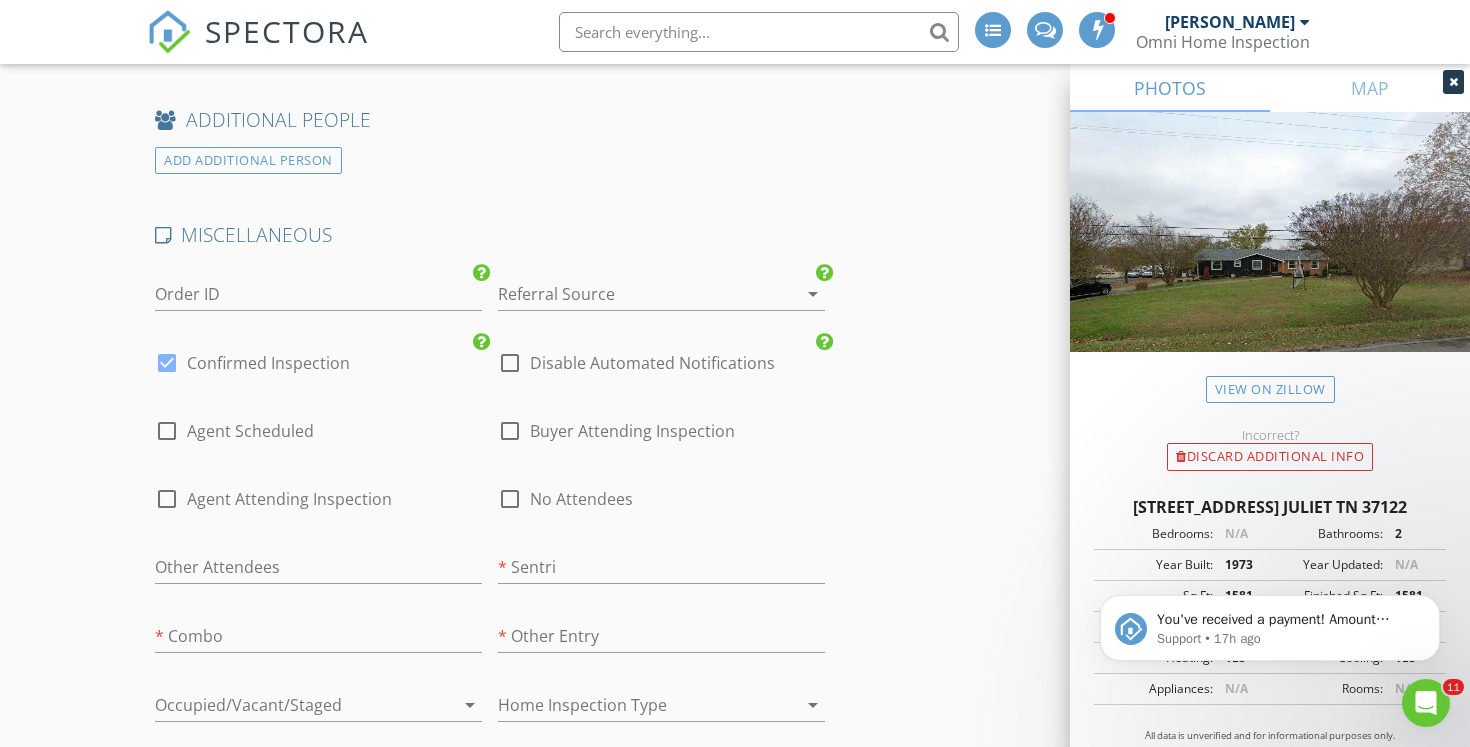 scroll, scrollTop: 3344, scrollLeft: 0, axis: vertical 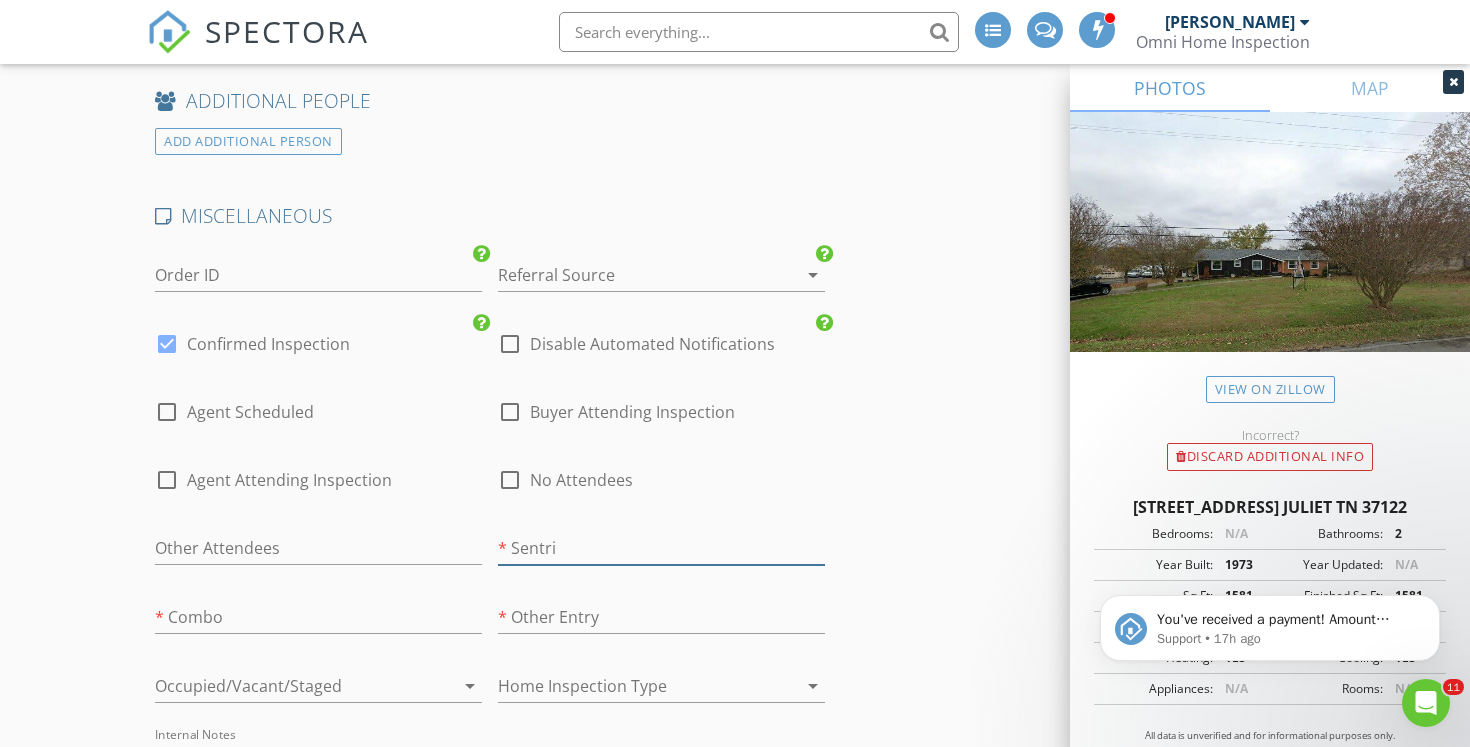 click at bounding box center [661, 548] 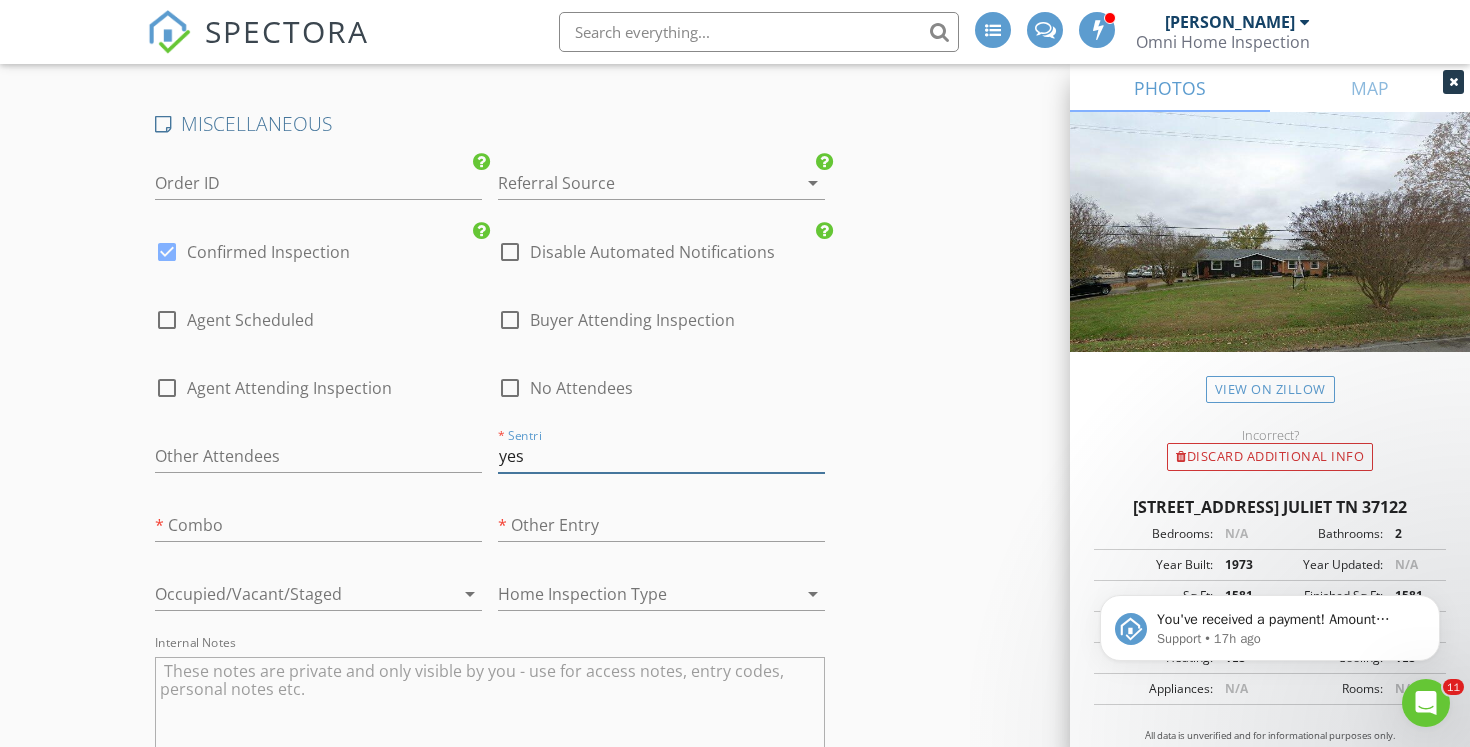 scroll, scrollTop: 3452, scrollLeft: 0, axis: vertical 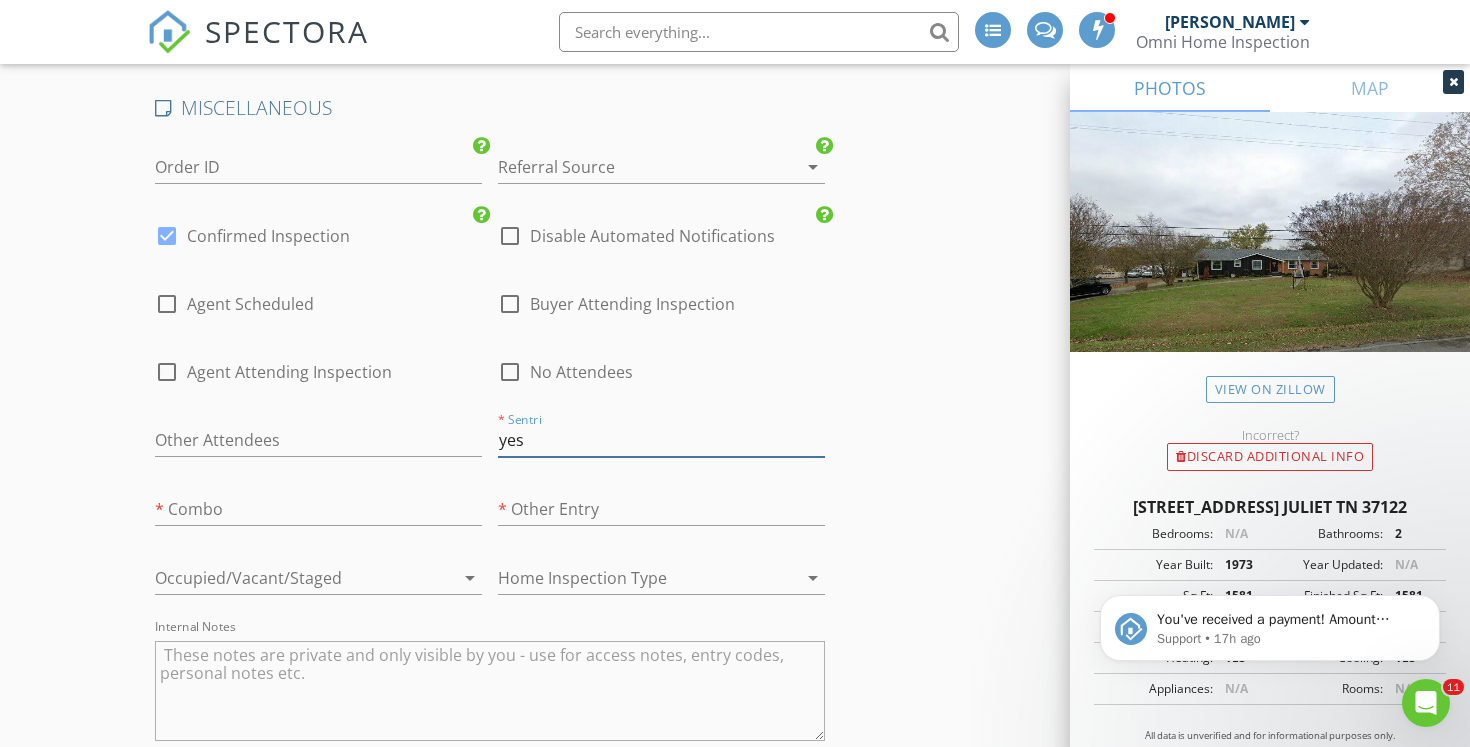 type on "yes" 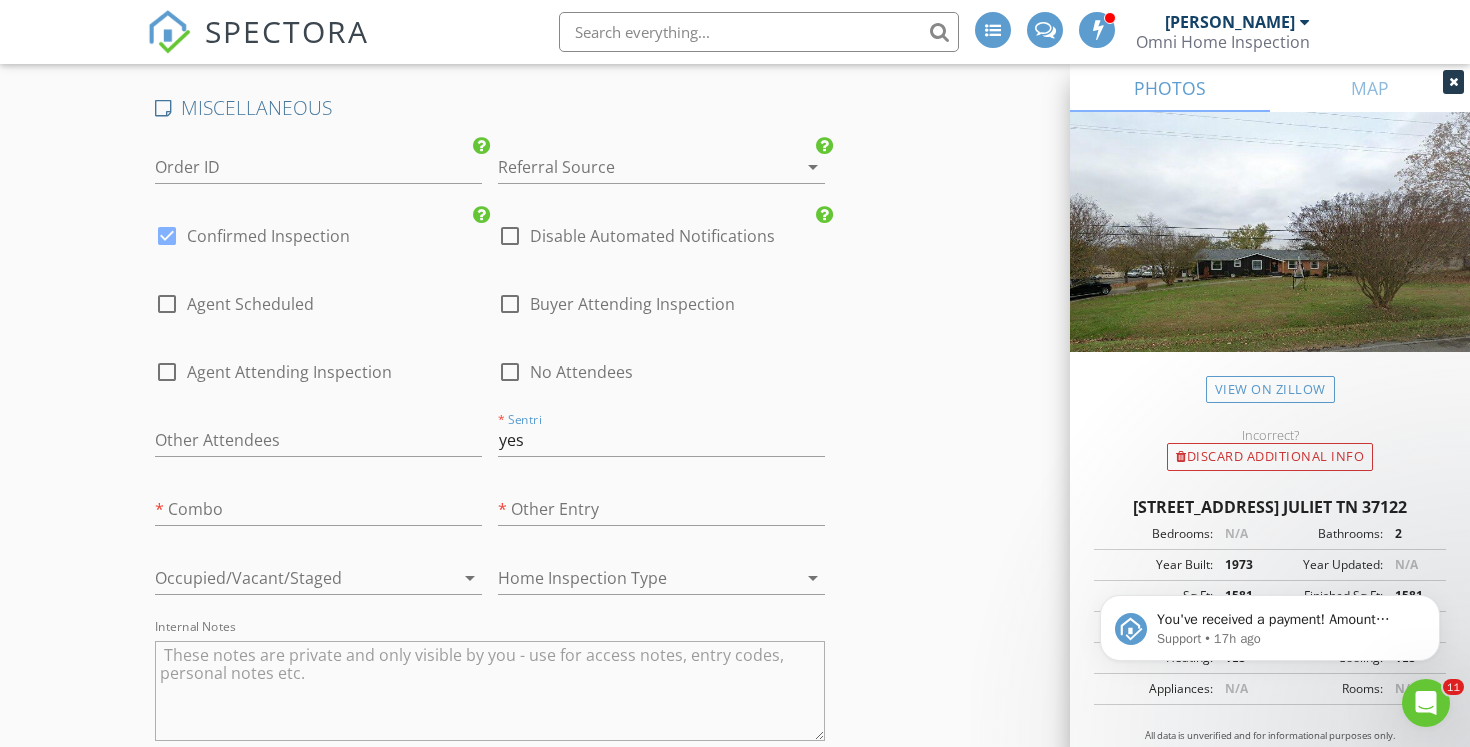 click at bounding box center (290, 578) 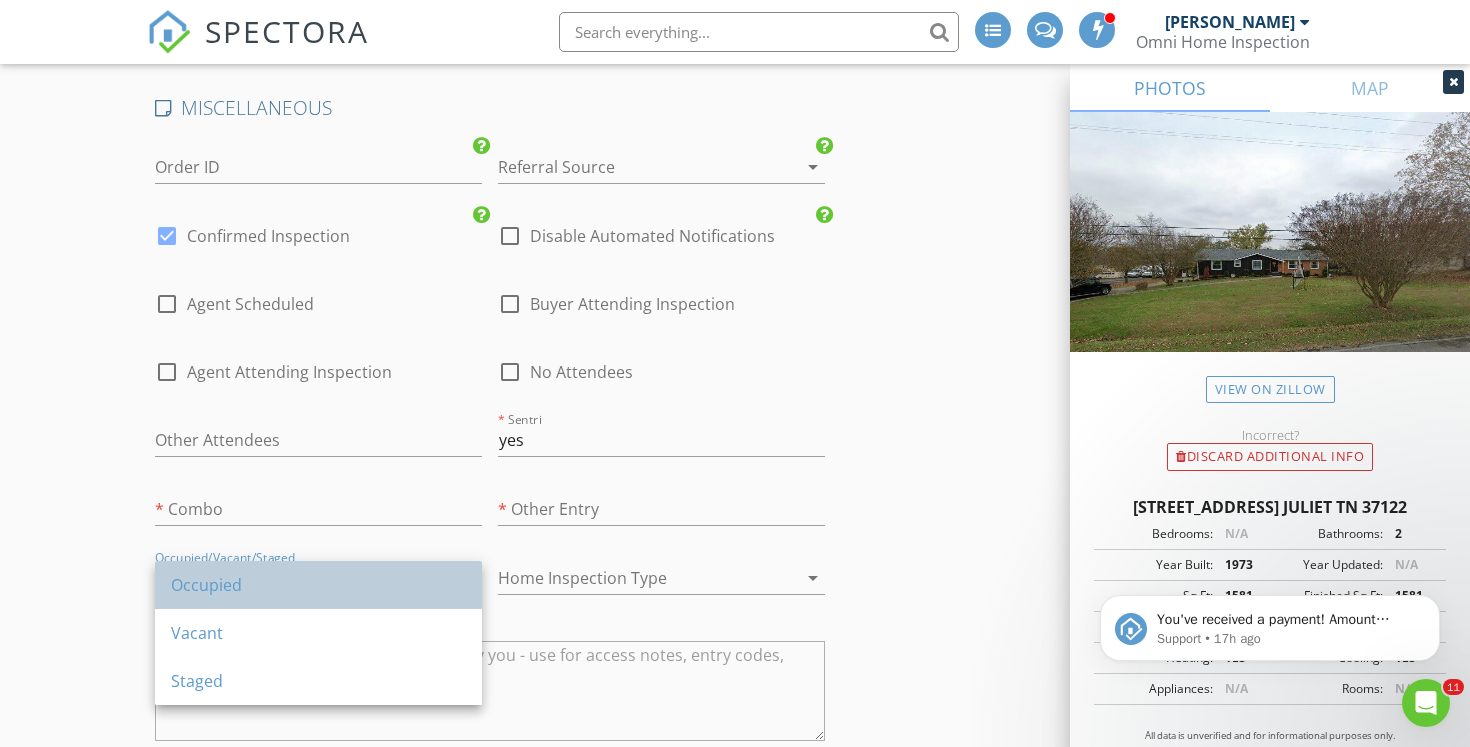 click on "Occupied" at bounding box center [318, 585] 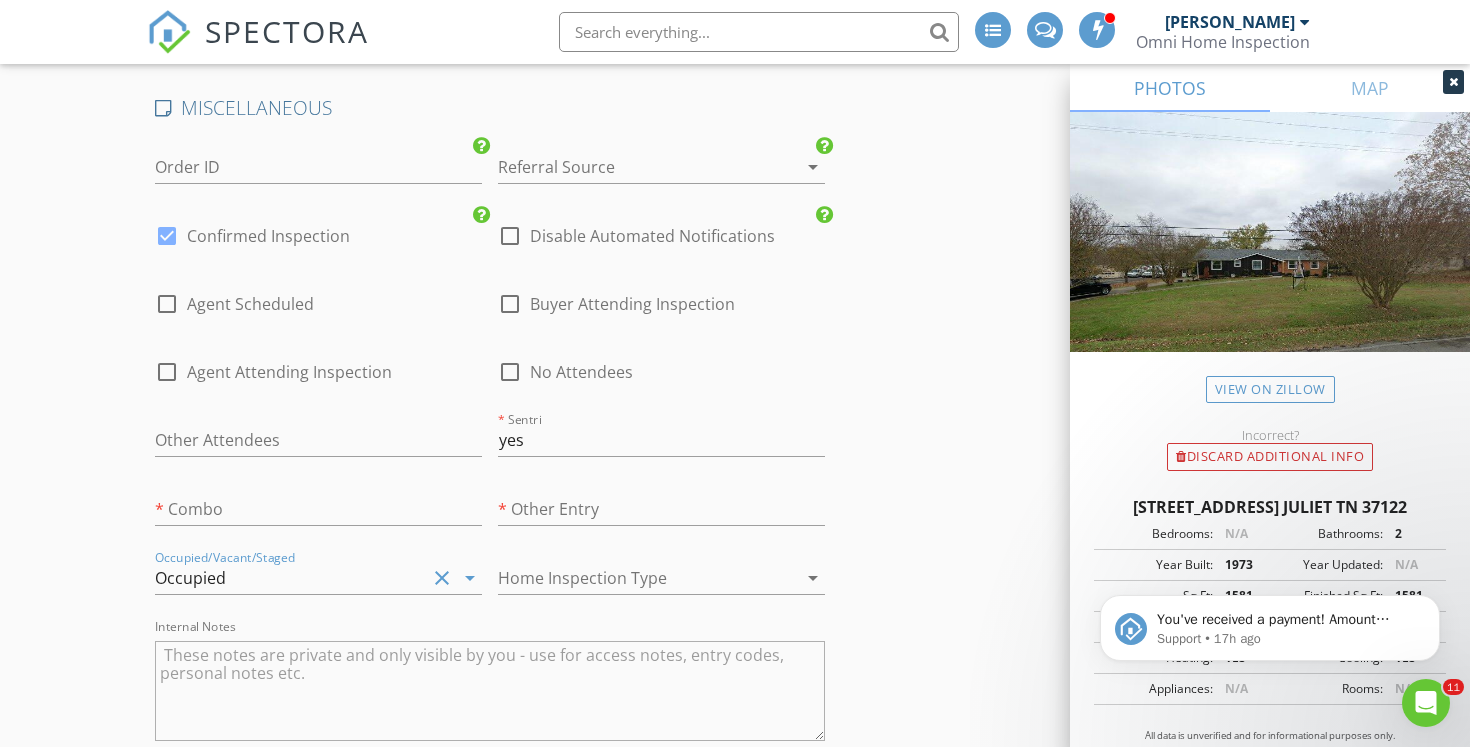 click at bounding box center [633, 578] 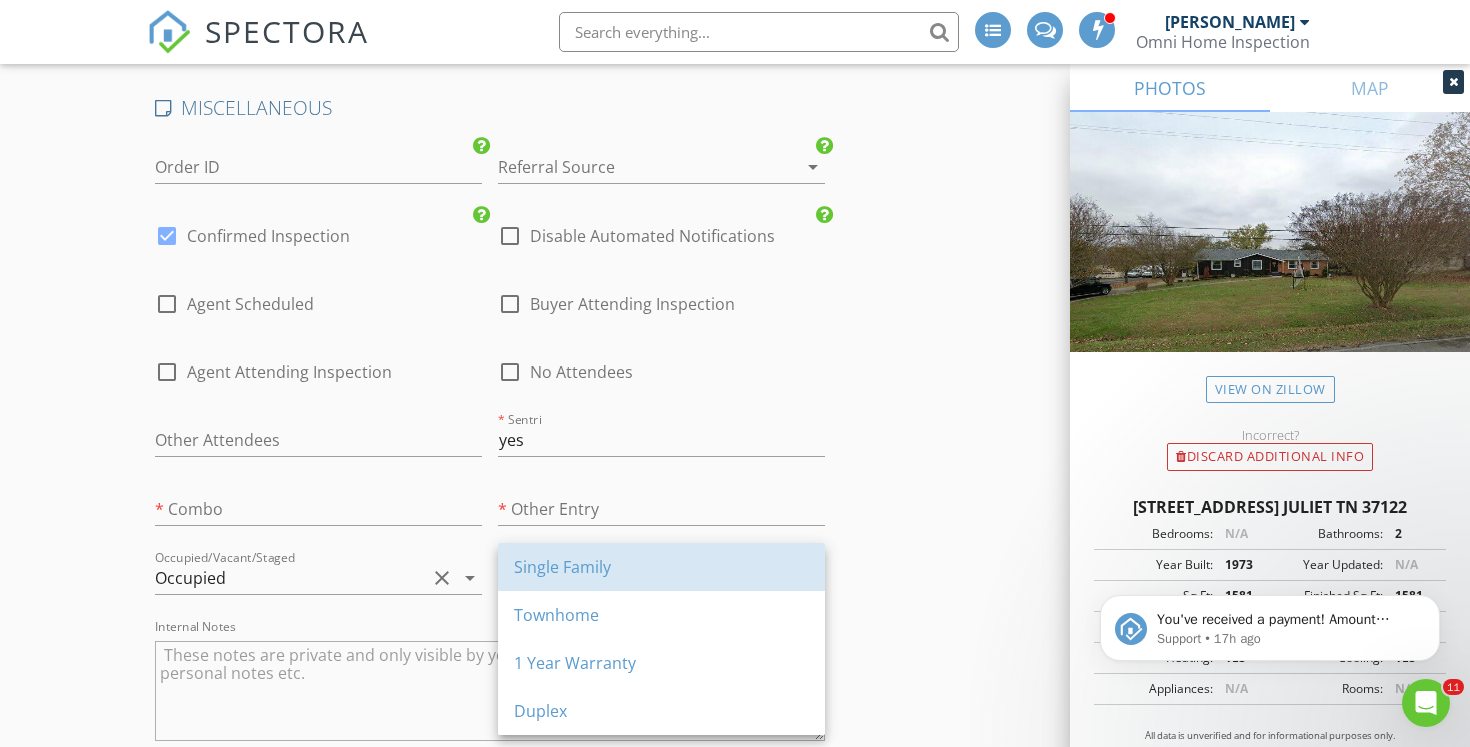 click on "Single Family" at bounding box center [661, 567] 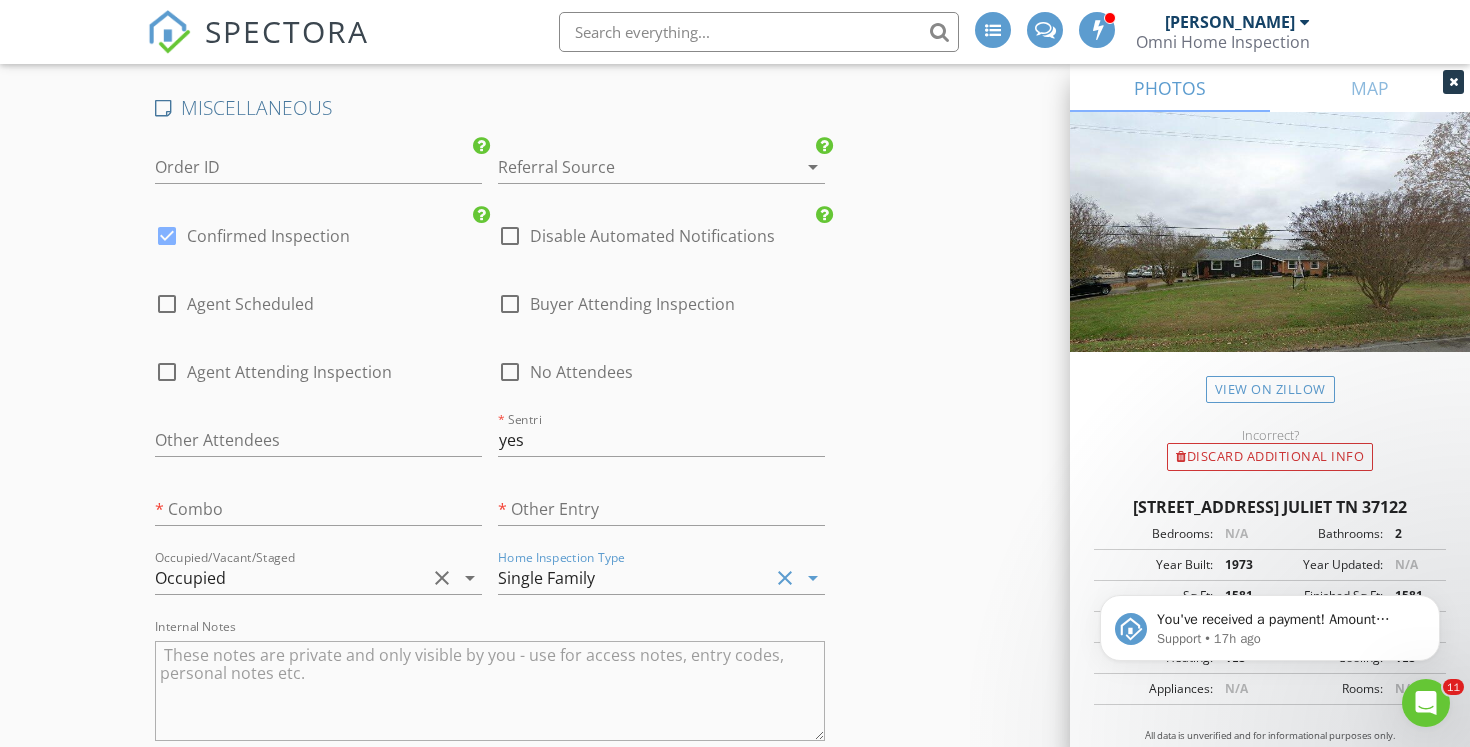 click on "Agent Scheduled" at bounding box center (250, 304) 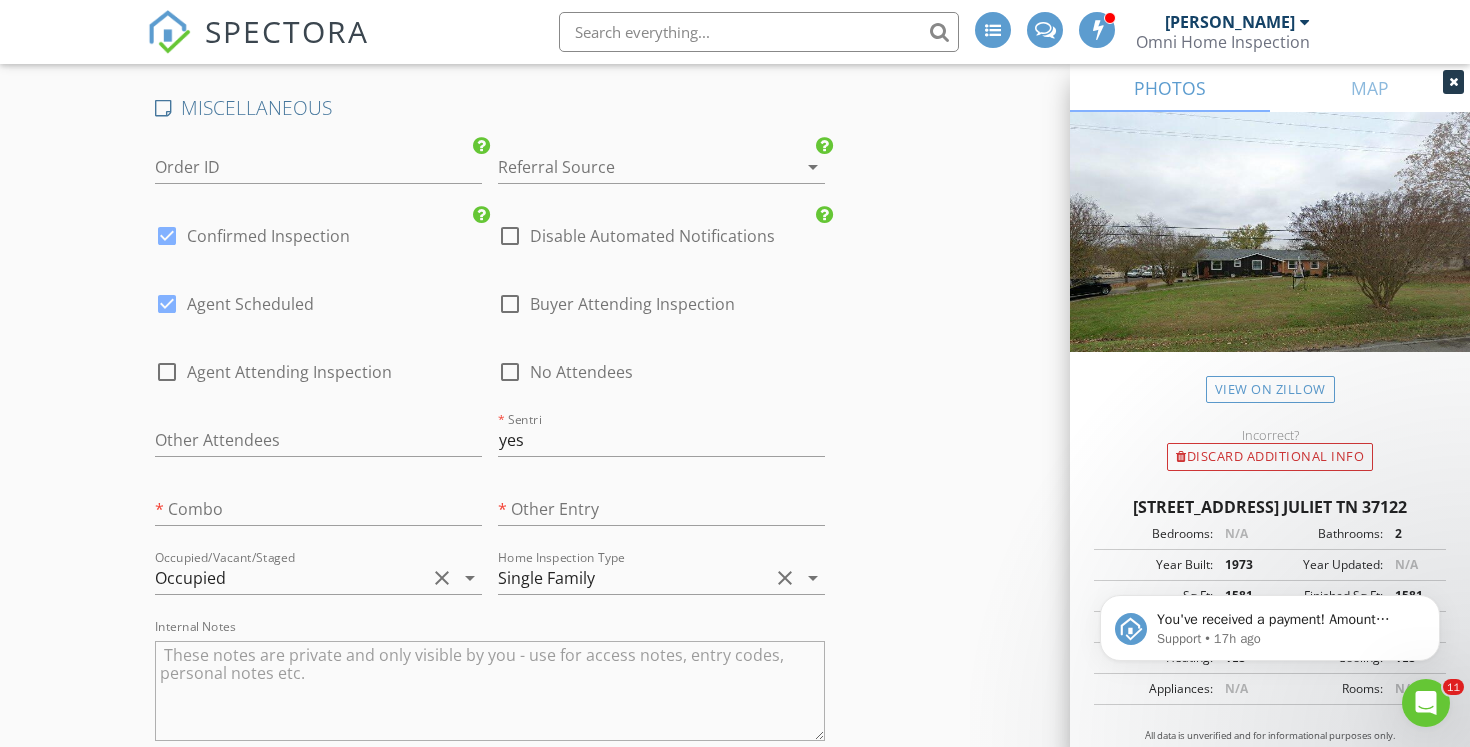 click on "check_box_outline_blank   Agent Attending Inspection" at bounding box center (318, 382) 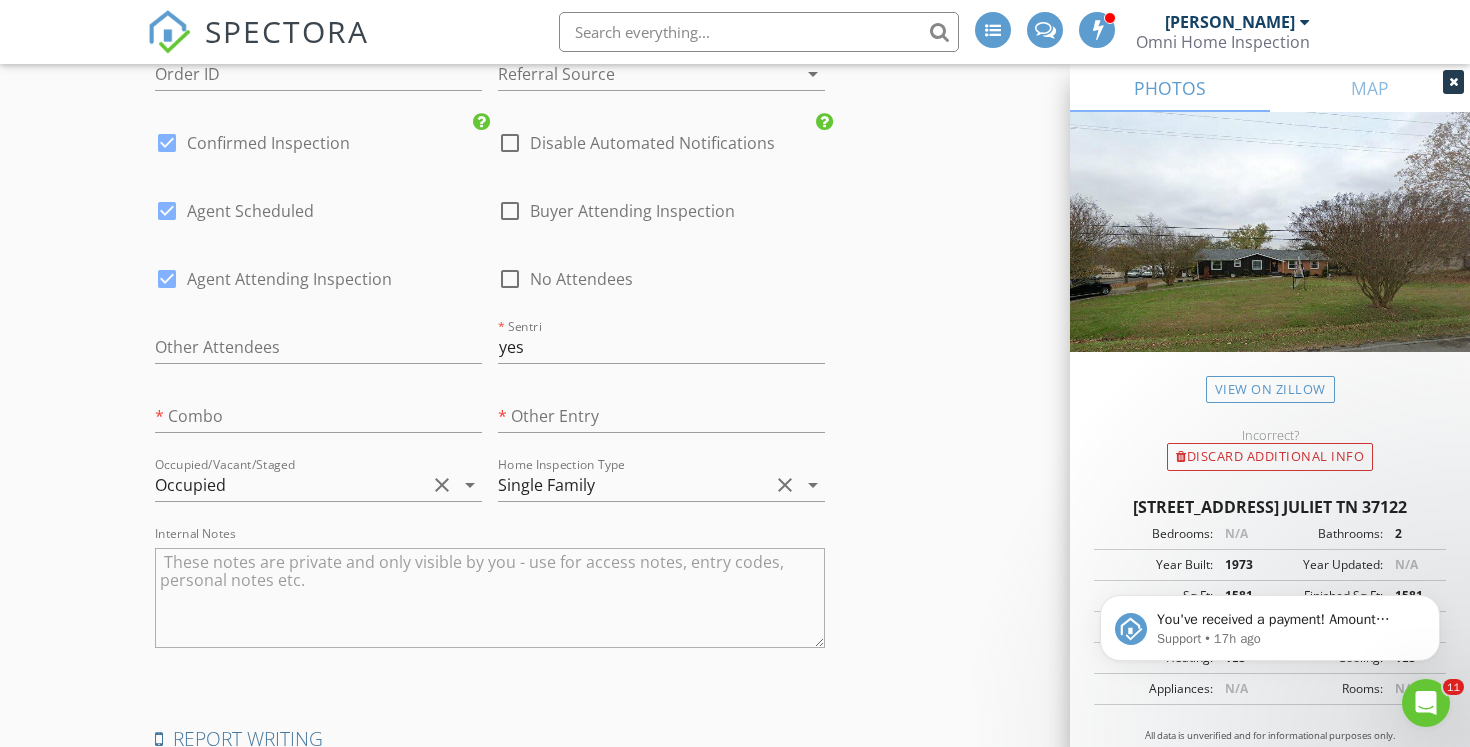 scroll, scrollTop: 3563, scrollLeft: 0, axis: vertical 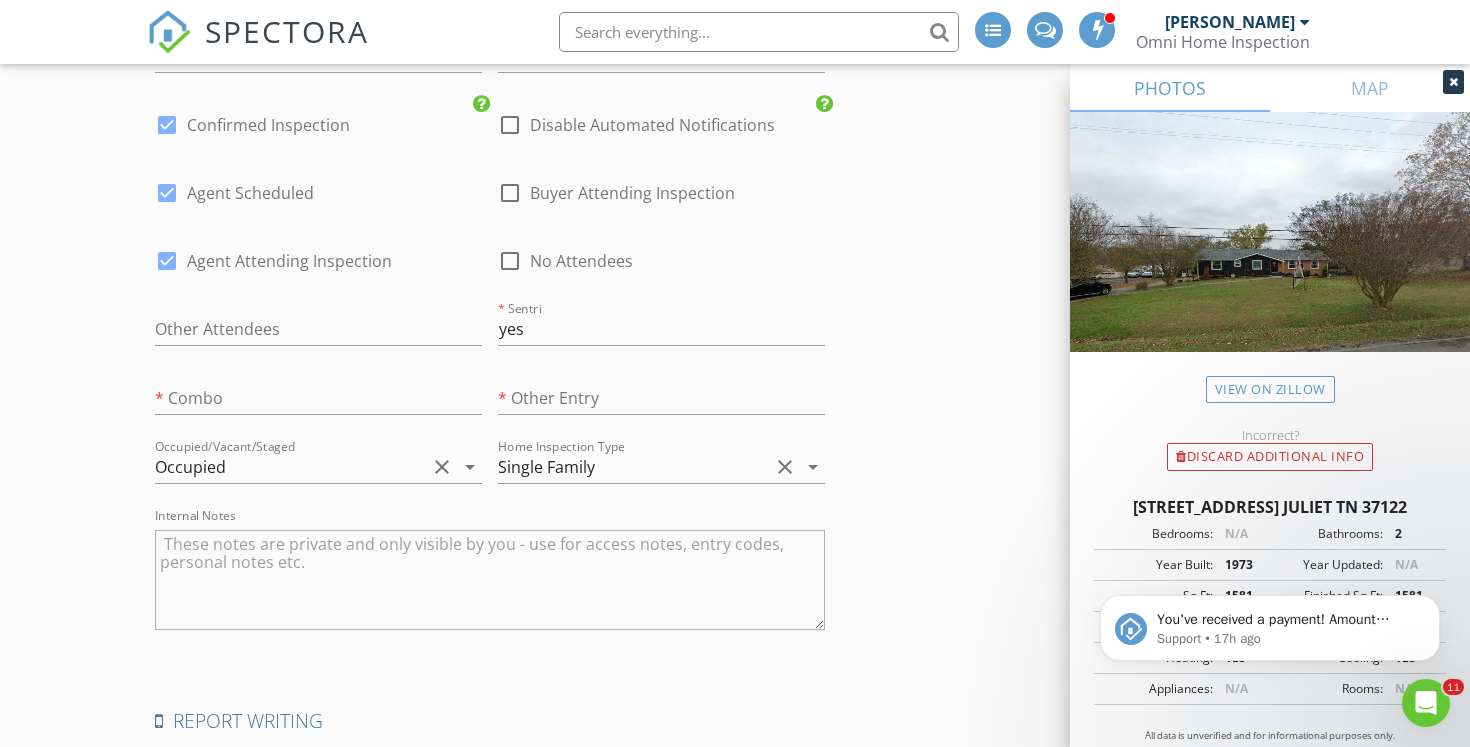 click at bounding box center (490, 580) 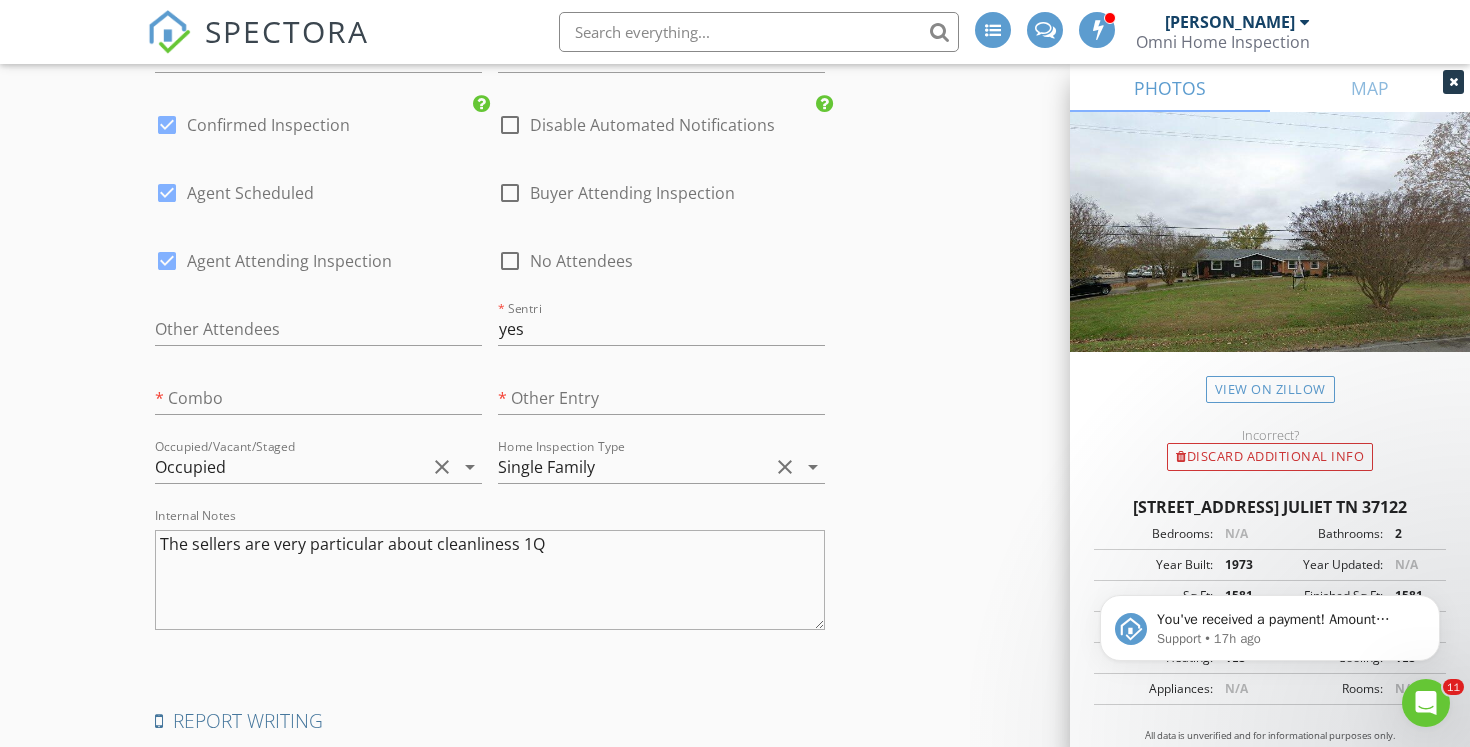 scroll, scrollTop: 3949, scrollLeft: 0, axis: vertical 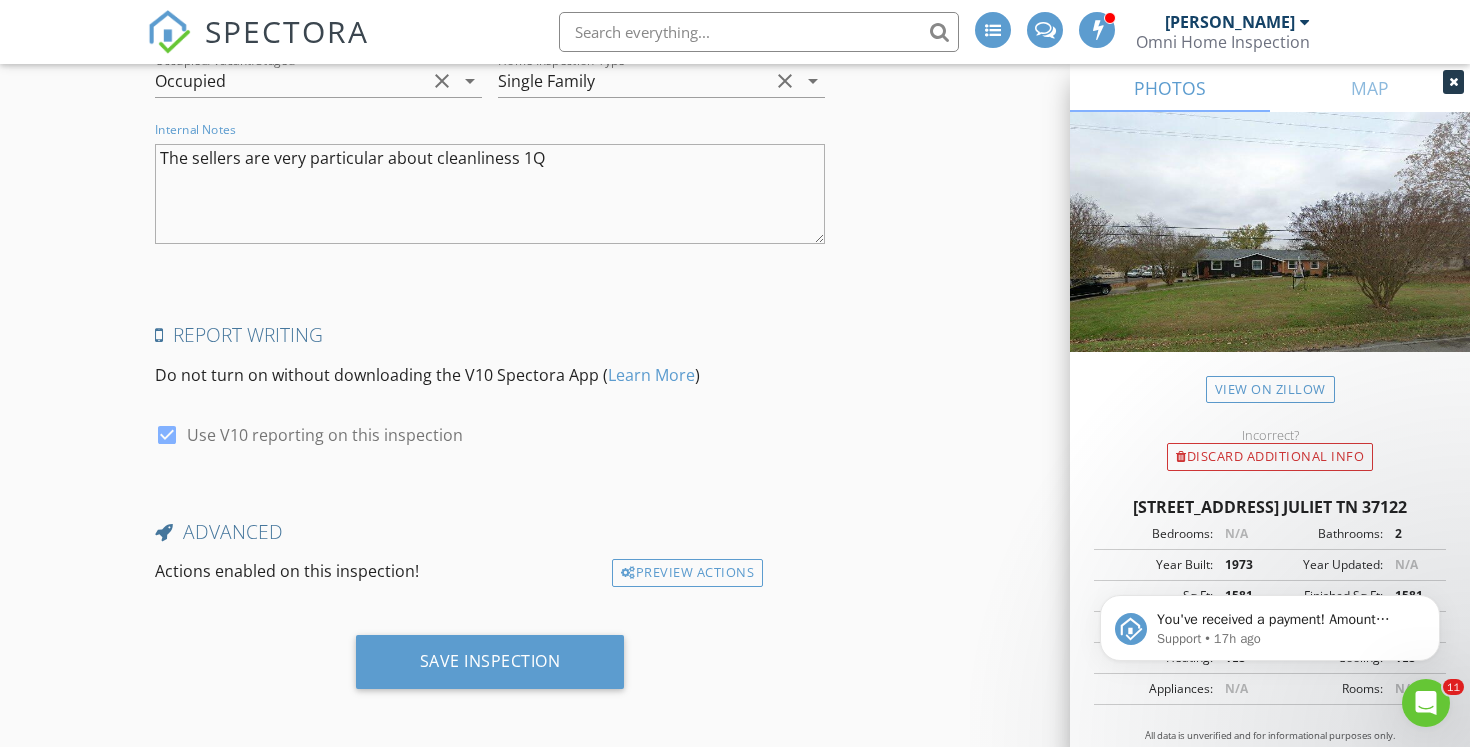 click on "The sellers are very particular about cleanliness 1Q" at bounding box center [490, 194] 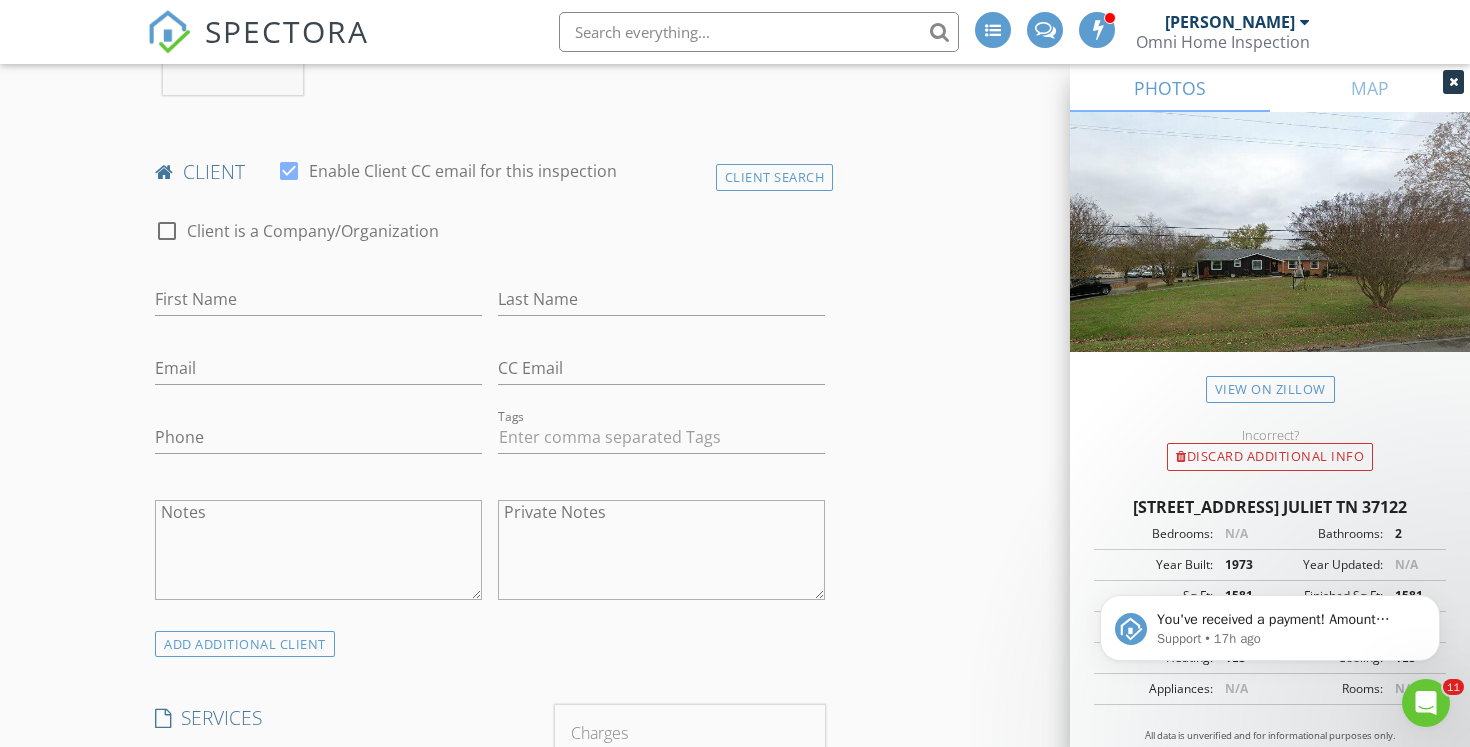 scroll, scrollTop: 923, scrollLeft: 0, axis: vertical 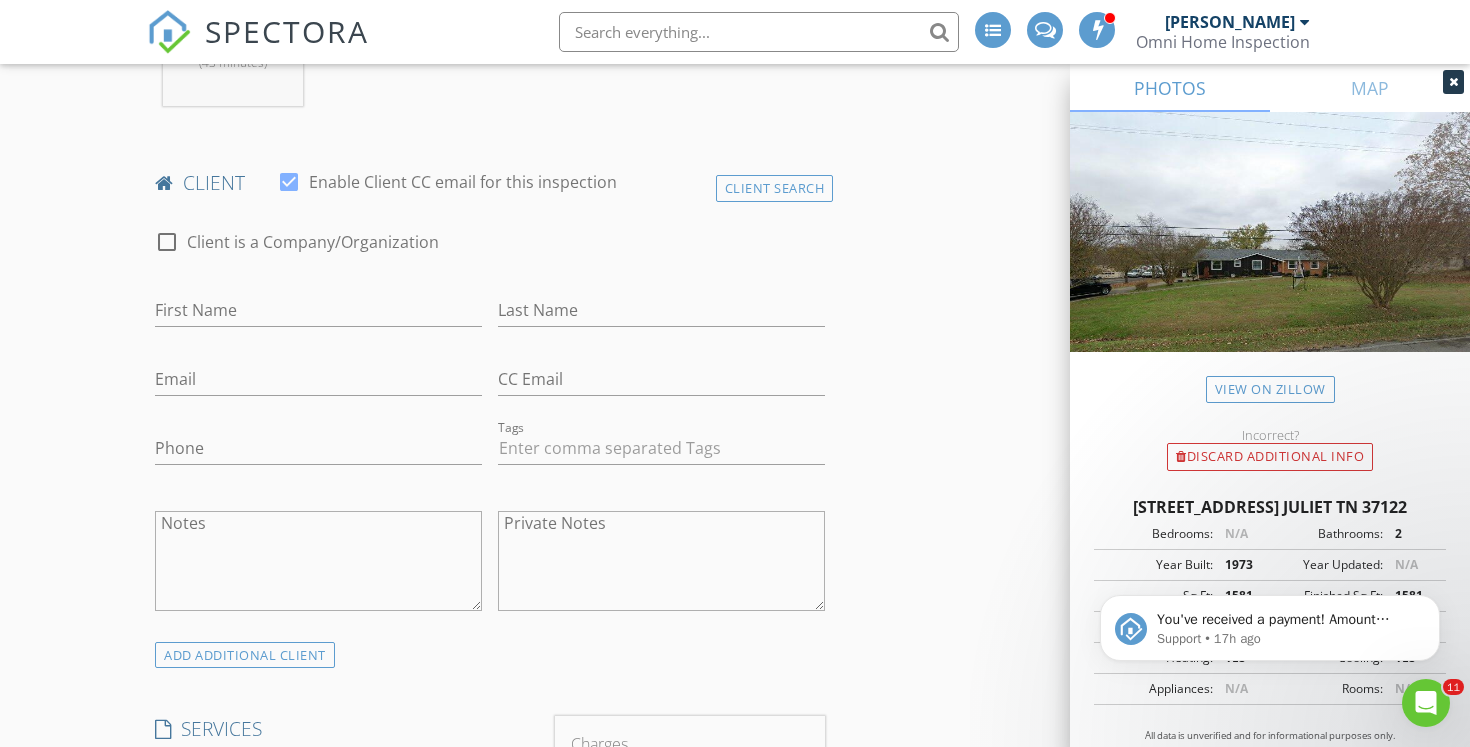 type on "The sellers are very particular about cleanliness due to immune compromised child." 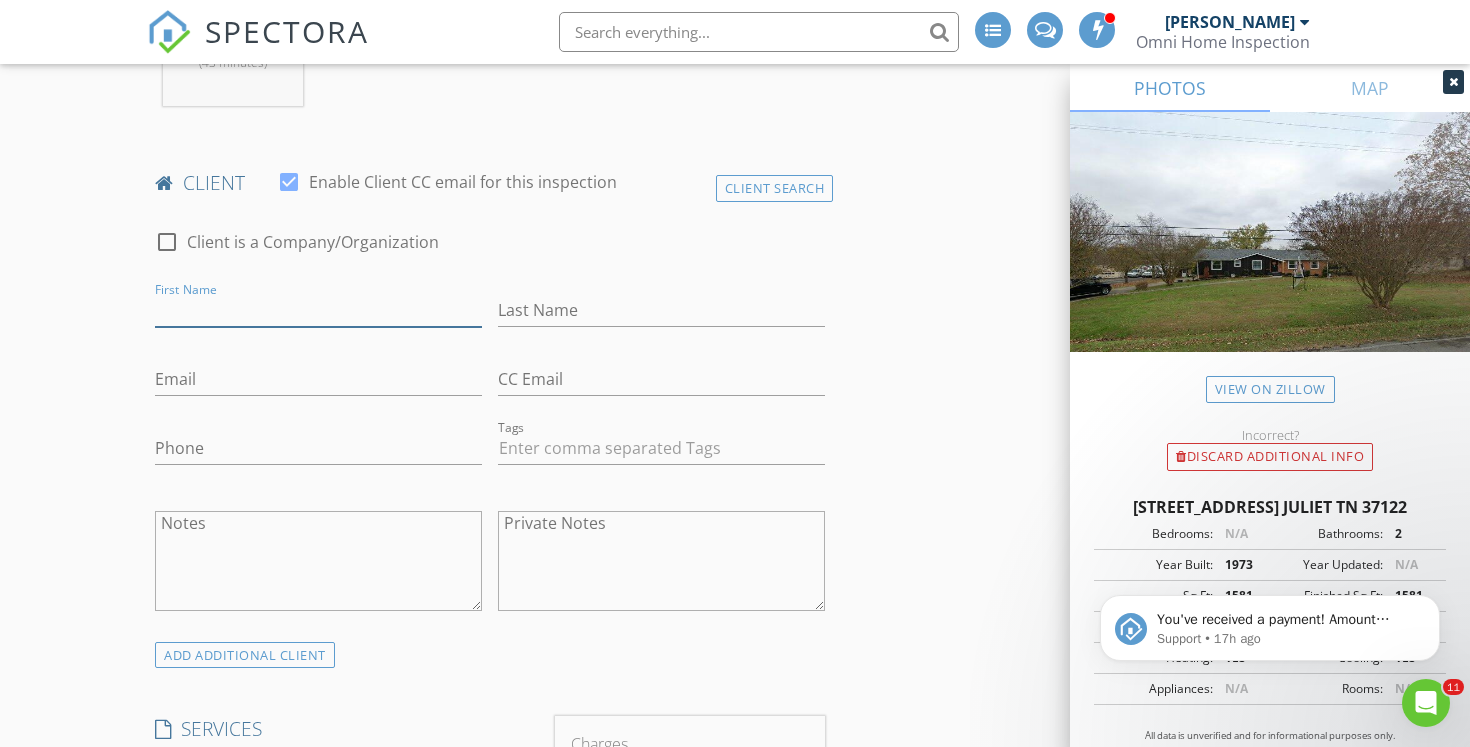 click on "First Name" at bounding box center [318, 310] 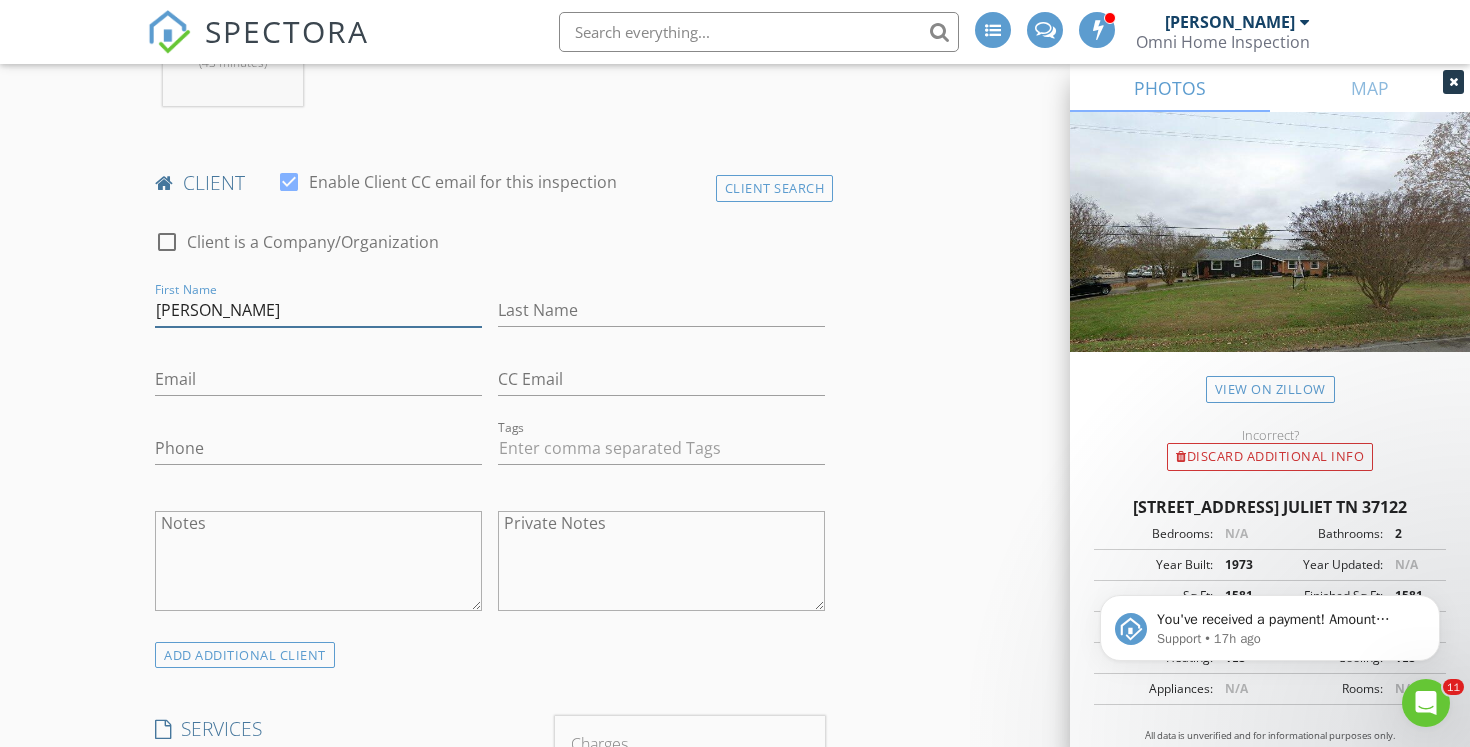 type on "[PERSON_NAME]" 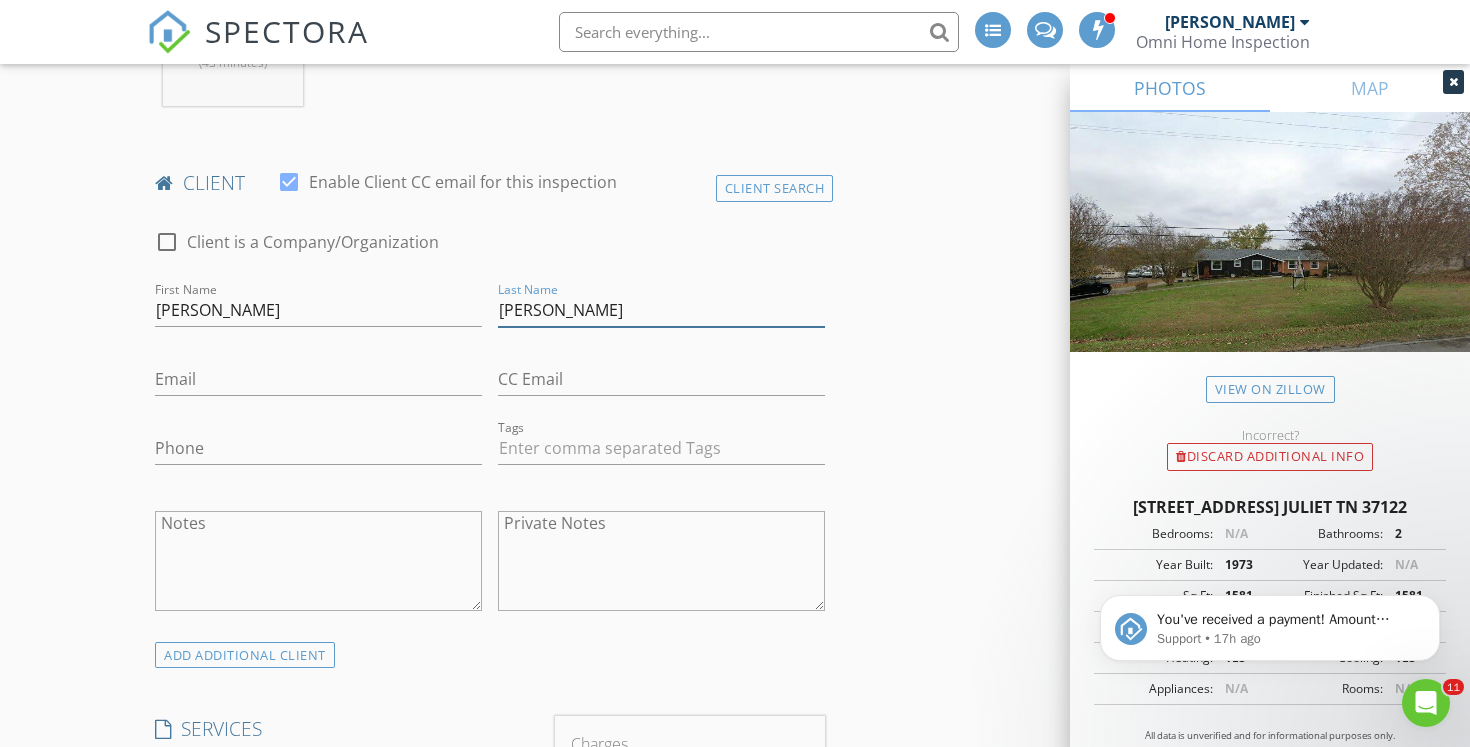type on "[PERSON_NAME]" 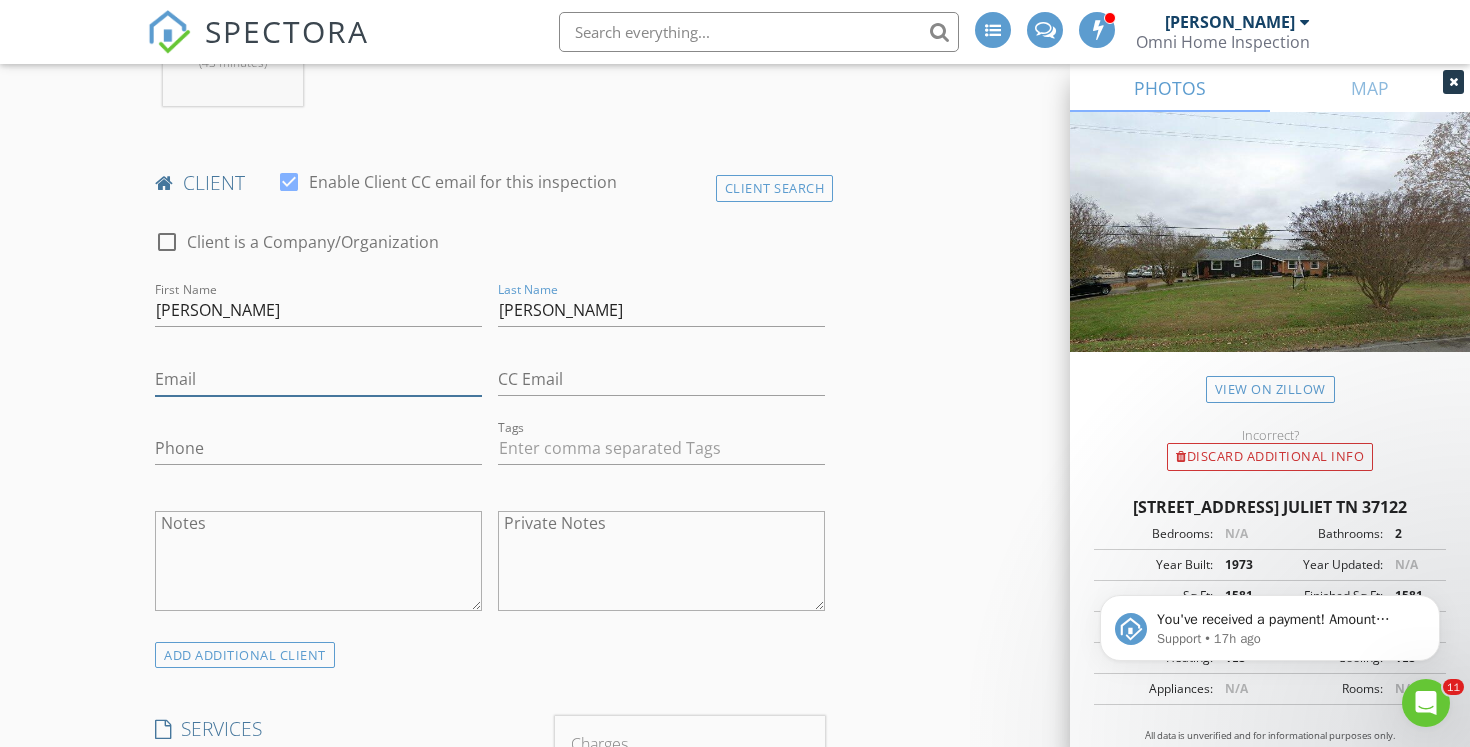 click on "Email" at bounding box center (318, 379) 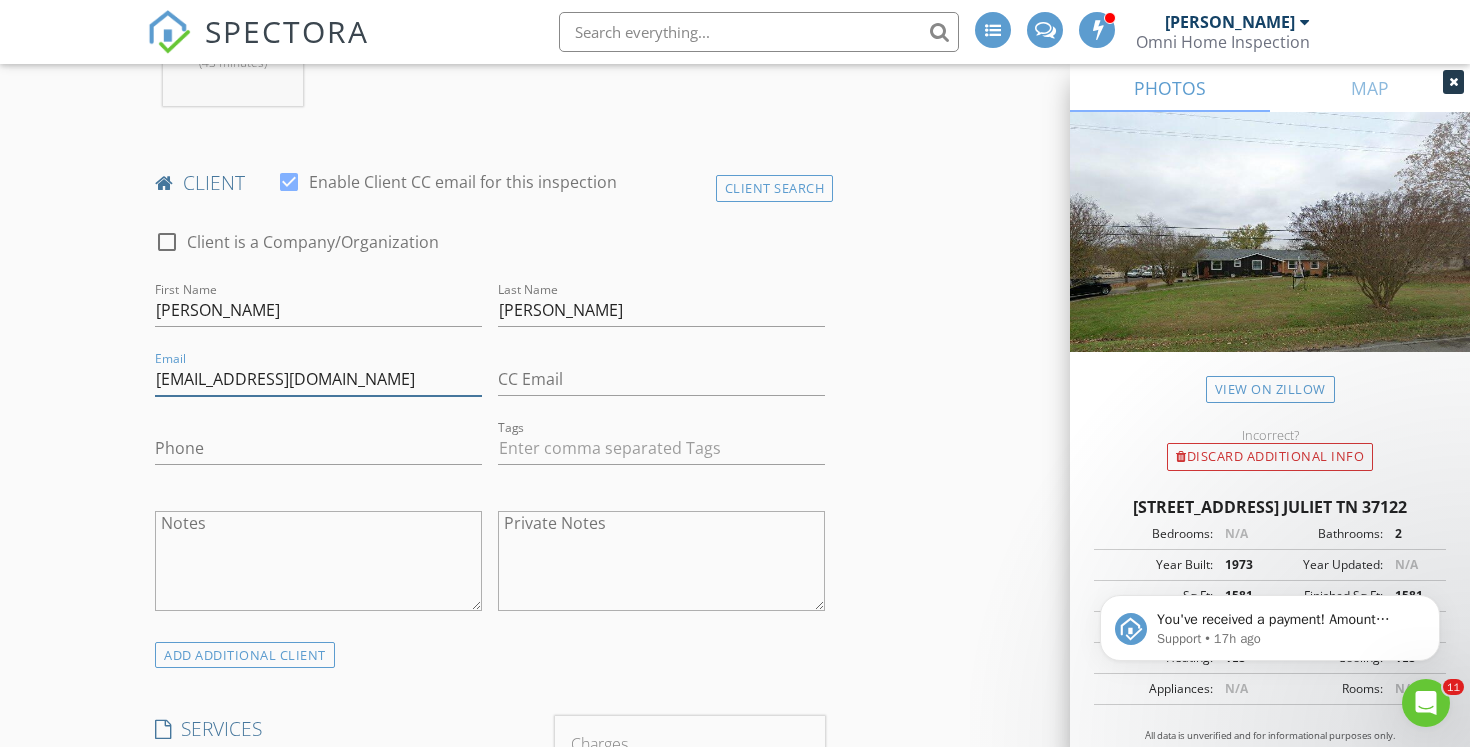 type on "[EMAIL_ADDRESS][DOMAIN_NAME]" 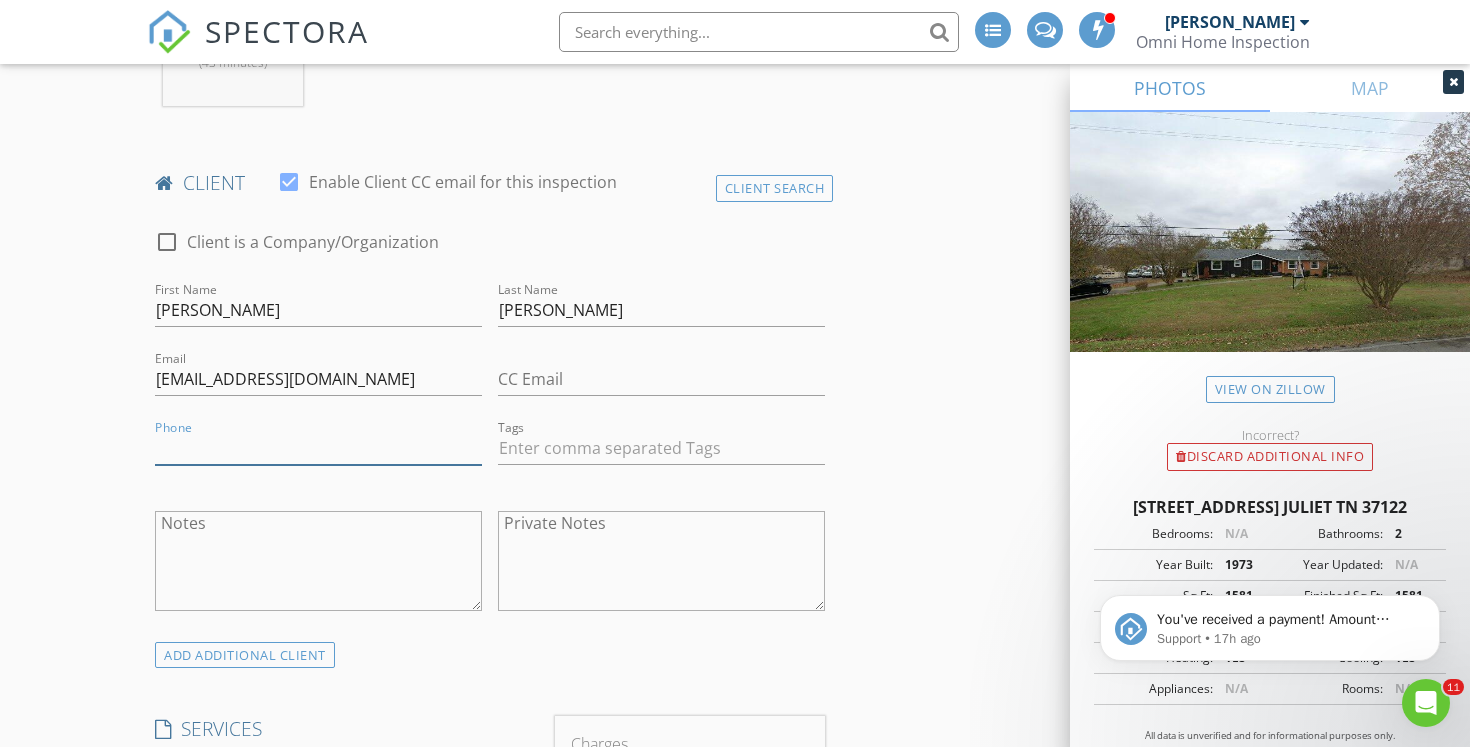 click on "Phone" at bounding box center (318, 448) 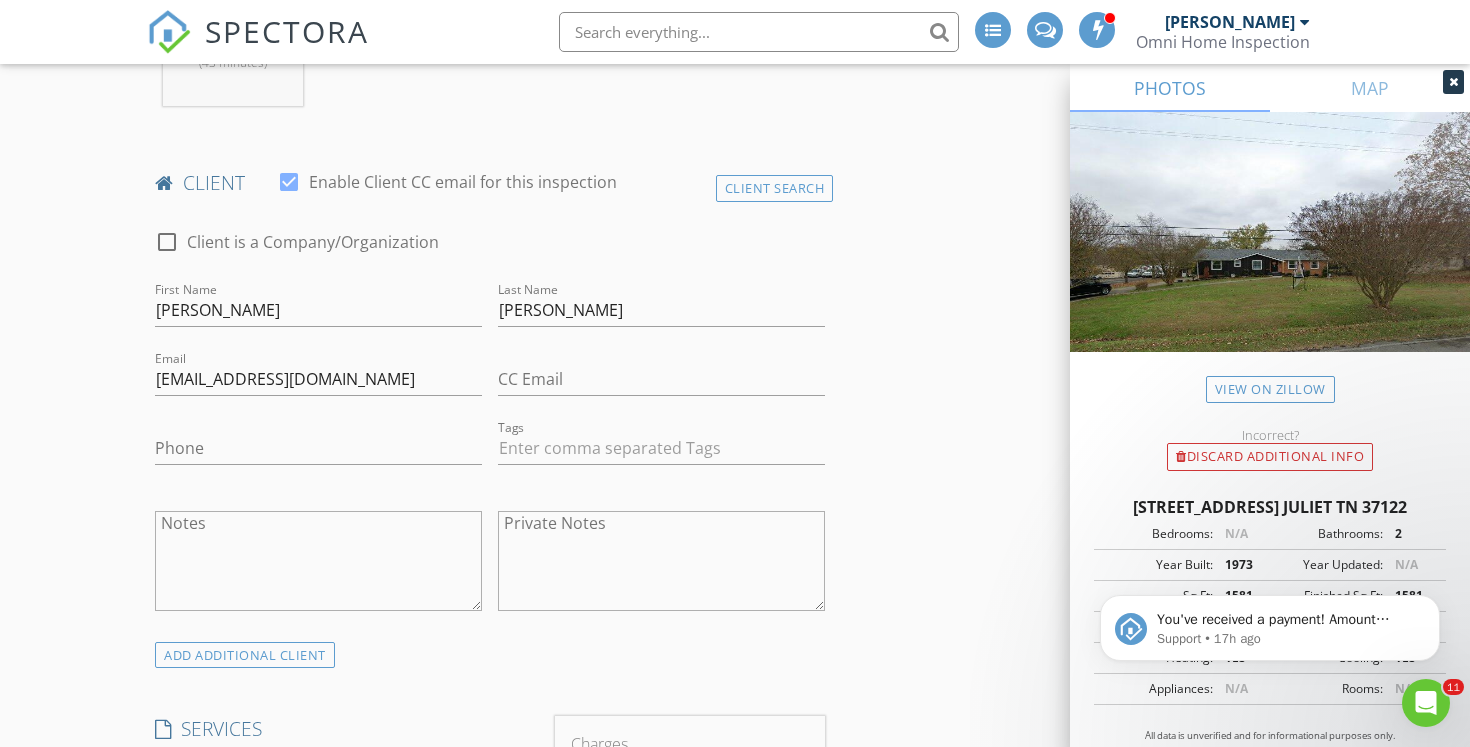 click on "Phone" at bounding box center [318, 452] 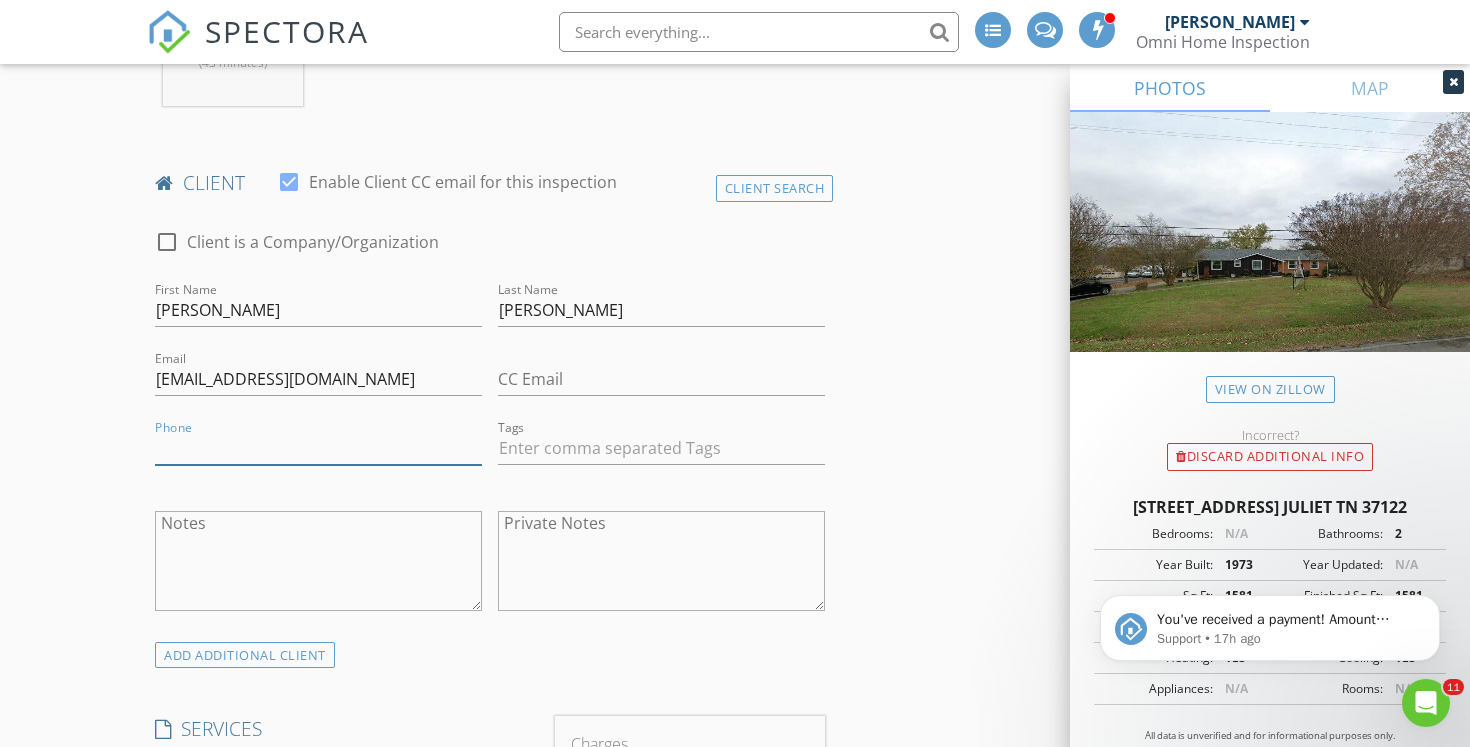 click on "Phone" at bounding box center [318, 448] 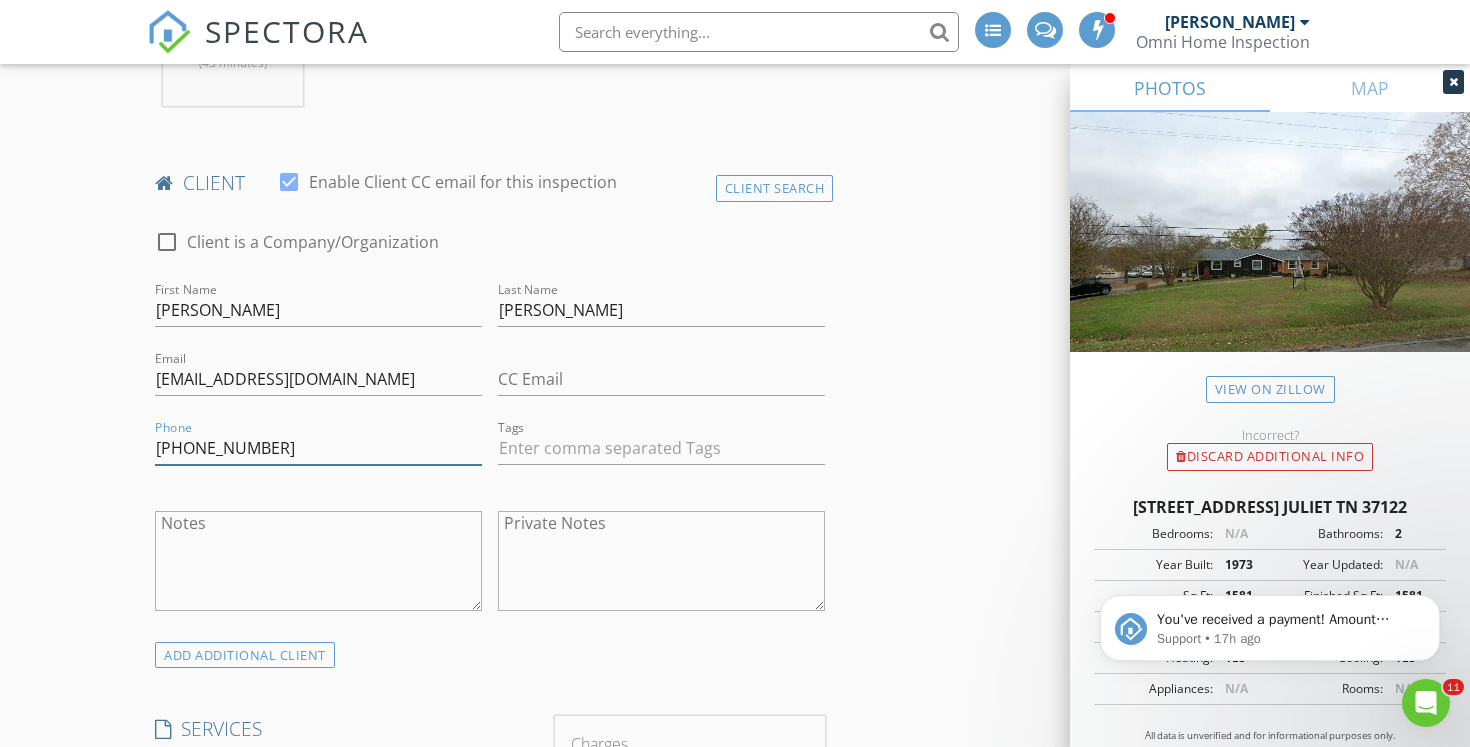 type on "[PHONE_NUMBER]" 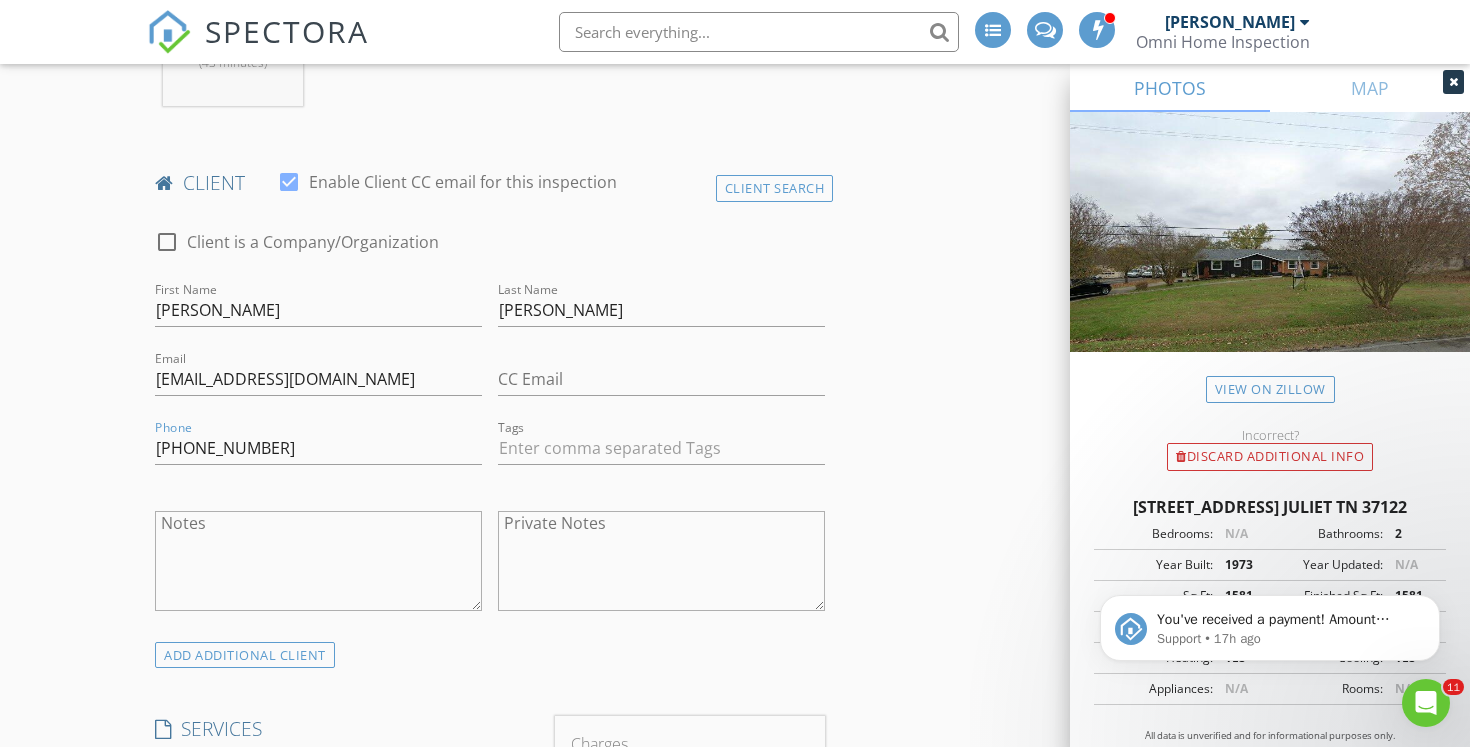 click on "INSPECTOR(S)
check_box_outline_blank   Dylan Winstead     check_box   Ethan Brewer   PRIMARY   check_box_outline_blank   Blake Lawson     Ethan Brewer arrow_drop_down   check_box_outline_blank Ethan Brewer specifically requested
Date/Time
07/15/2025 8:30 AM
Location
Address Search       Address 209 River Dr   Unit   City Mt. Juliet   State TN   Zip 37122   County Wilson     Square Feet 2455   Year Built 1973   Foundation Basement arrow_drop_down     Ethan Brewer     27.1 miles     (43 minutes)
client
check_box Enable Client CC email for this inspection   Client Search     check_box_outline_blank Client is a Company/Organization     First Name Jana   Last Name Davis   Email janad4re@yahoo.com   CC Email   Phone 818-590-2685         Tags         Notes   Private Notes
ADD ADDITIONAL client
check_box" at bounding box center (735, 1530) 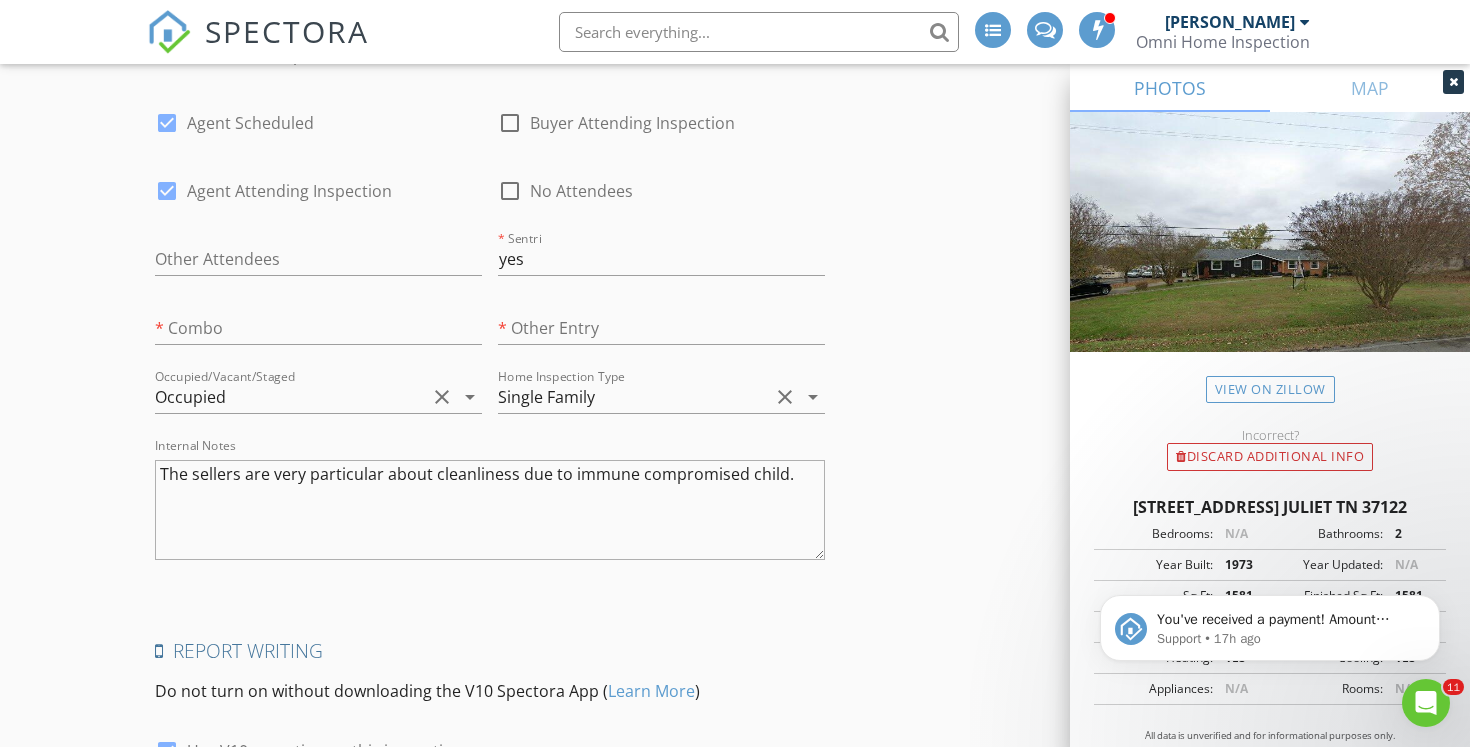 scroll, scrollTop: 3952, scrollLeft: 0, axis: vertical 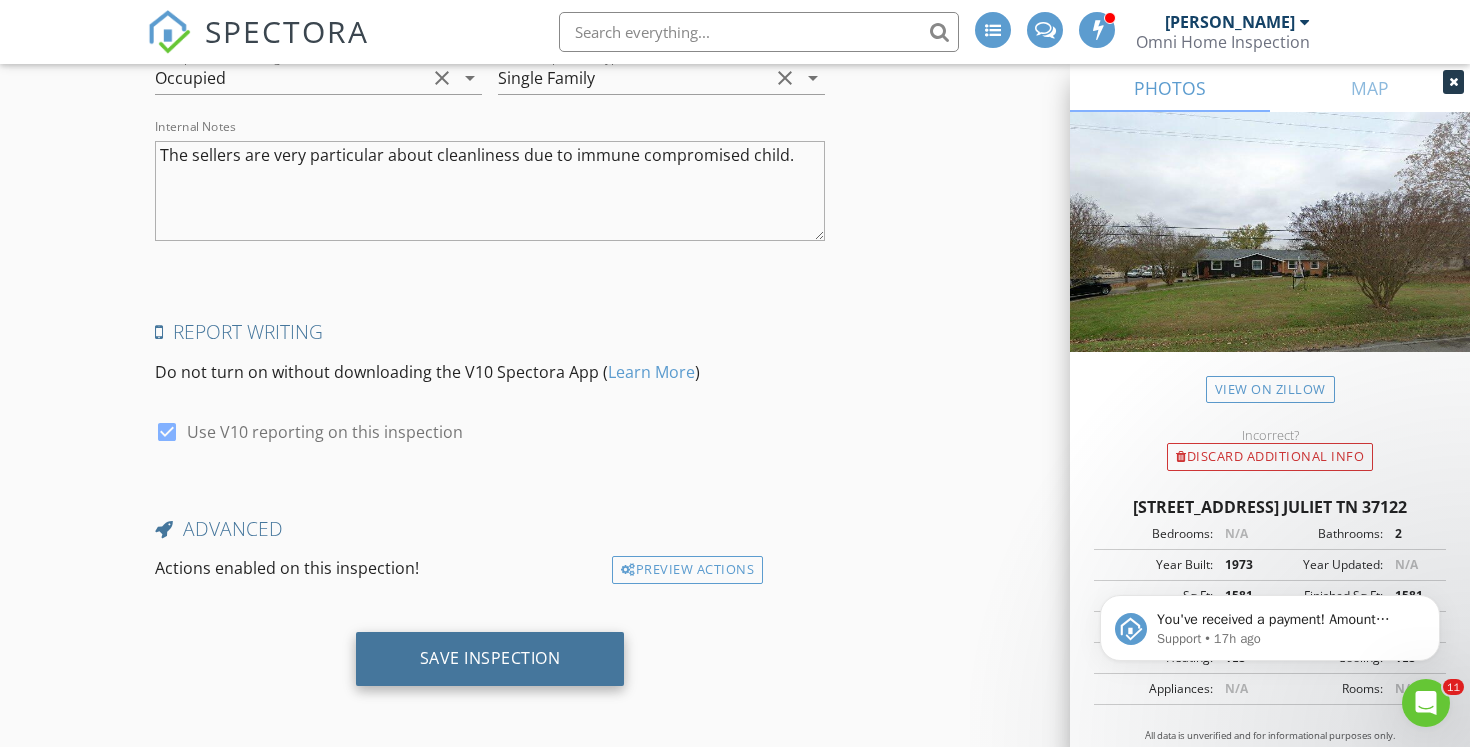 click on "Save Inspection" at bounding box center (490, 659) 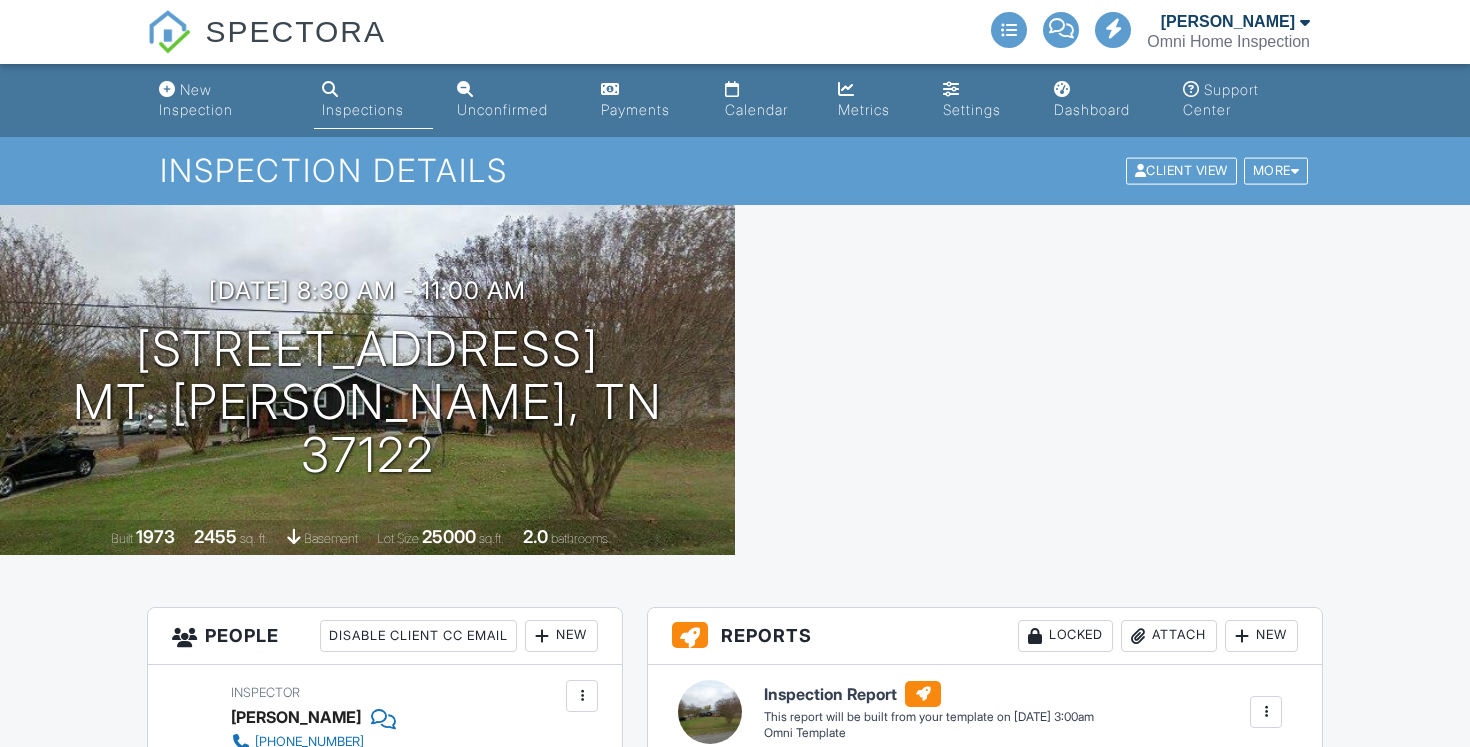 scroll, scrollTop: 0, scrollLeft: 0, axis: both 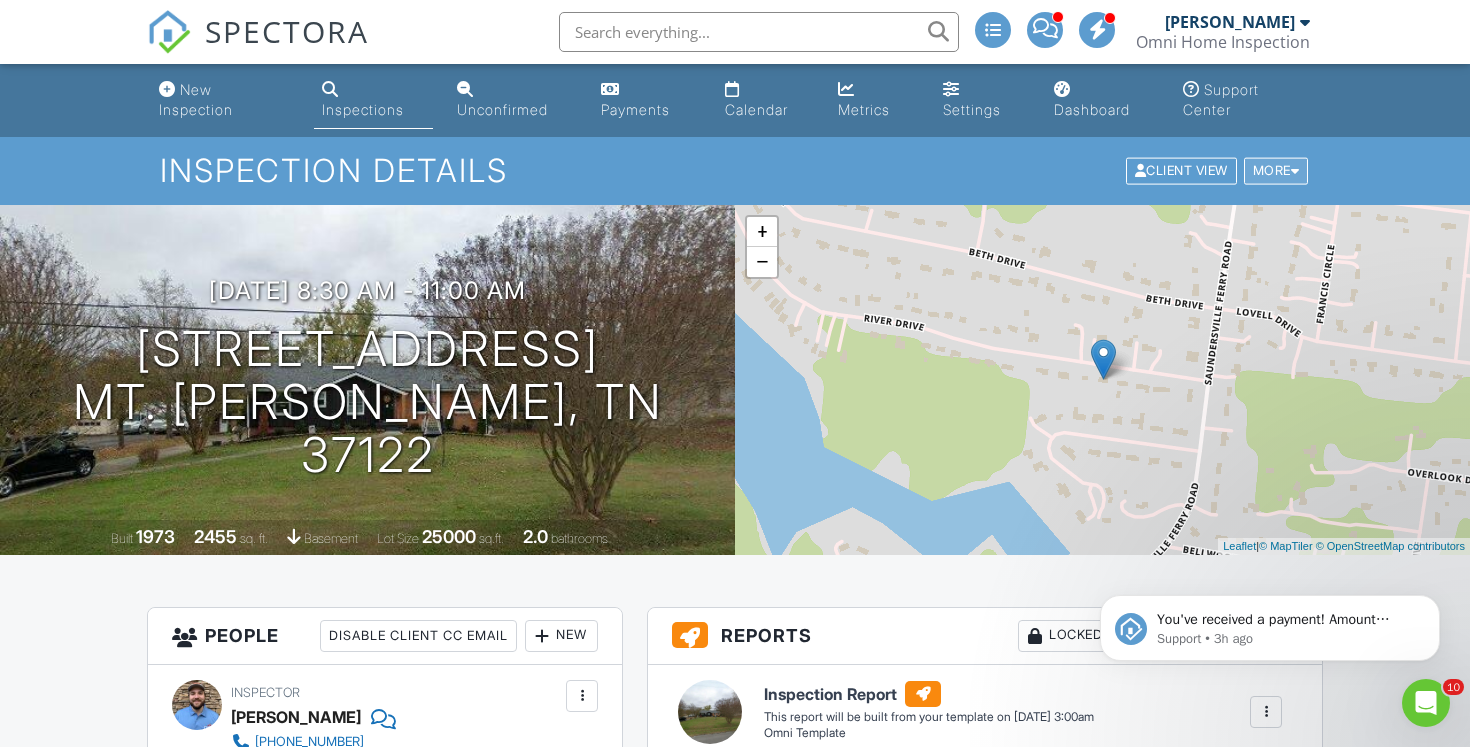 click on "More" at bounding box center (1276, 171) 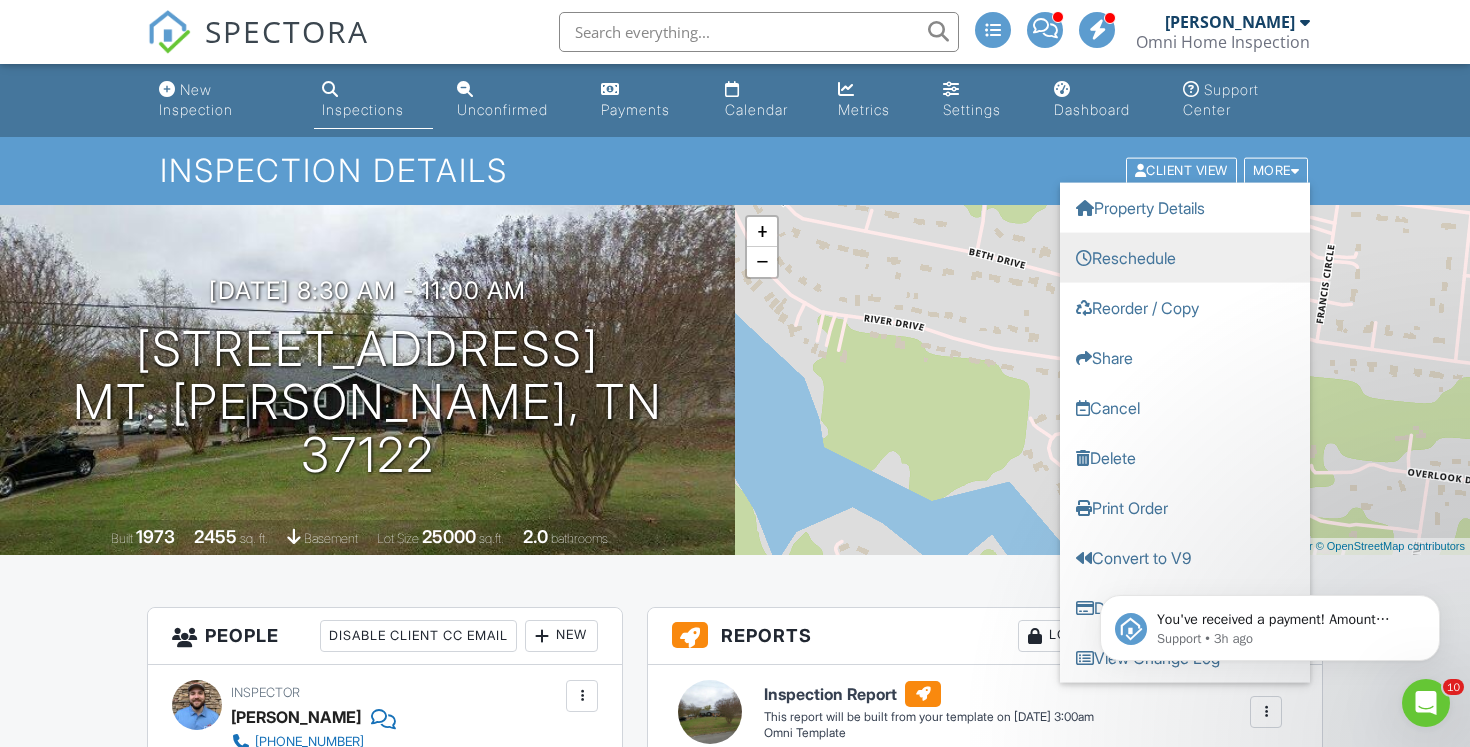 click on "Reschedule" at bounding box center (1185, 258) 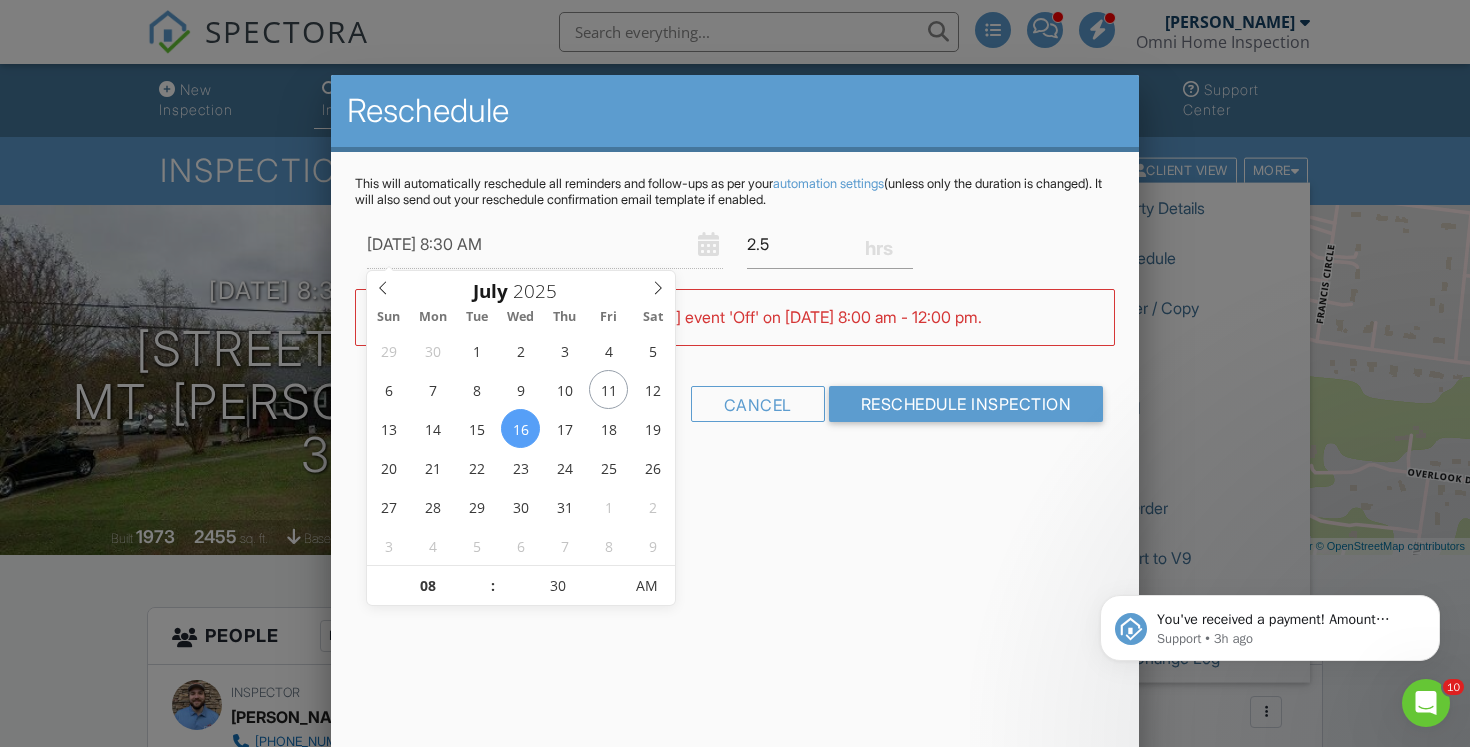 click on "07/16/2025 8:30 AM" at bounding box center [545, 244] 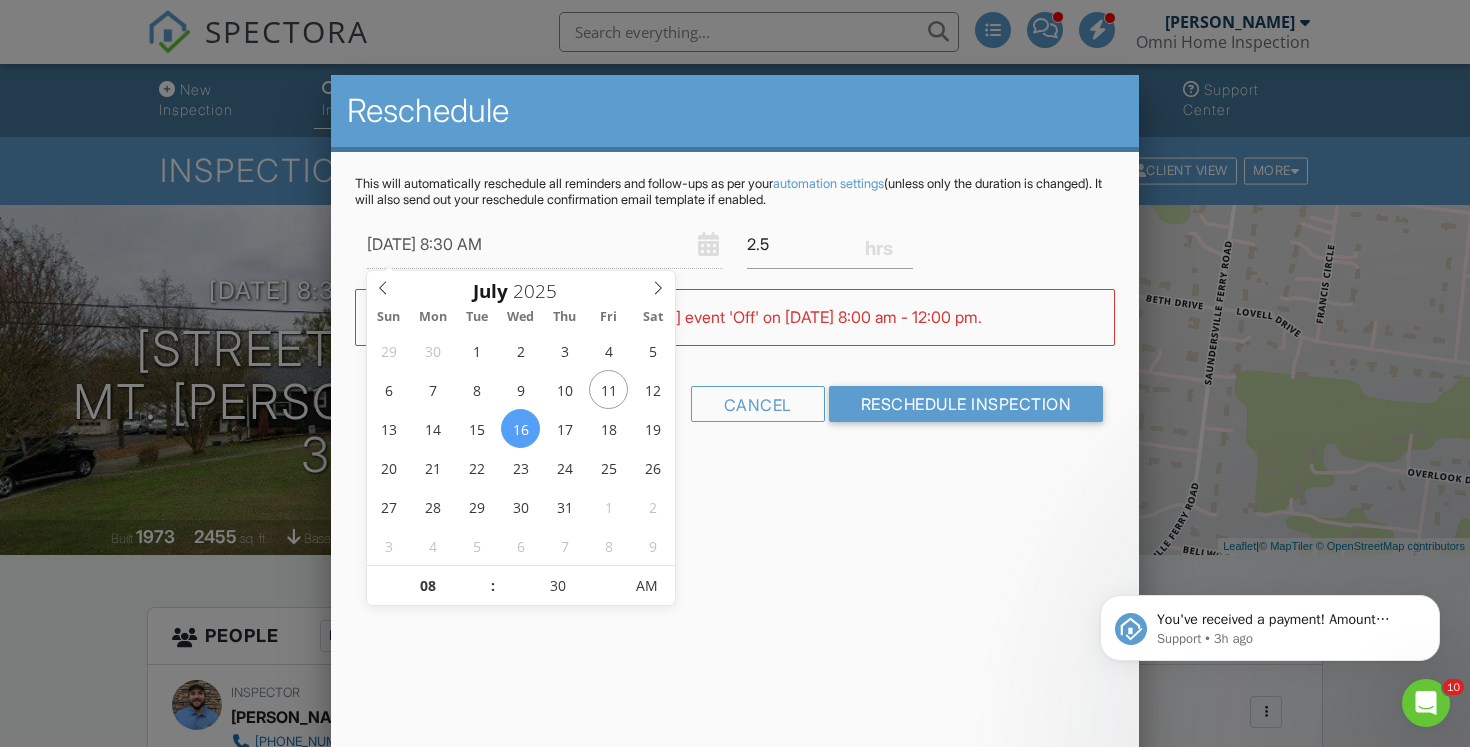 click on "07/16/2025 8:30 AM" at bounding box center (545, 244) 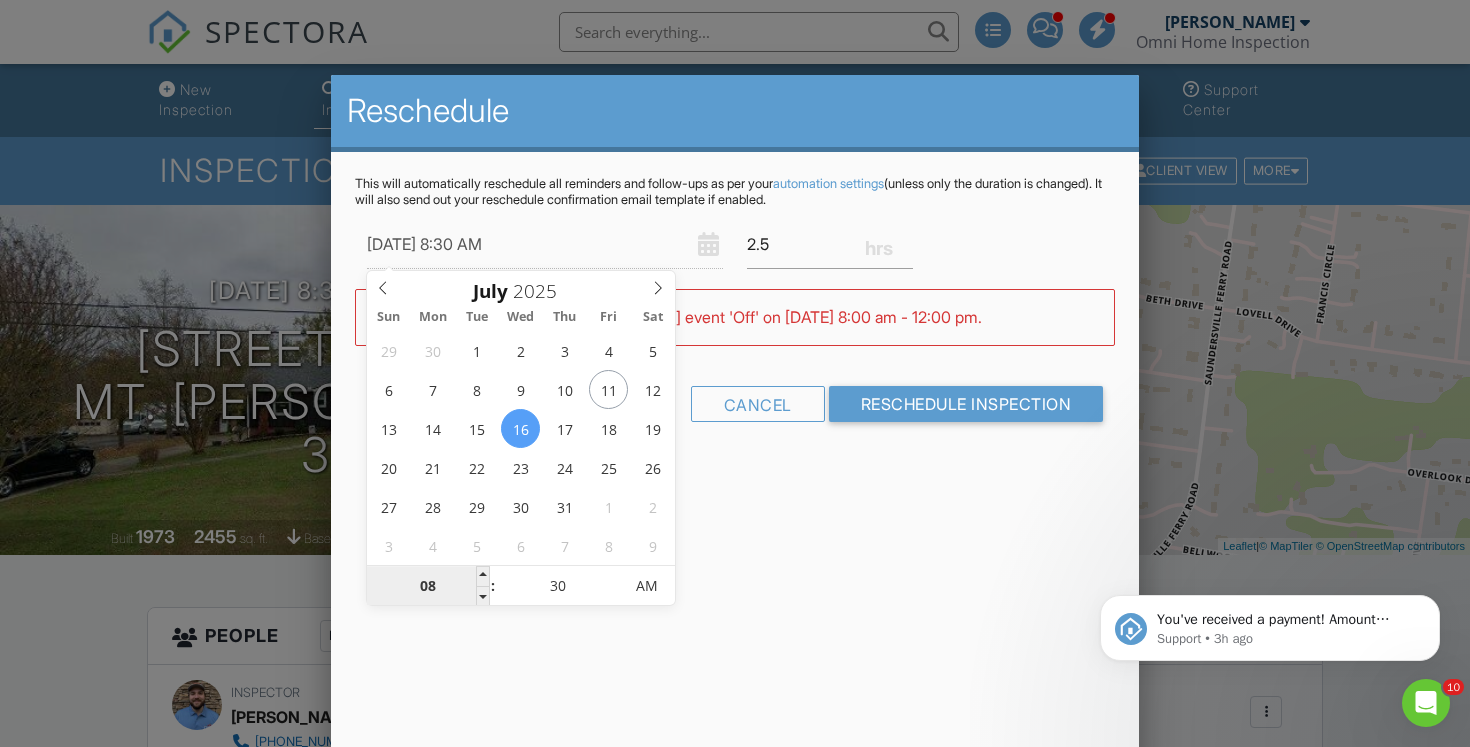 click on "08" at bounding box center (428, 587) 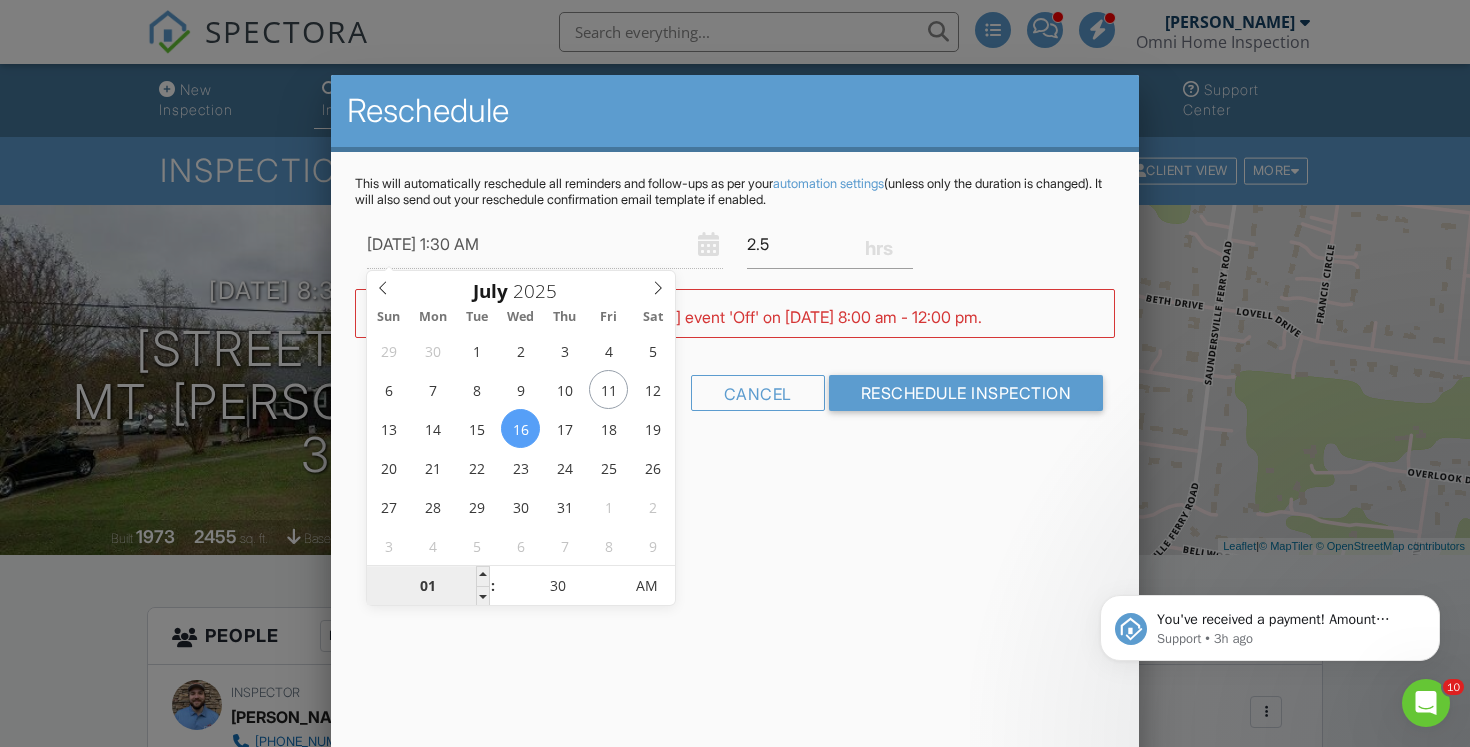 type on "07/16/2025 12:30 AM" 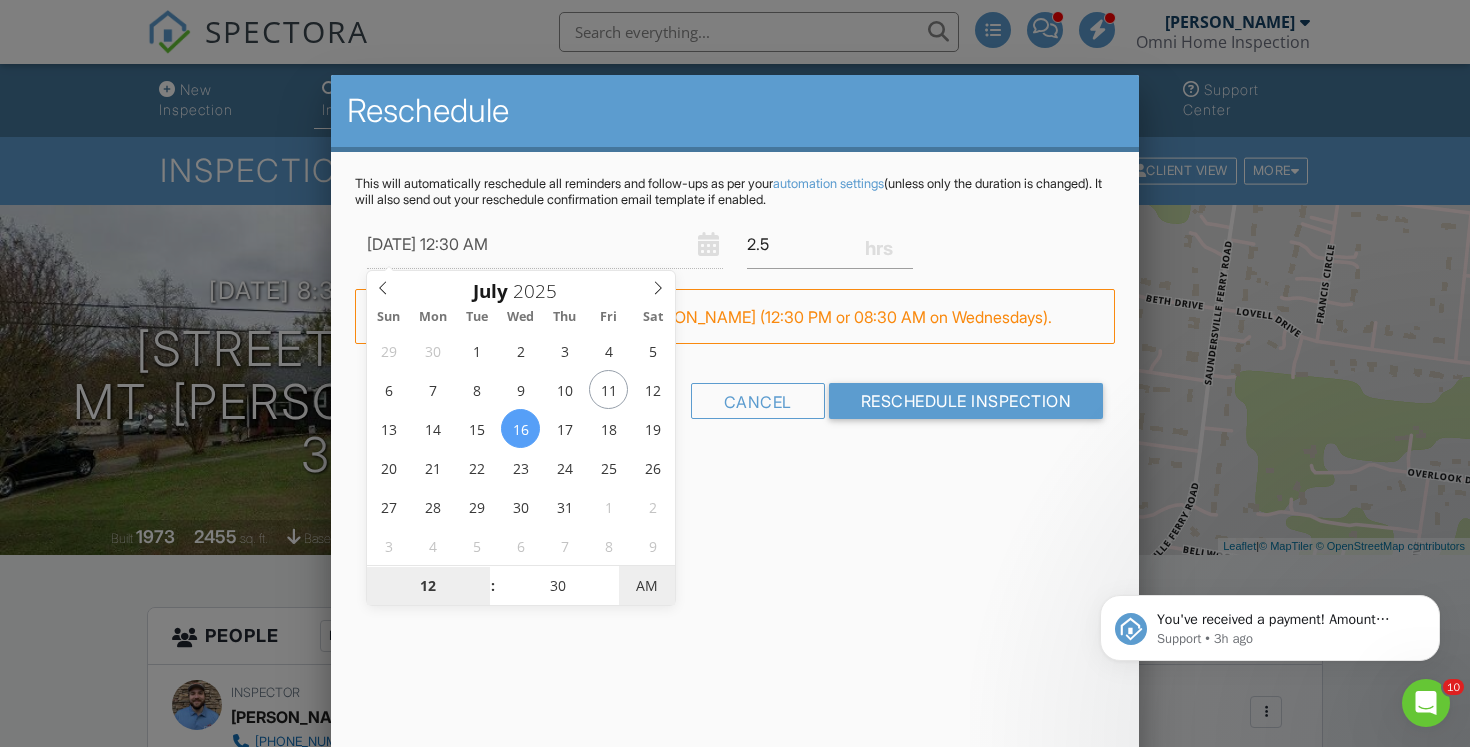 type on "[DATE] 12:30 PM" 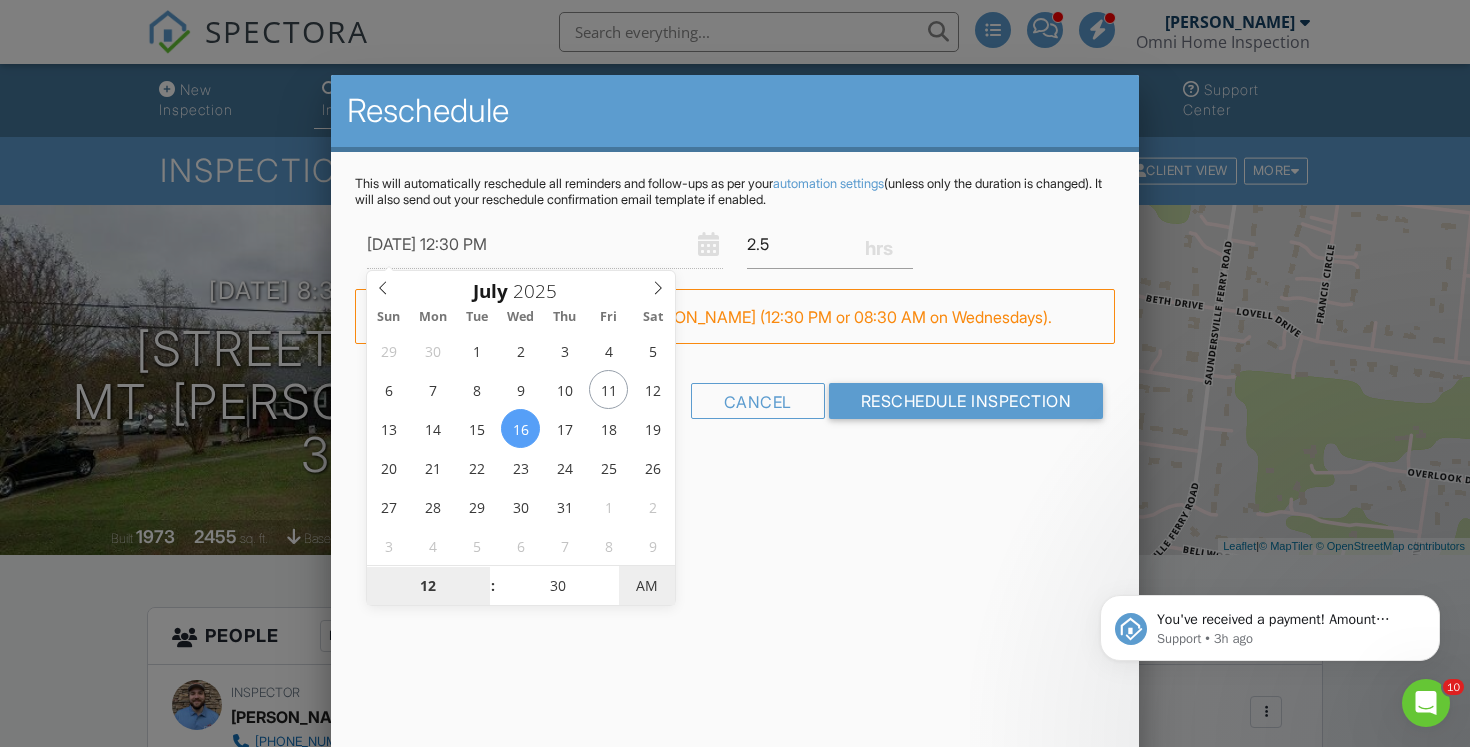 click on "AM" at bounding box center (646, 586) 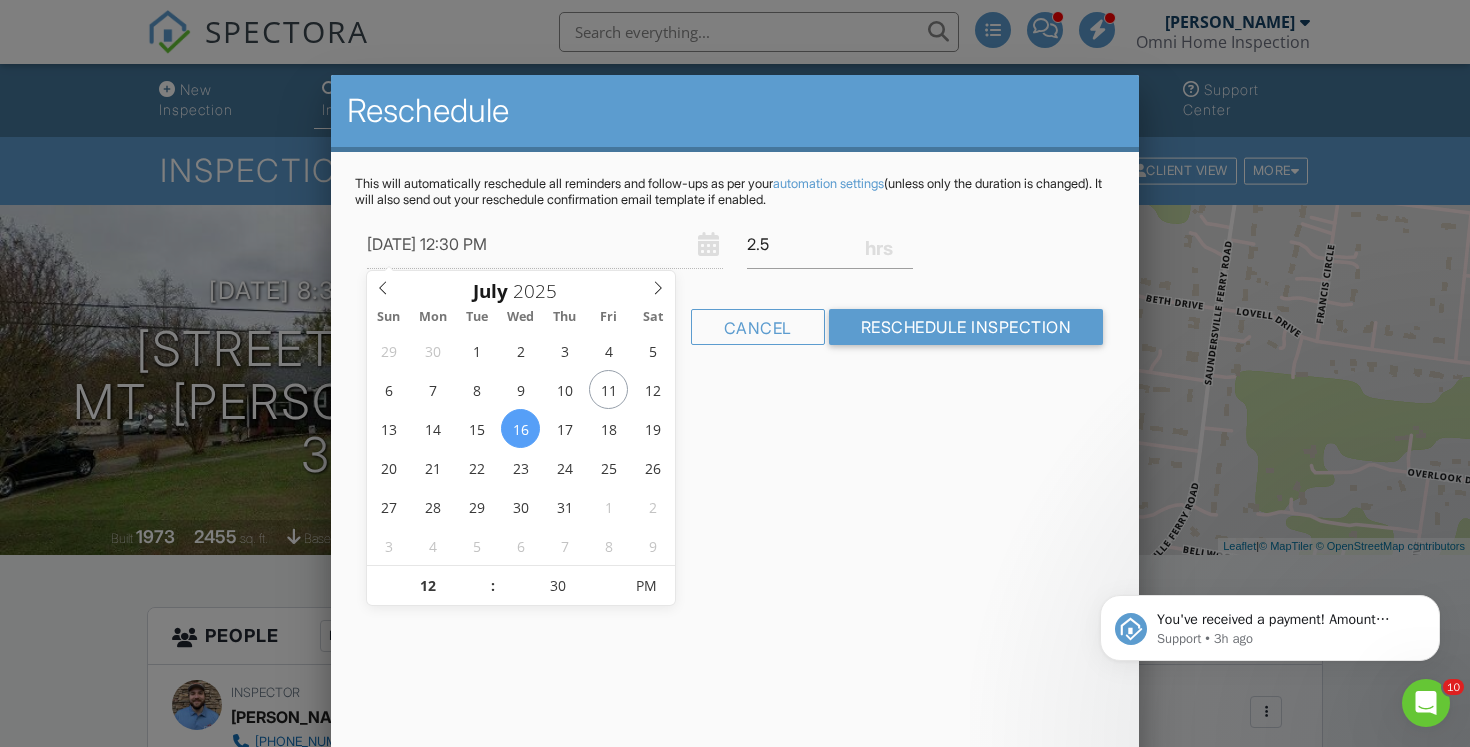click on "07/16/2025 12:30 PM
2.5" at bounding box center [735, 244] 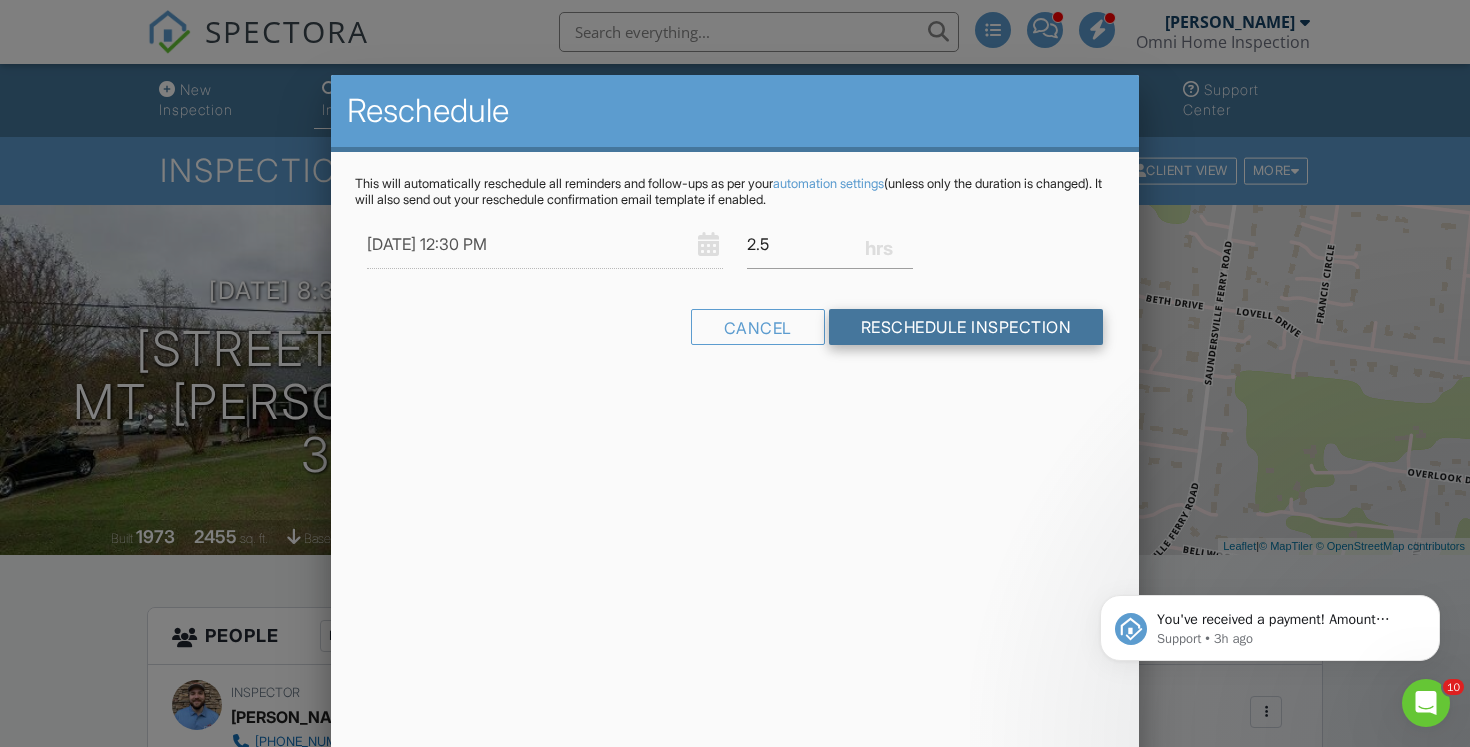 click on "Reschedule Inspection" at bounding box center (966, 327) 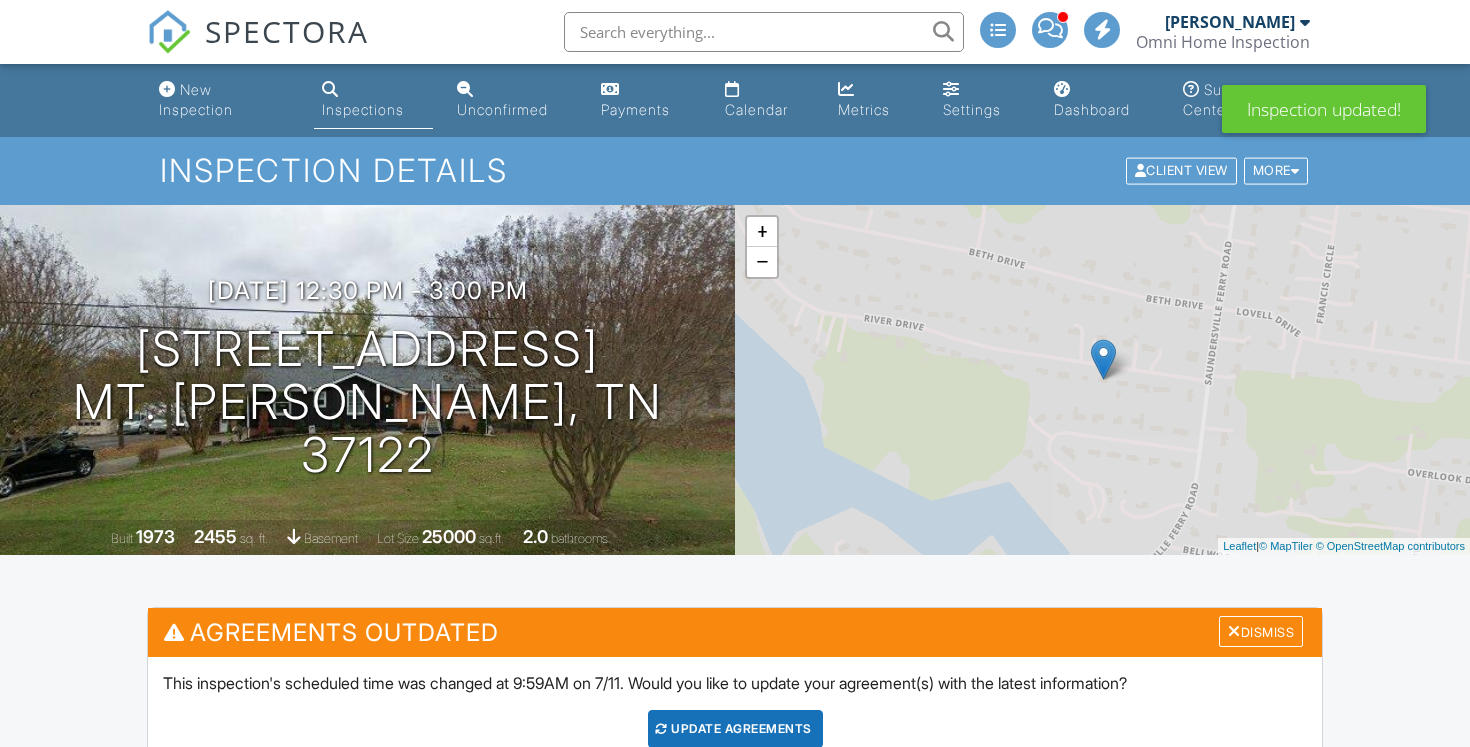scroll, scrollTop: 0, scrollLeft: 0, axis: both 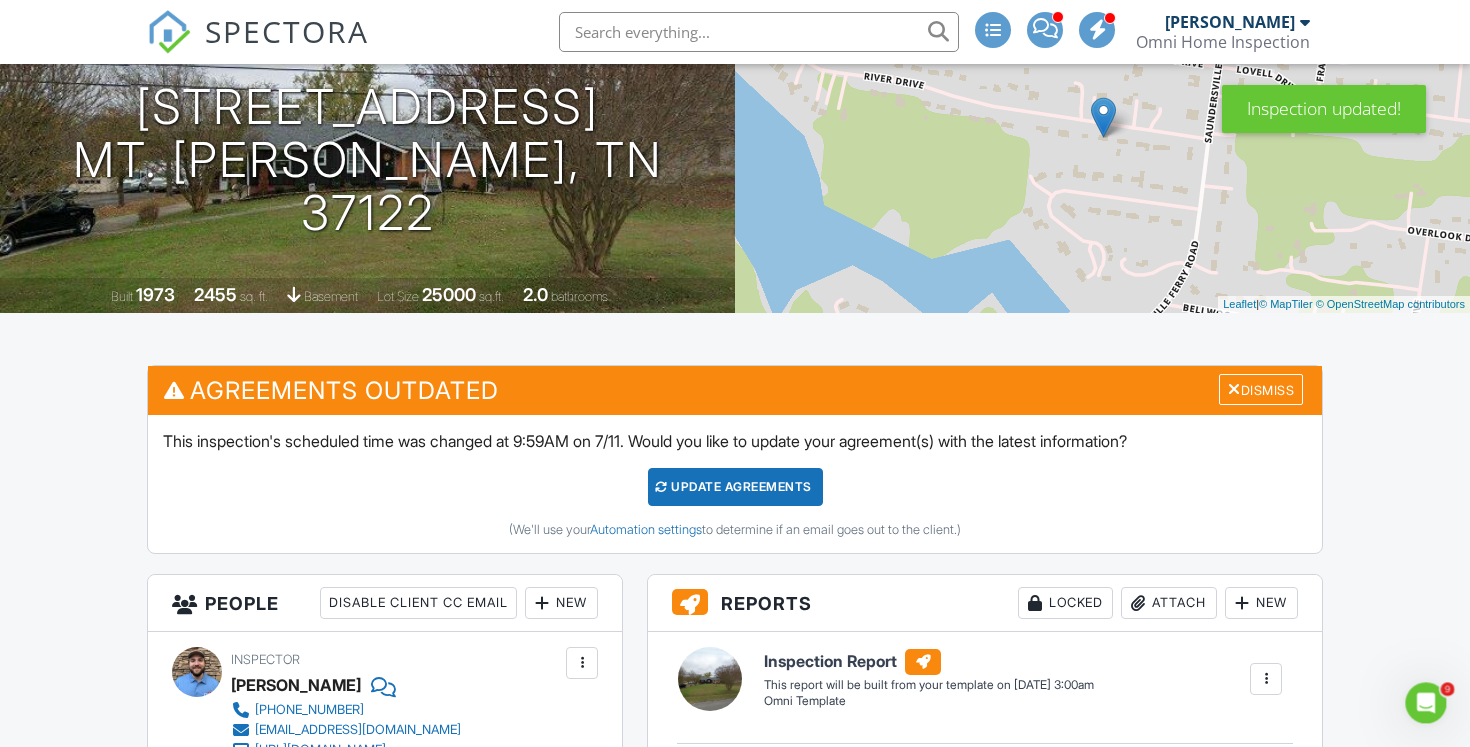 click on "Update Agreements" at bounding box center [735, 487] 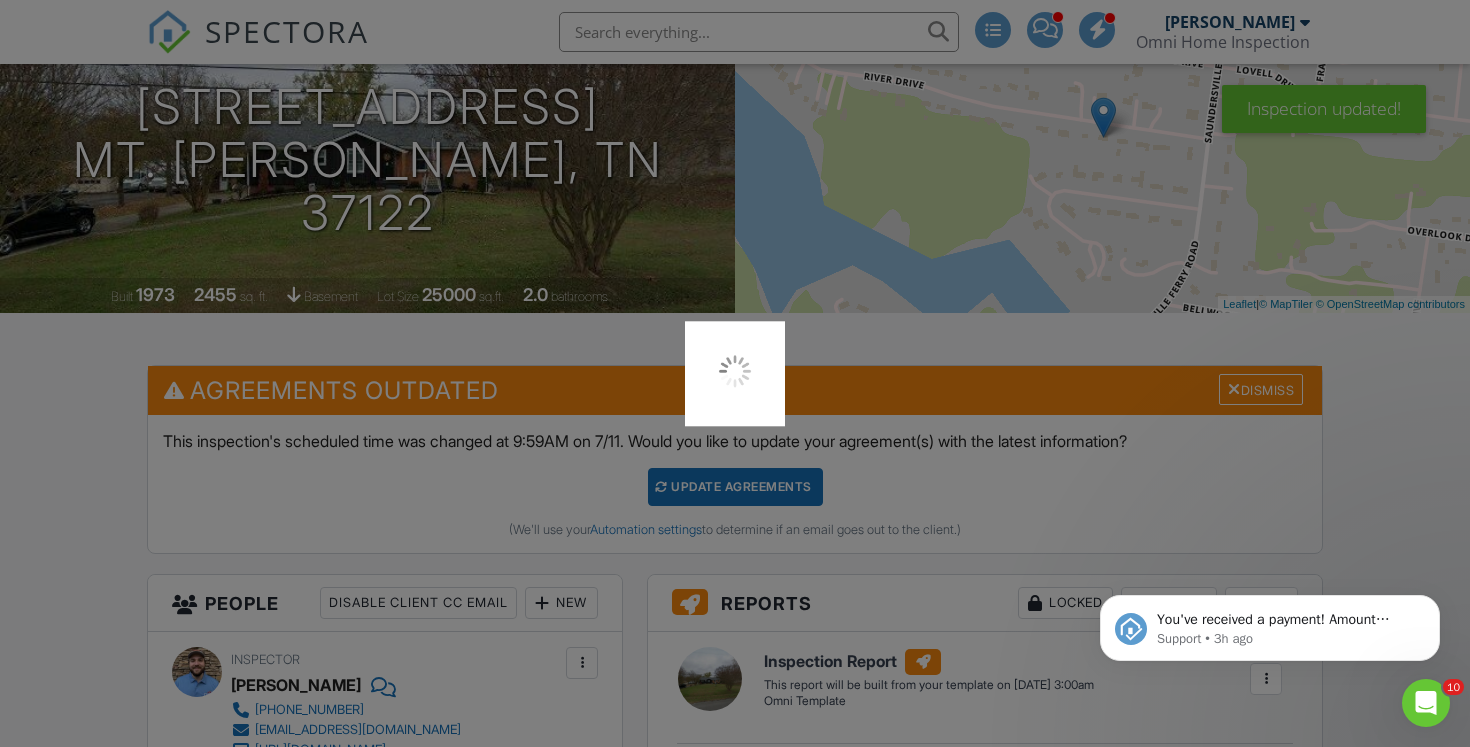 scroll, scrollTop: 0, scrollLeft: 0, axis: both 